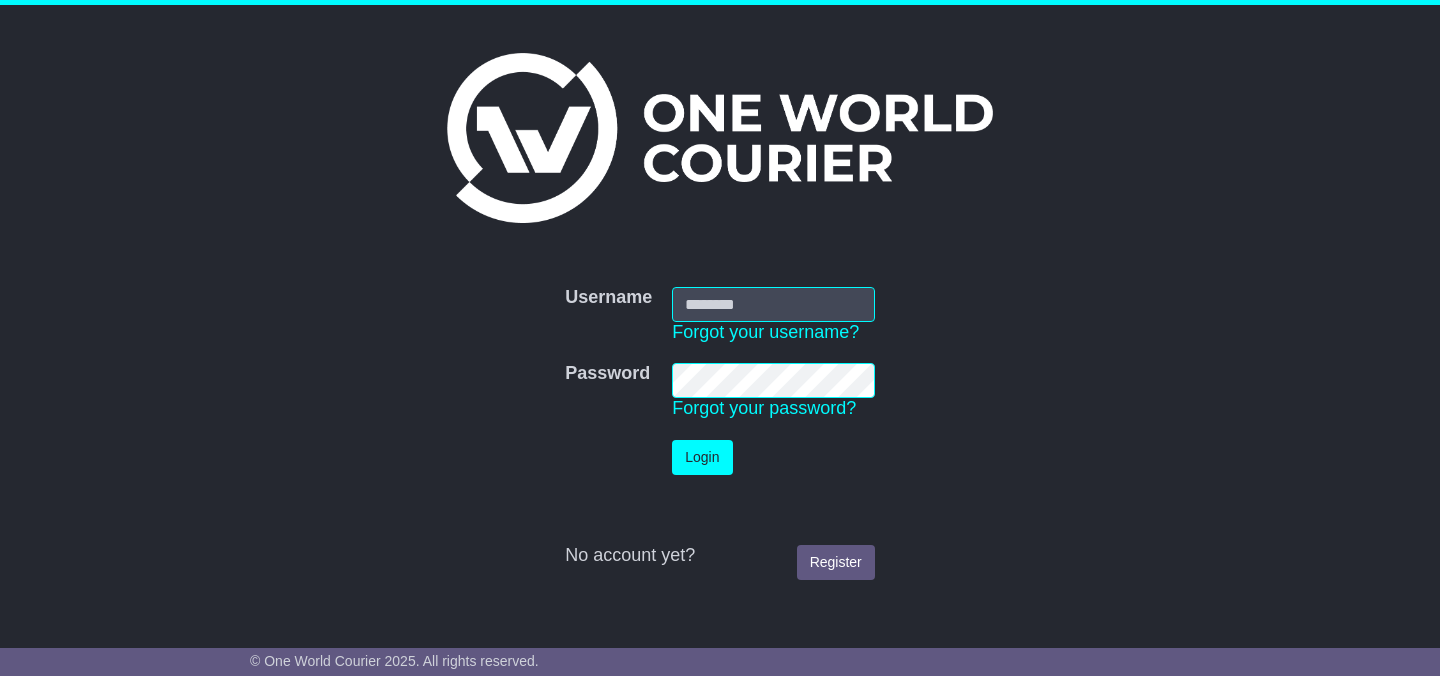scroll, scrollTop: 0, scrollLeft: 0, axis: both 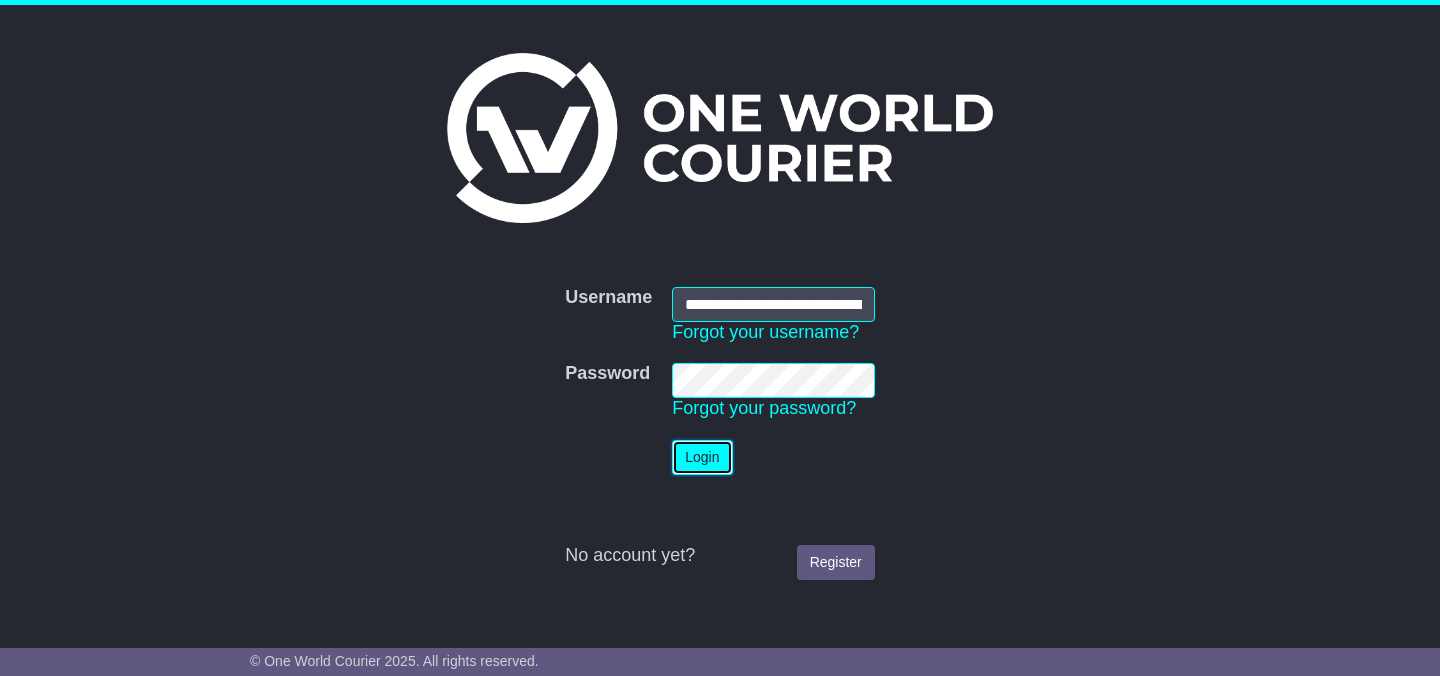click on "Login" at bounding box center [702, 457] 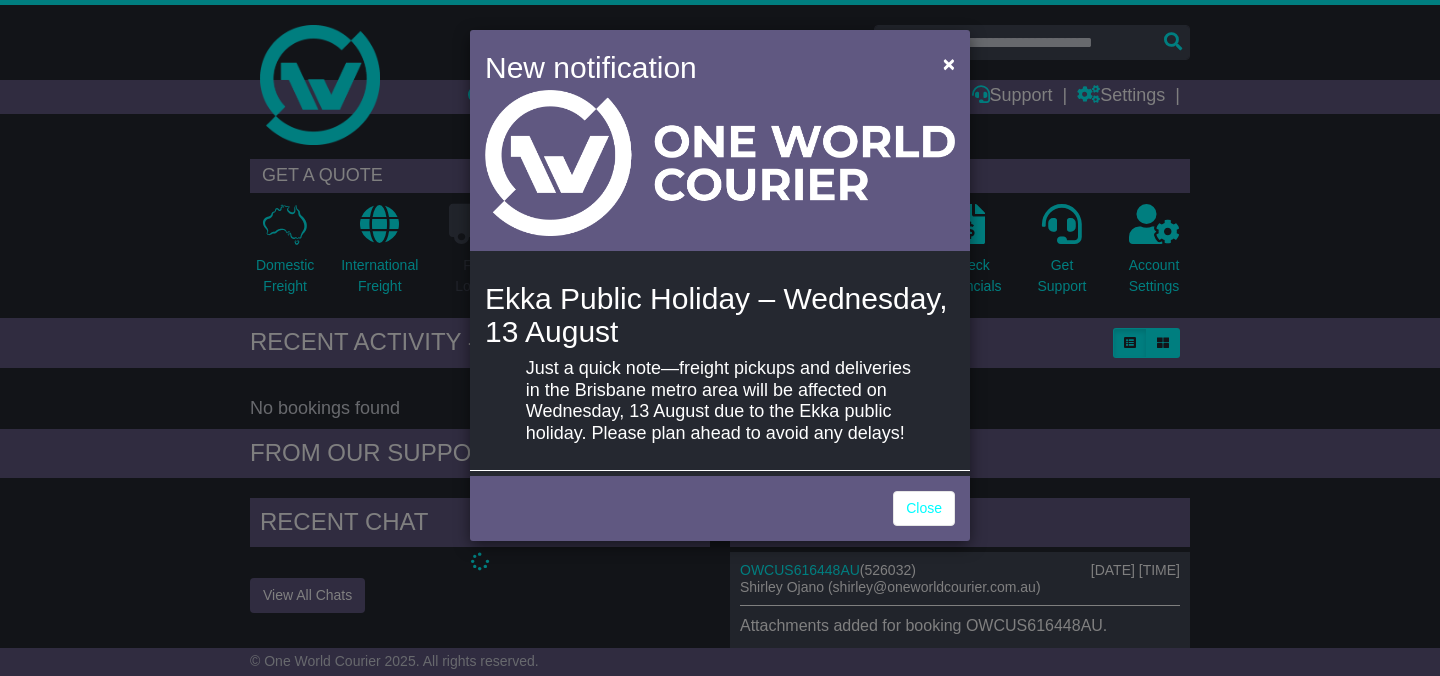 scroll, scrollTop: 0, scrollLeft: 0, axis: both 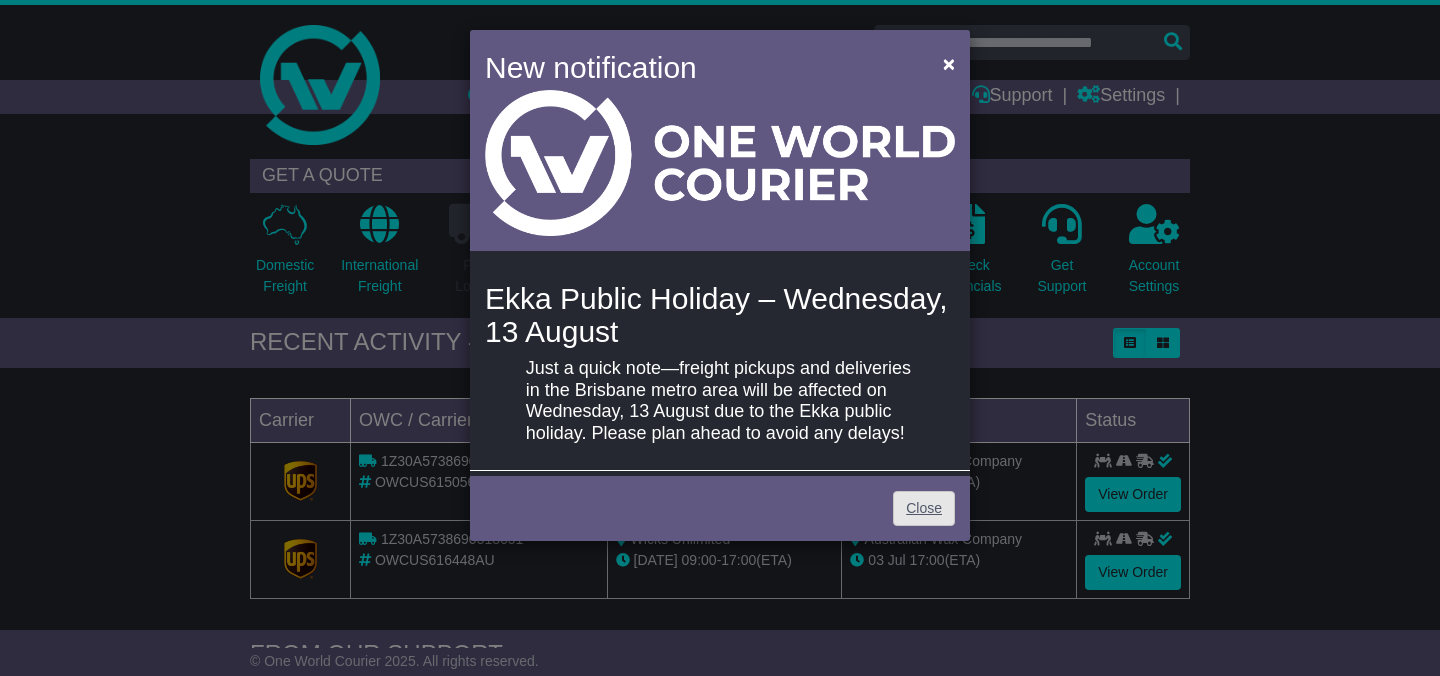 click on "Close" at bounding box center (924, 508) 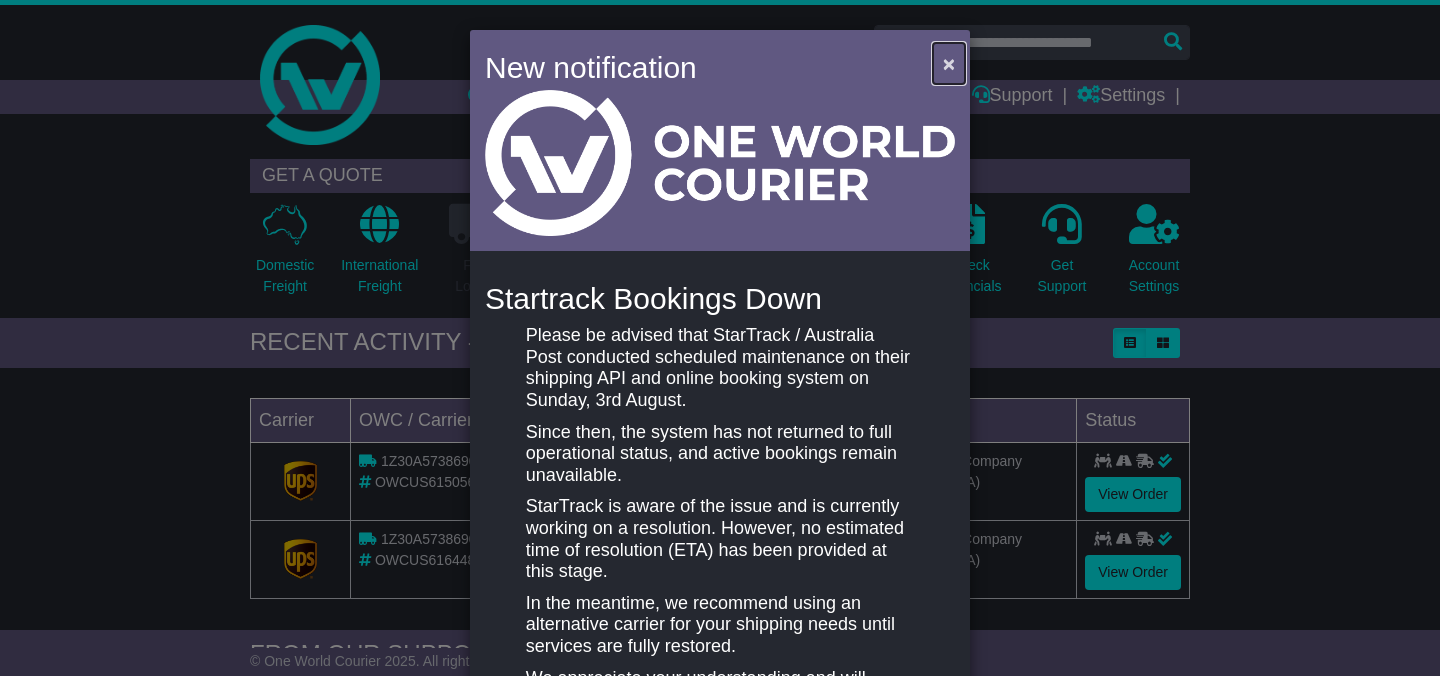 click on "×" at bounding box center [949, 63] 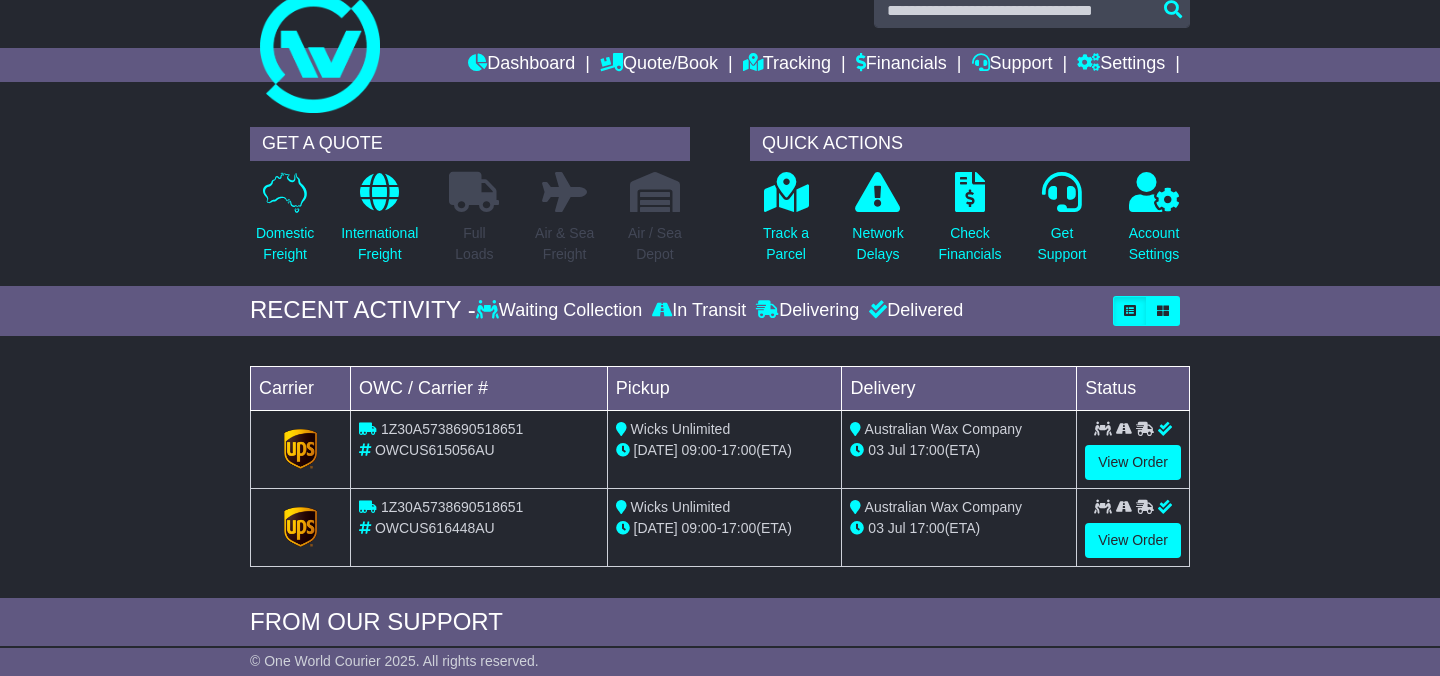 scroll, scrollTop: 0, scrollLeft: 0, axis: both 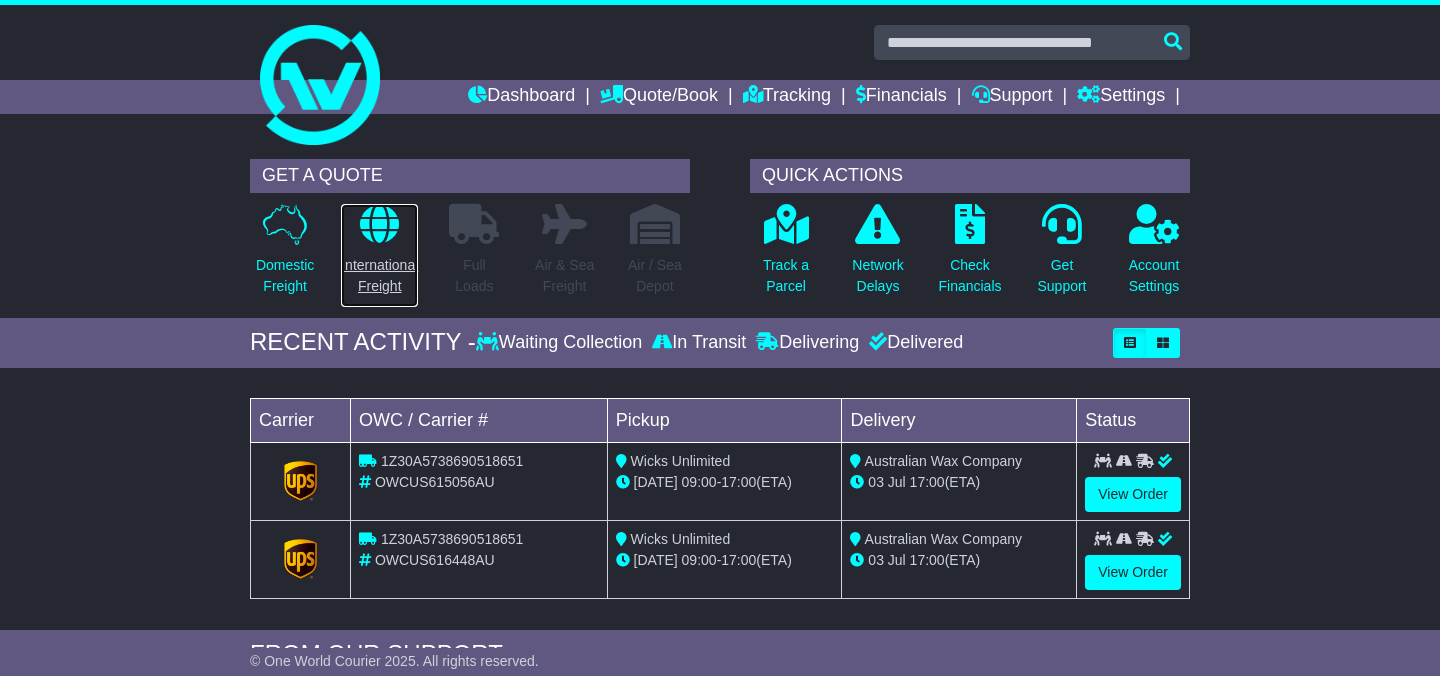 click on "International Freight" at bounding box center [379, 276] 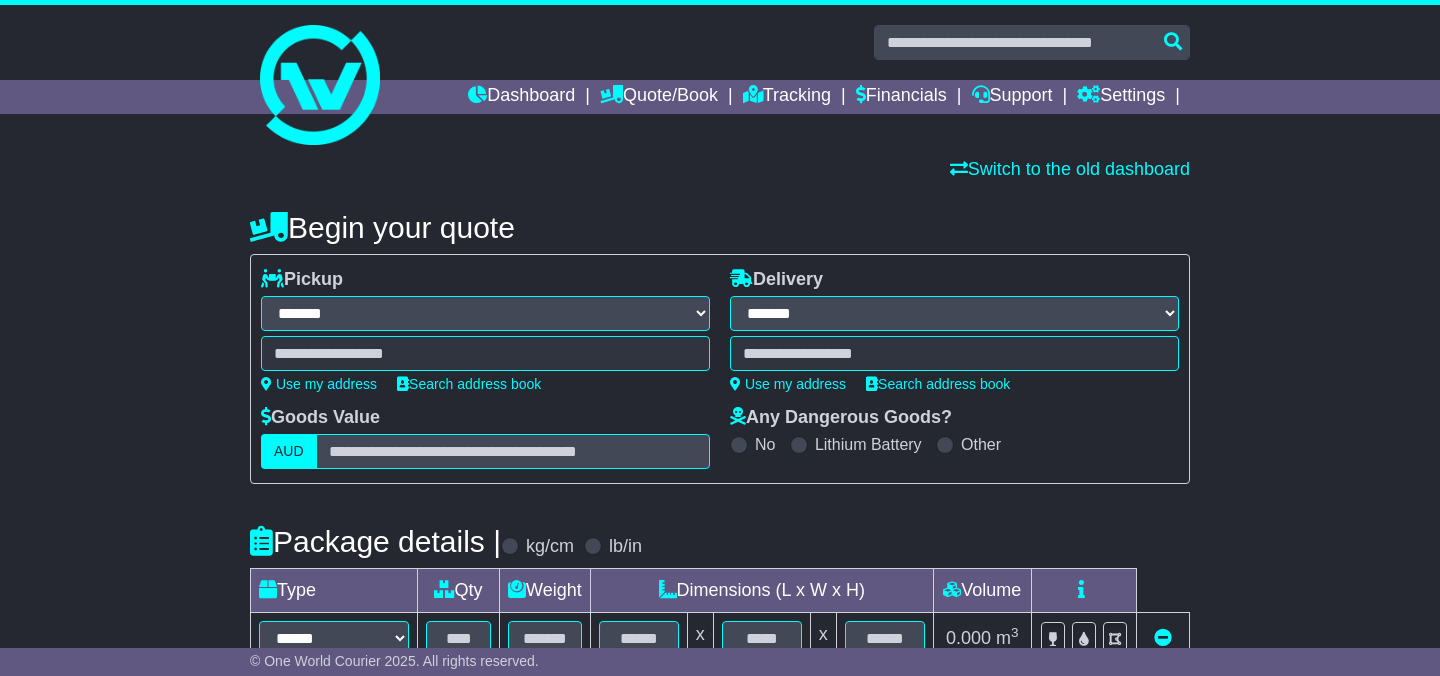 select on "**" 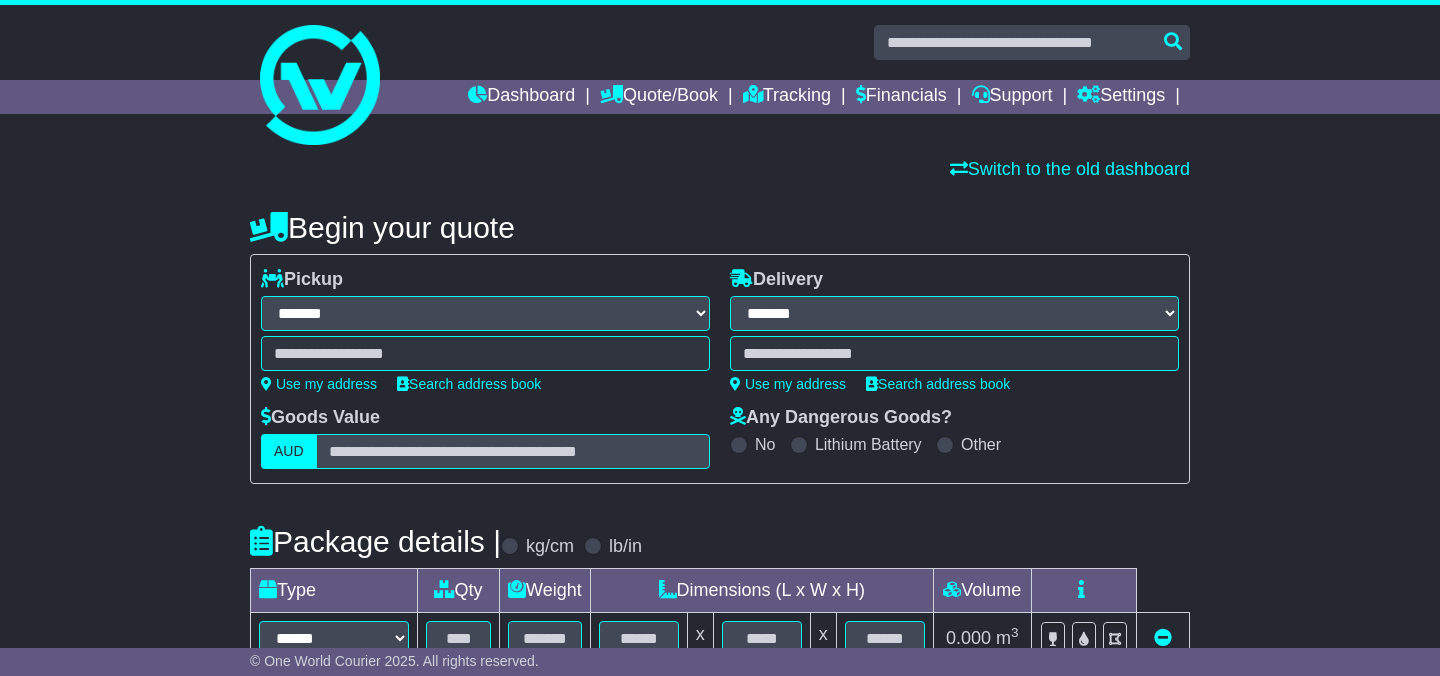 scroll, scrollTop: 0, scrollLeft: 0, axis: both 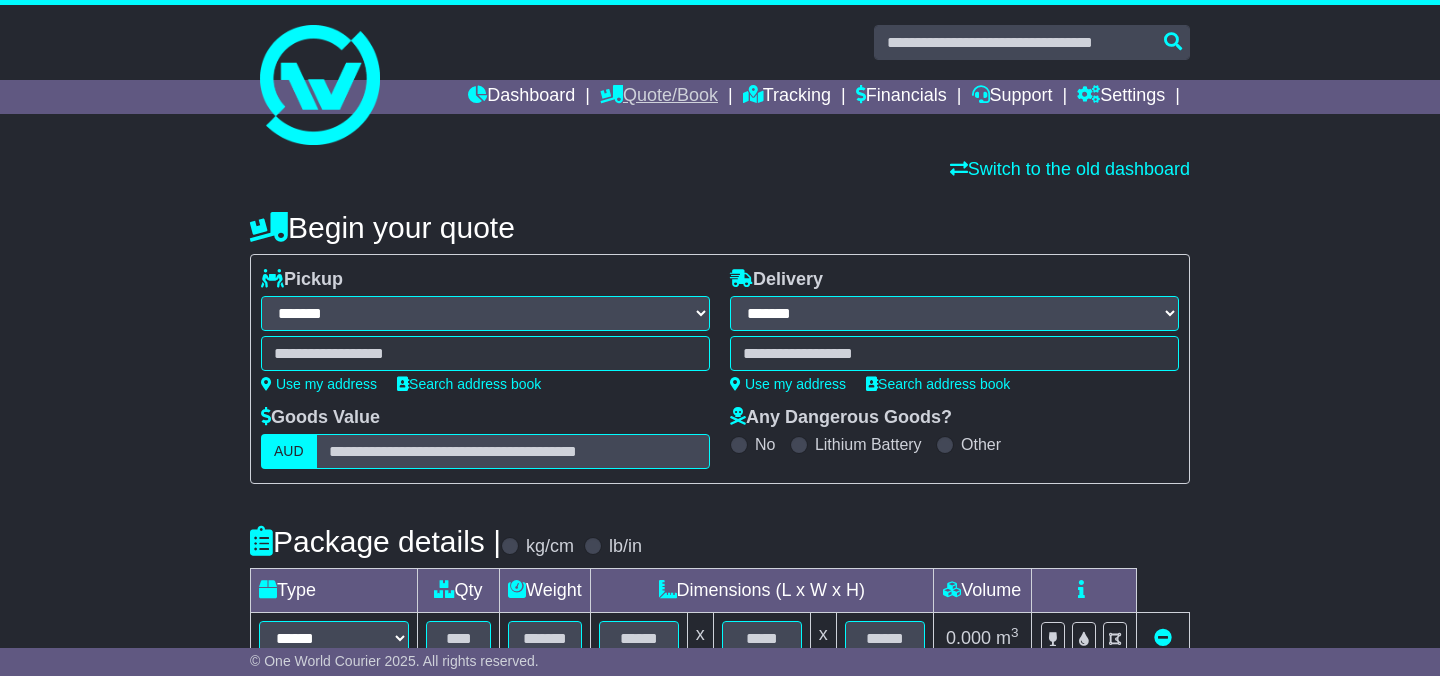 click on "Quote/Book" at bounding box center (659, 97) 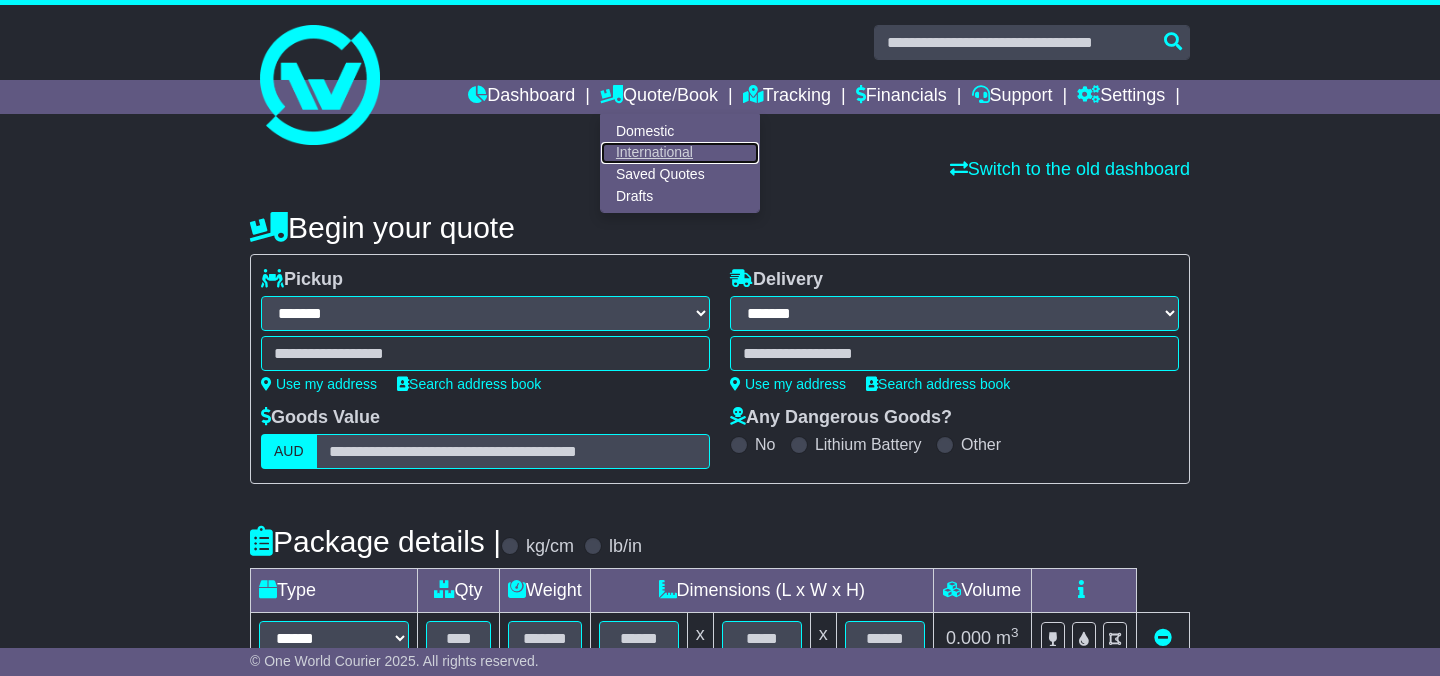 click on "International" at bounding box center [680, 153] 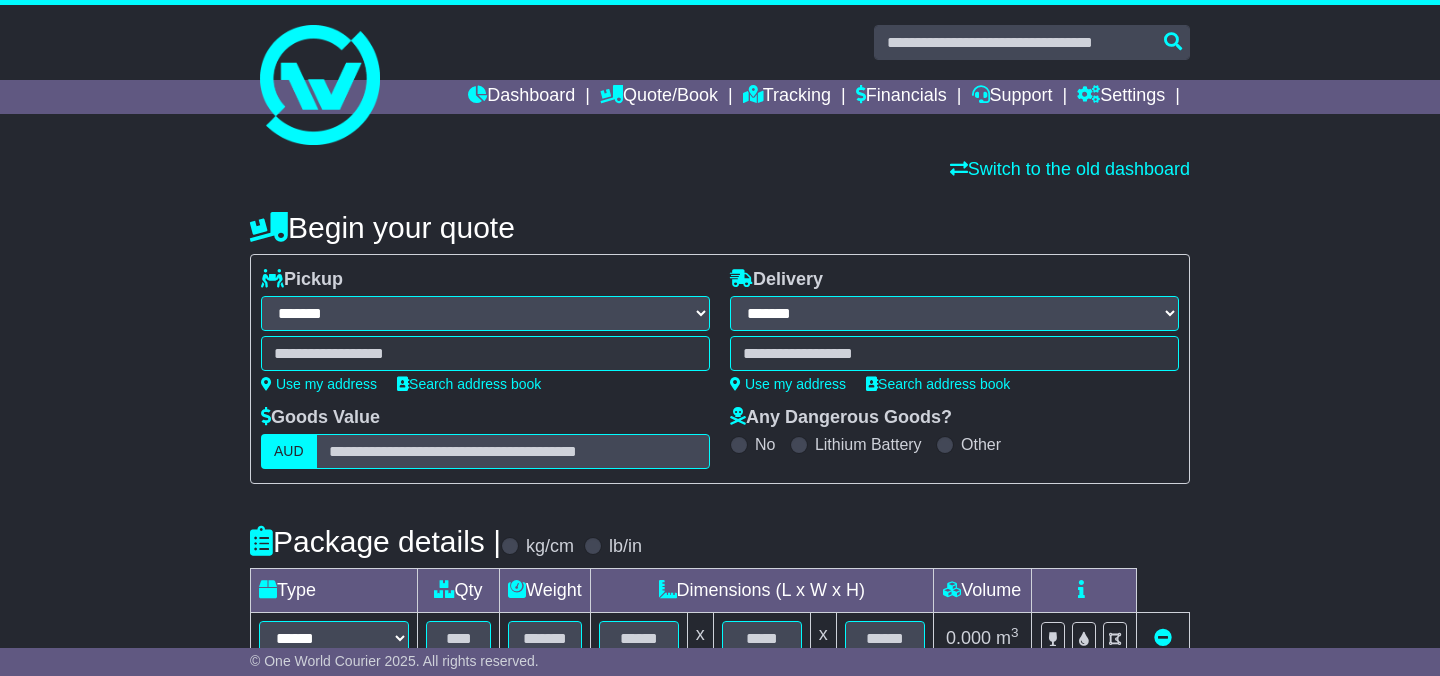 select on "**" 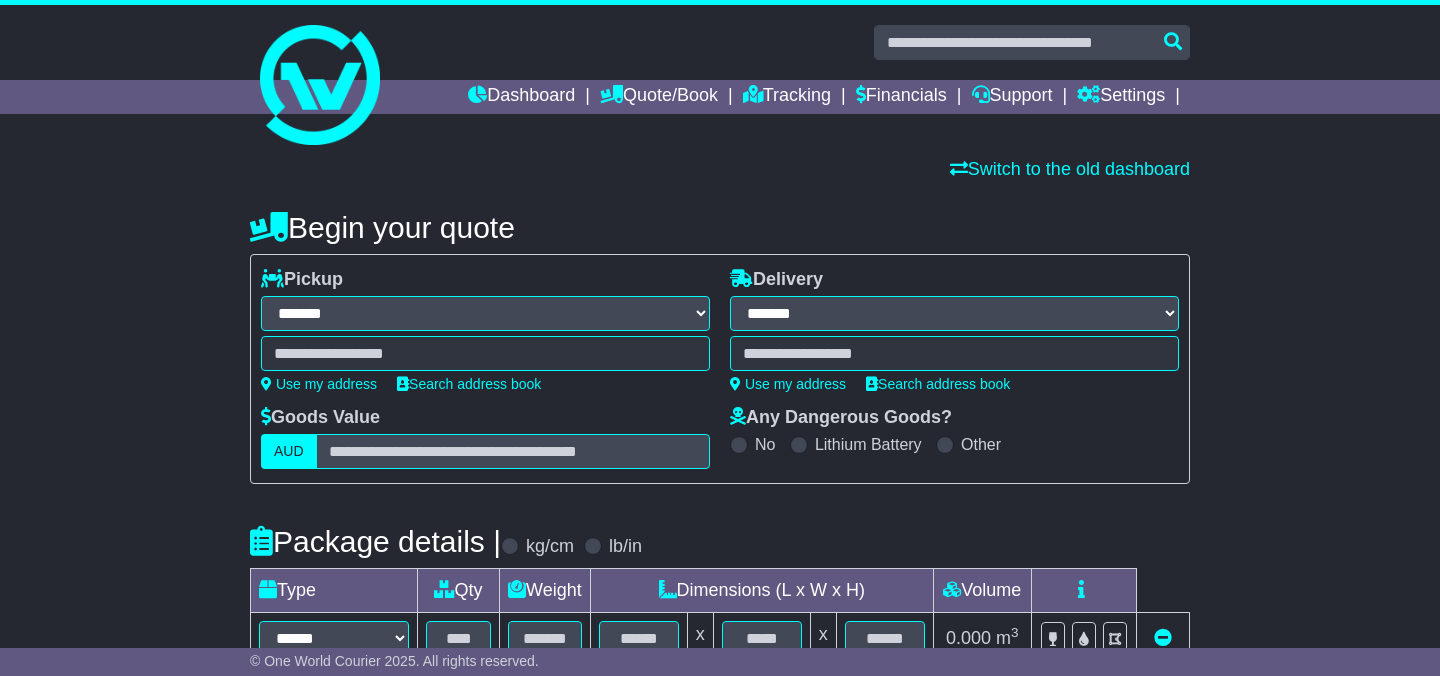 scroll, scrollTop: 0, scrollLeft: 0, axis: both 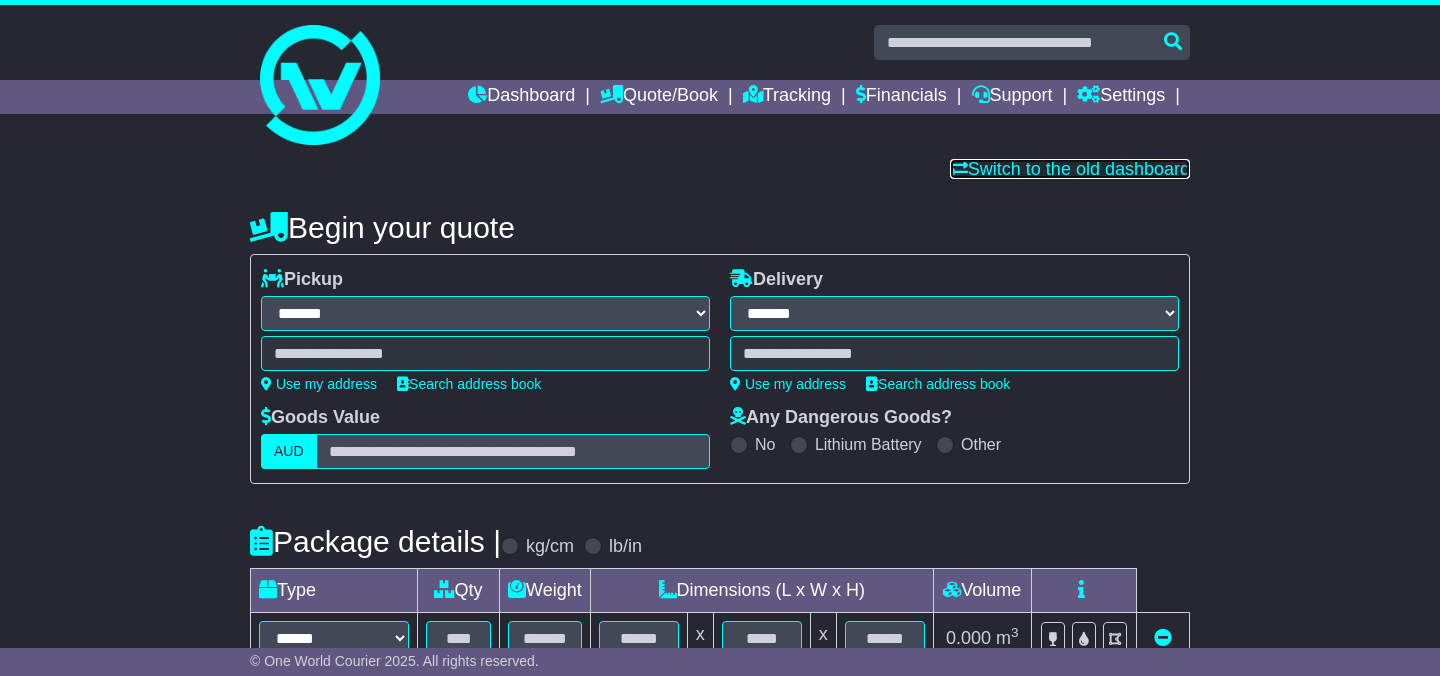 click on "Switch to the old dashboard" at bounding box center [1070, 169] 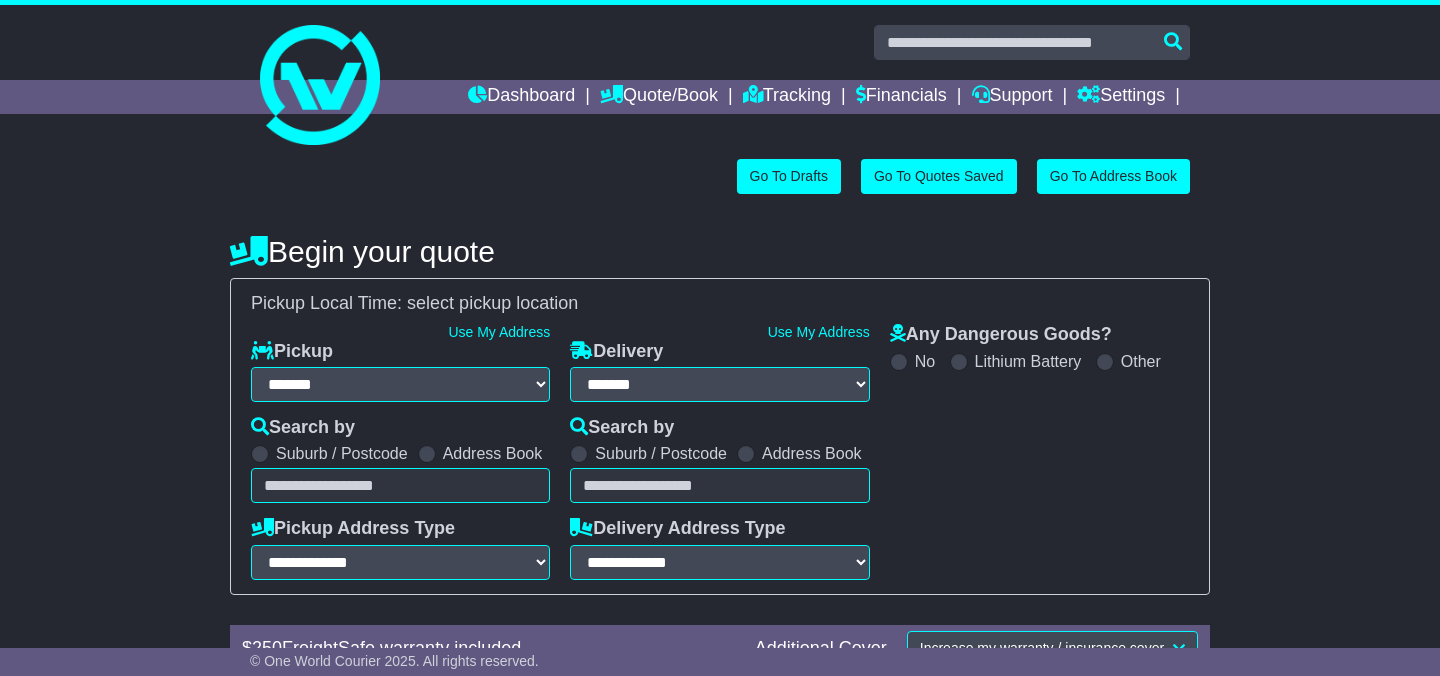 select on "**" 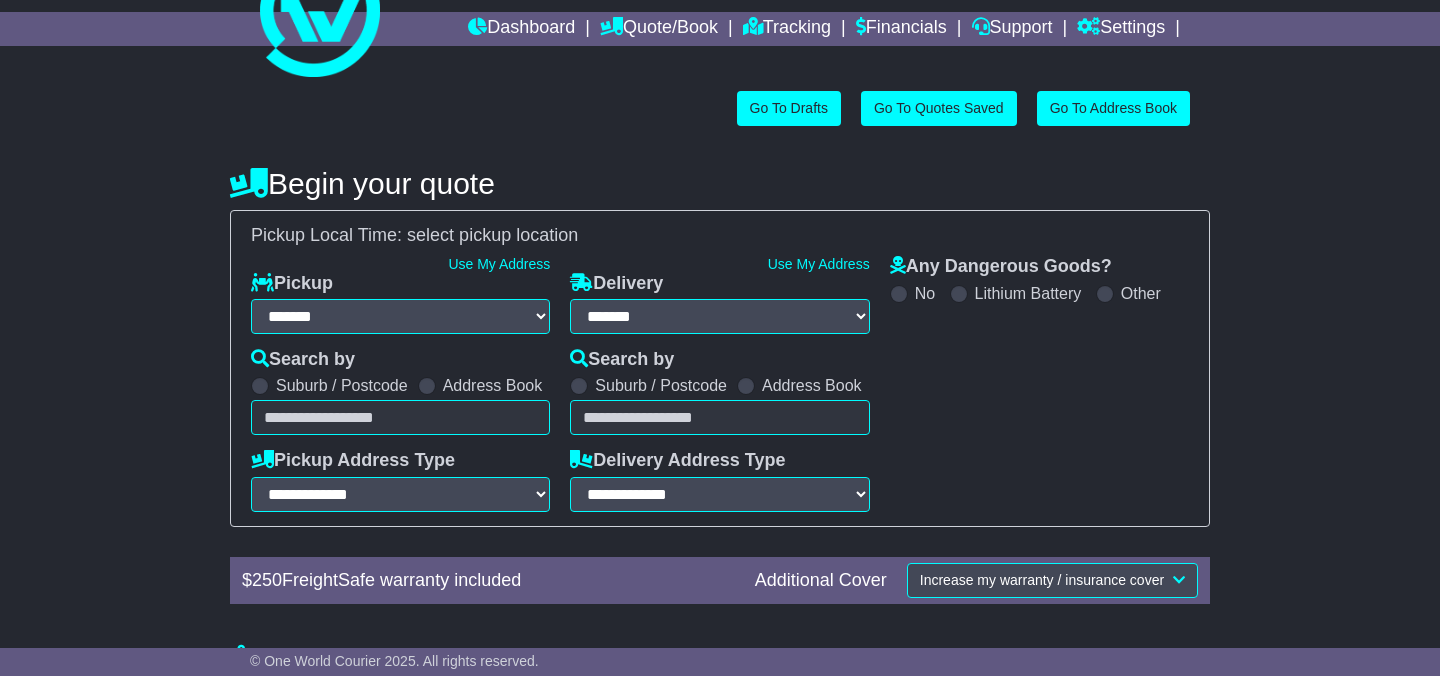 scroll, scrollTop: 70, scrollLeft: 0, axis: vertical 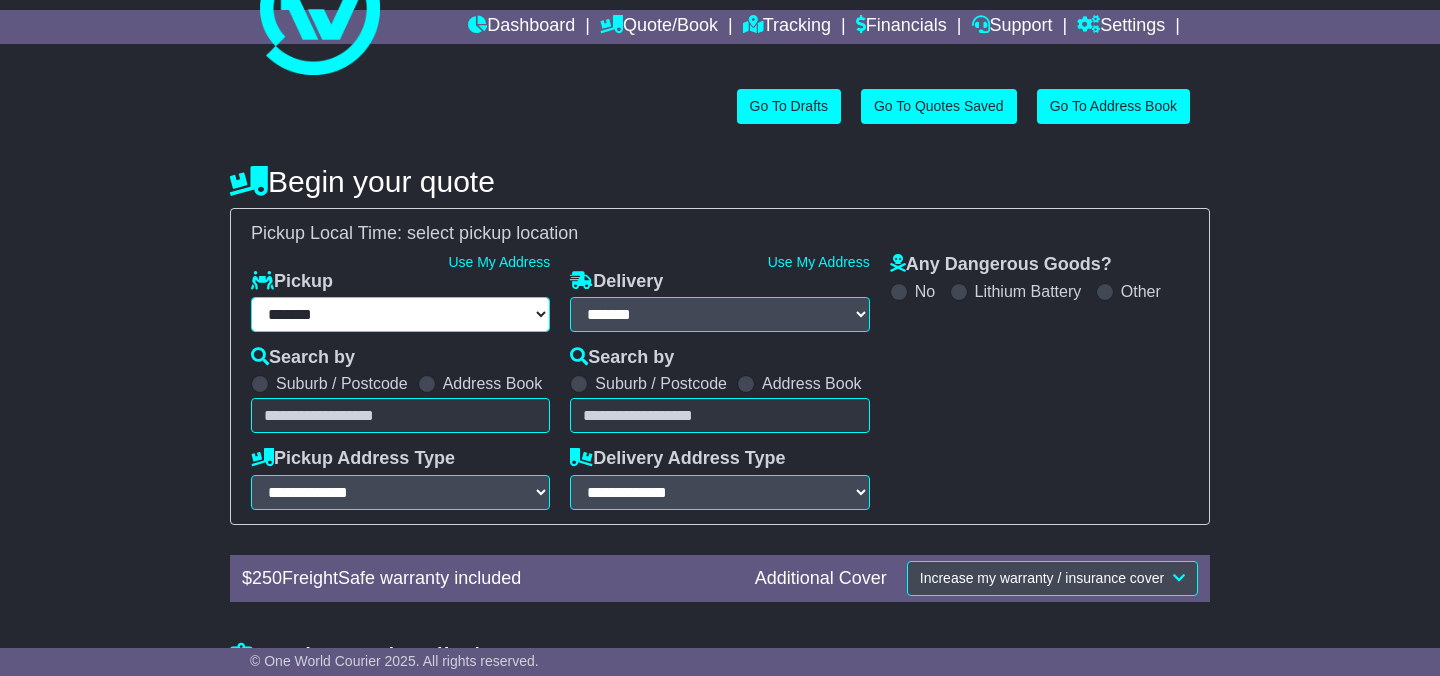 click on "**********" at bounding box center [400, 314] 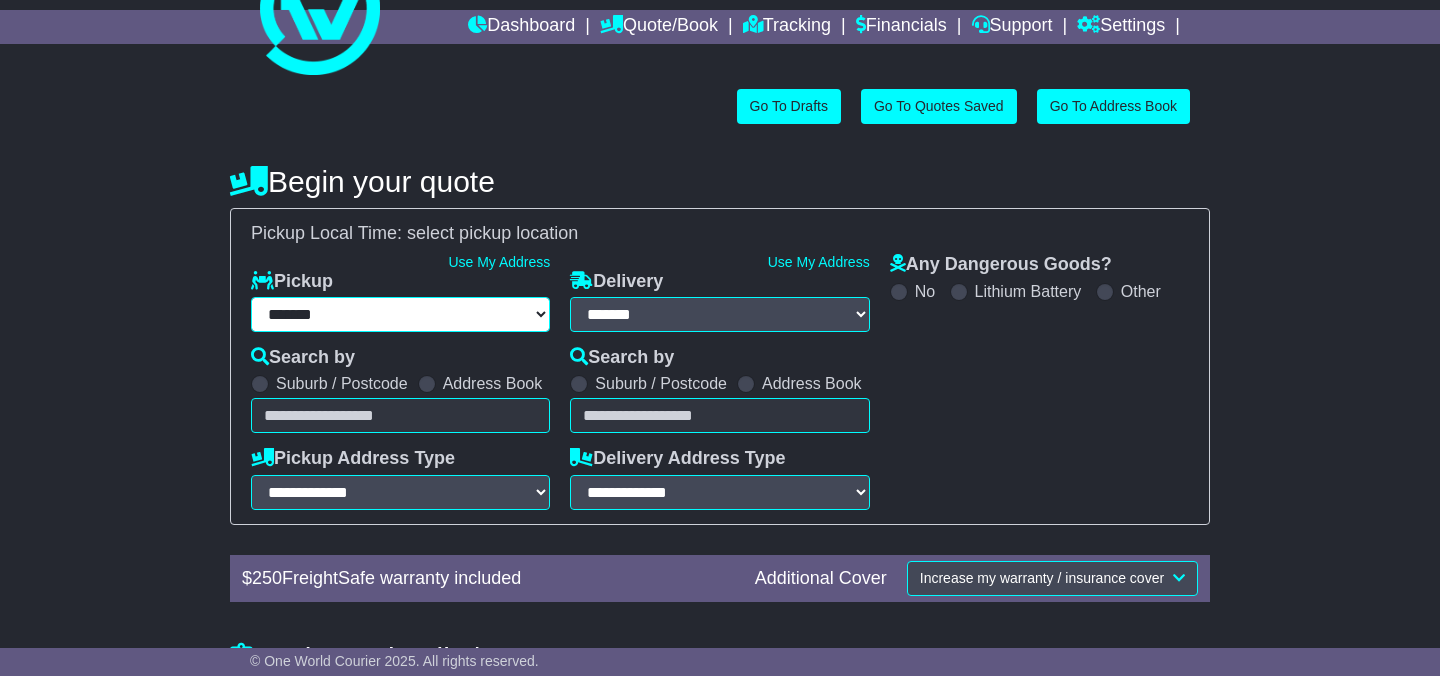 select on "***" 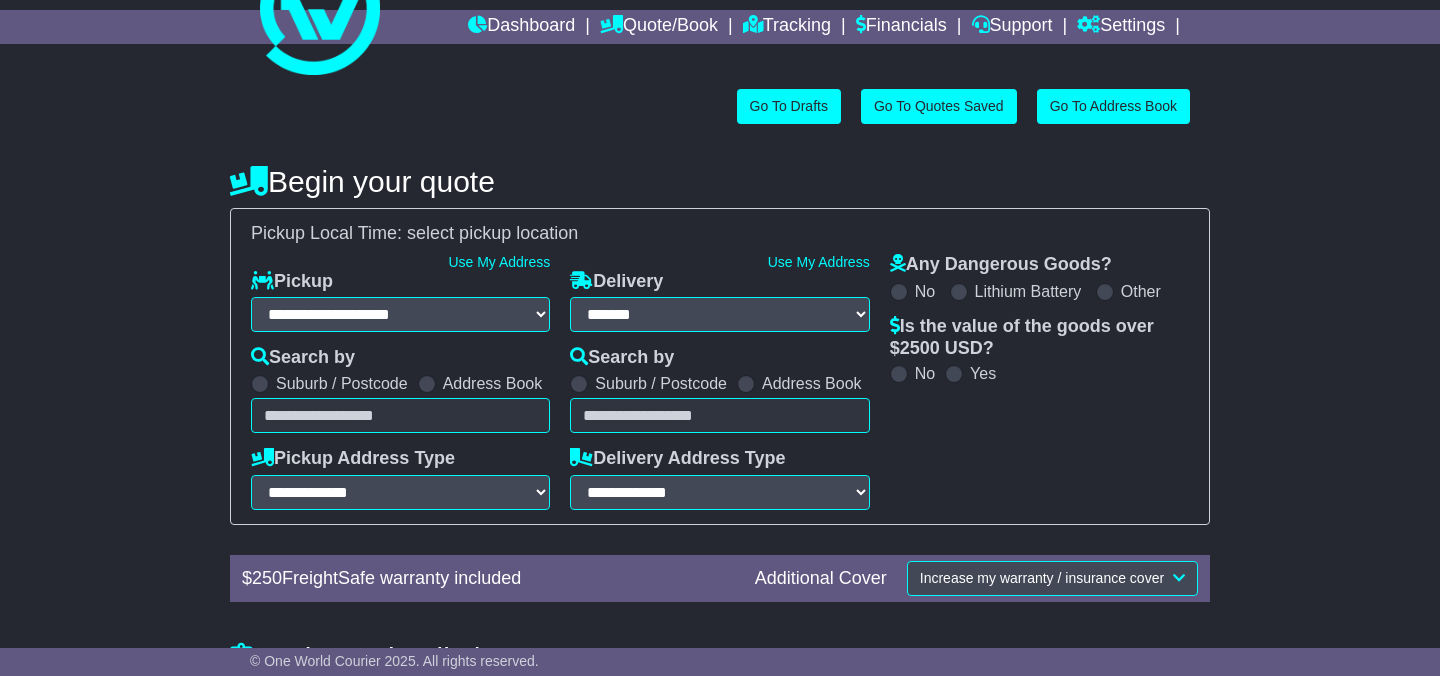 click on "Address Book" at bounding box center (480, 383) 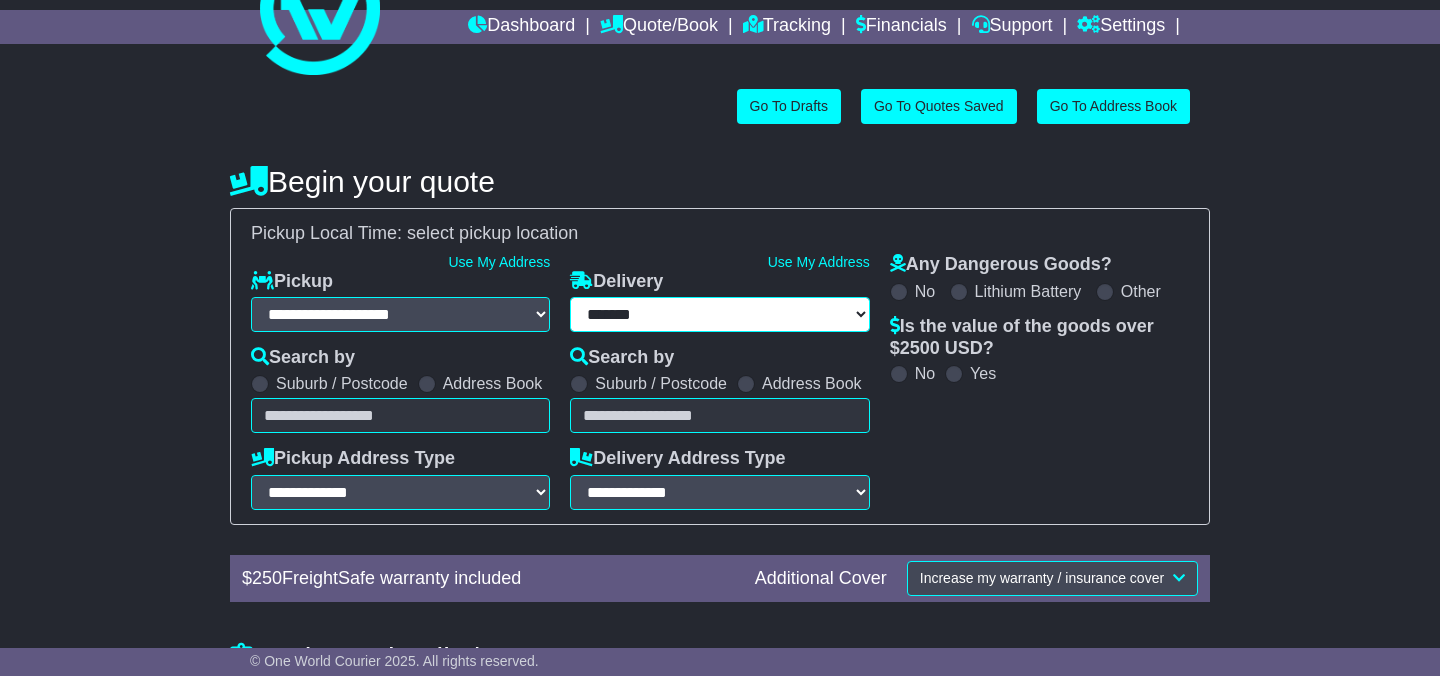 select 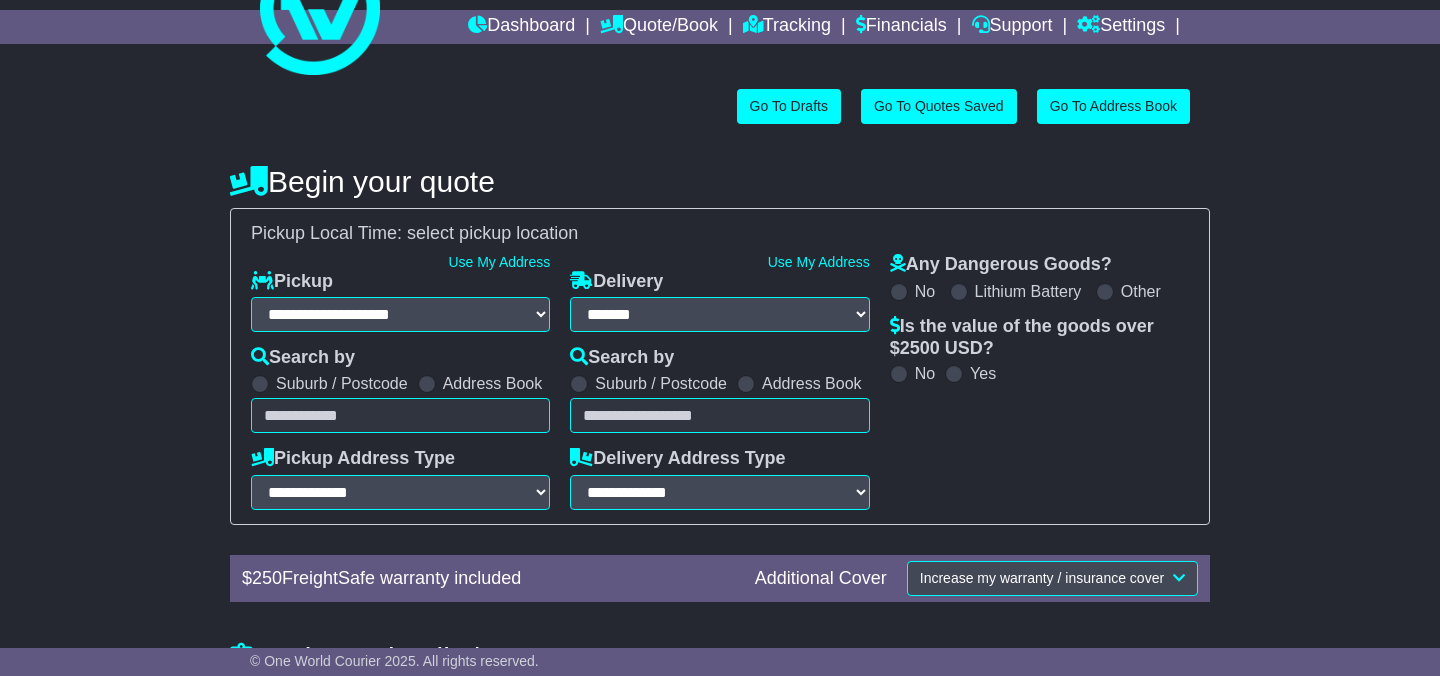 click on "Unknown City / Postcode Pair
×
You have entered     address.
Our database shows the postcode and suburb don't match. Please make sure location exists otherwise you might not receive all quotes available.
Maybe you meant to use some of the next:
Ok" at bounding box center [400, 415] 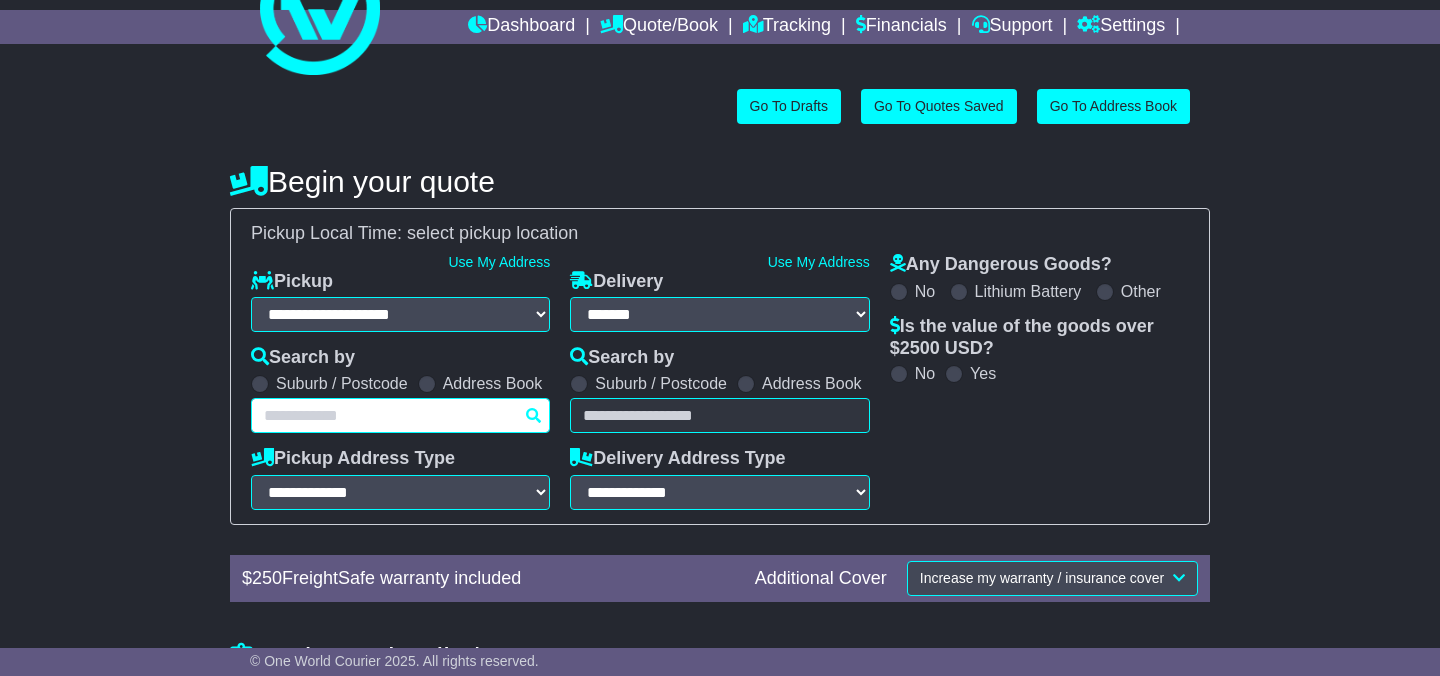 click at bounding box center [400, 415] 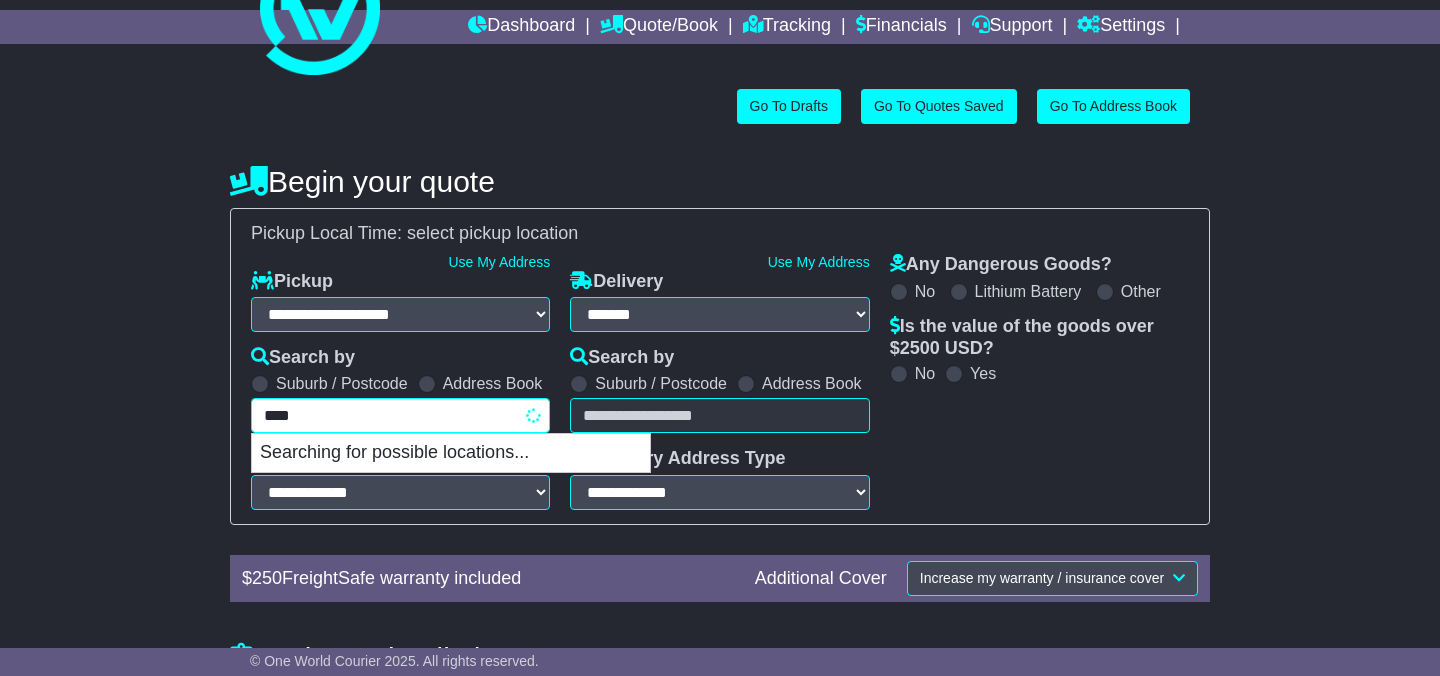 type on "*****" 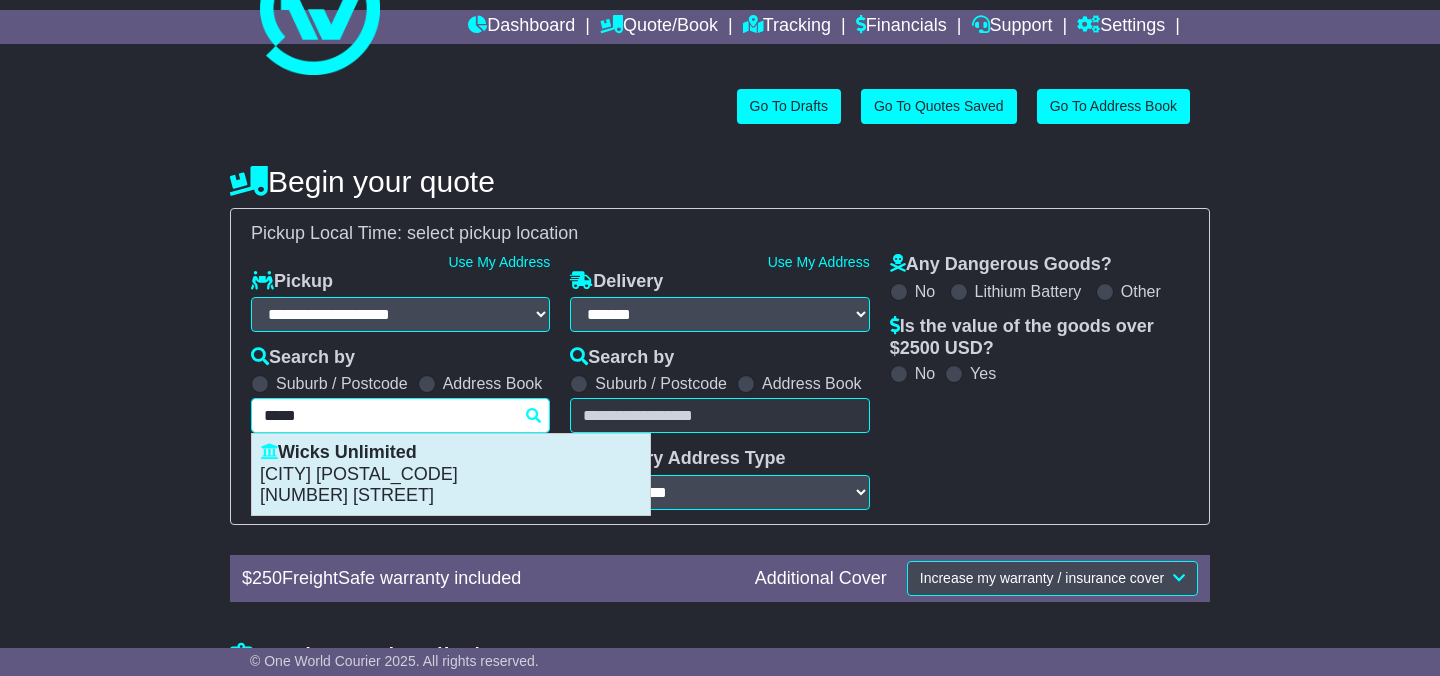 click on "POMPANO BEACH 33069" at bounding box center (451, 475) 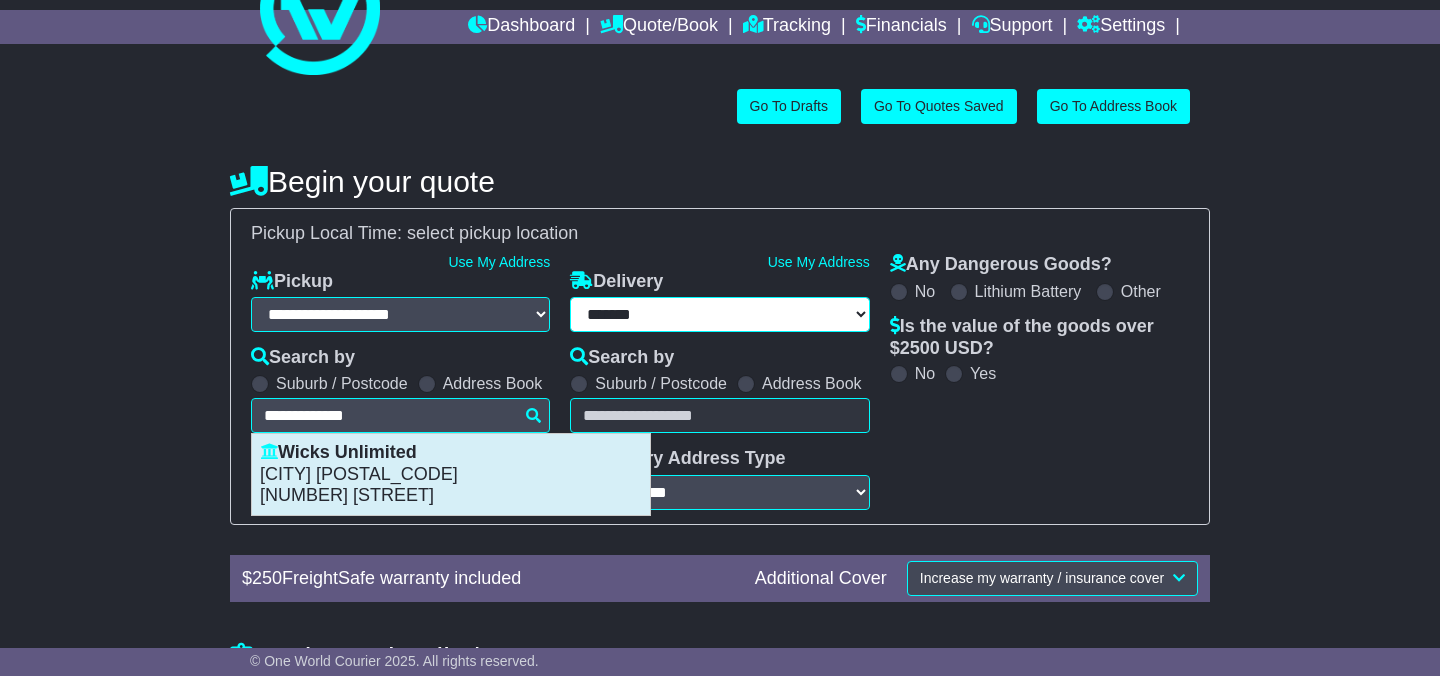 select on "**********" 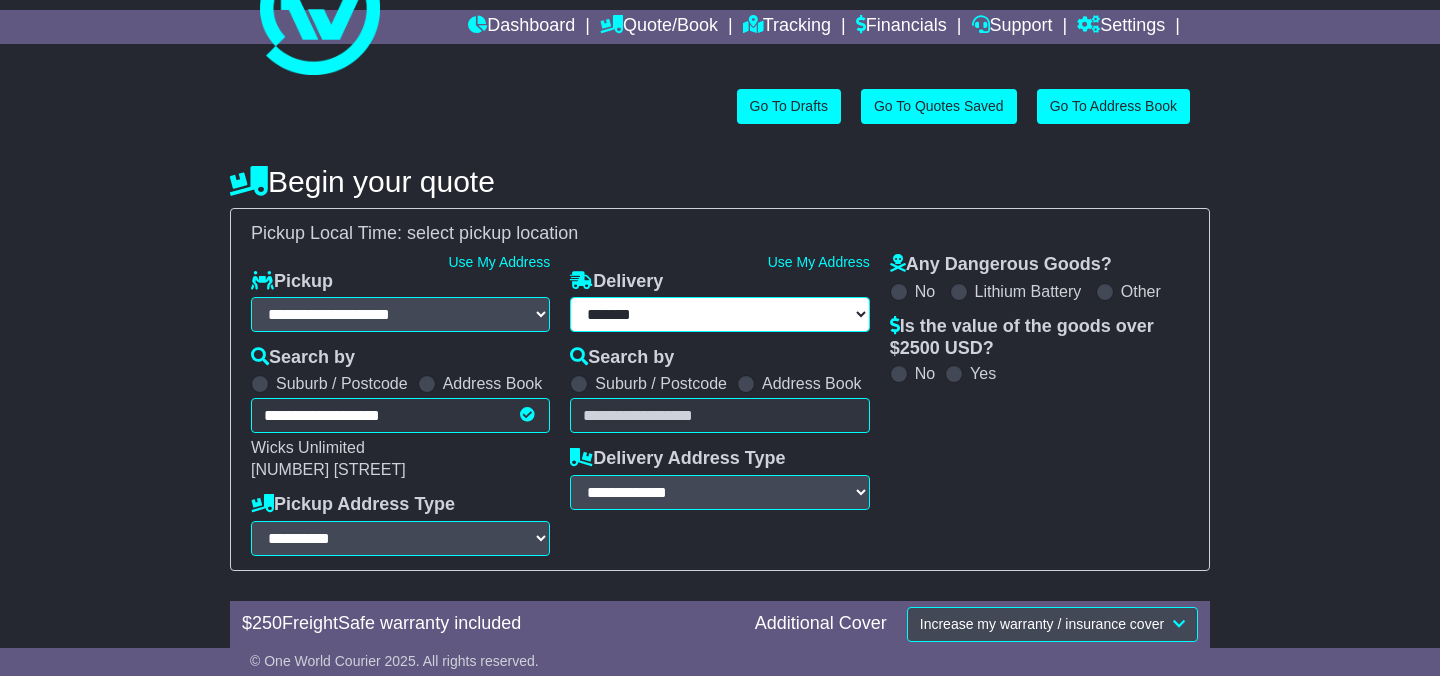 type on "**********" 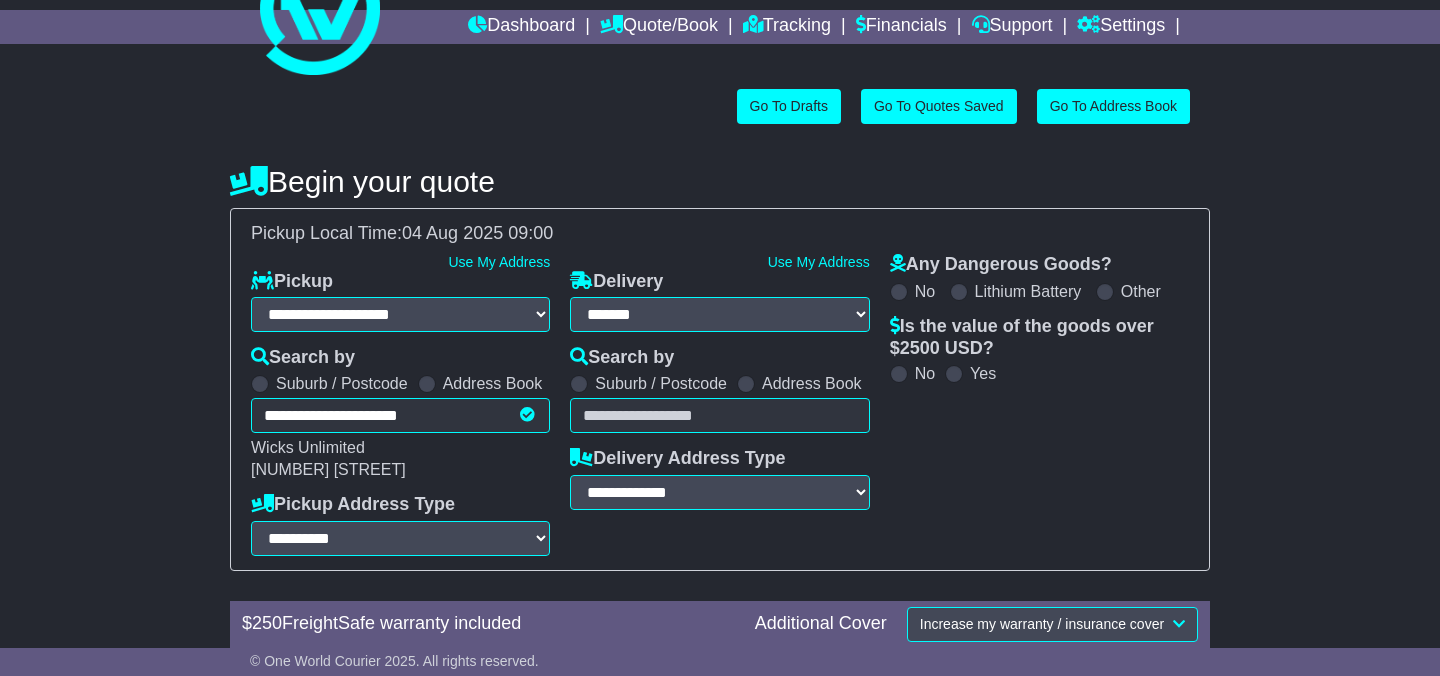 click at bounding box center (746, 384) 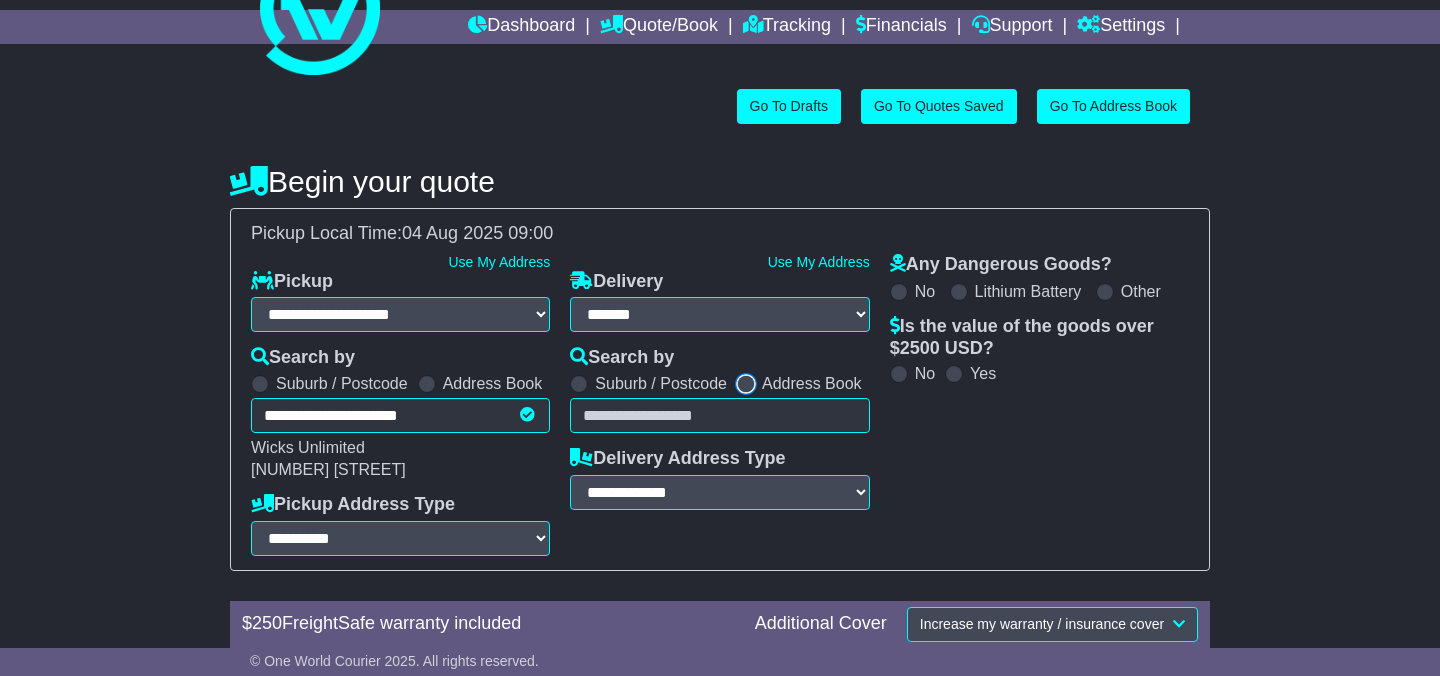 select 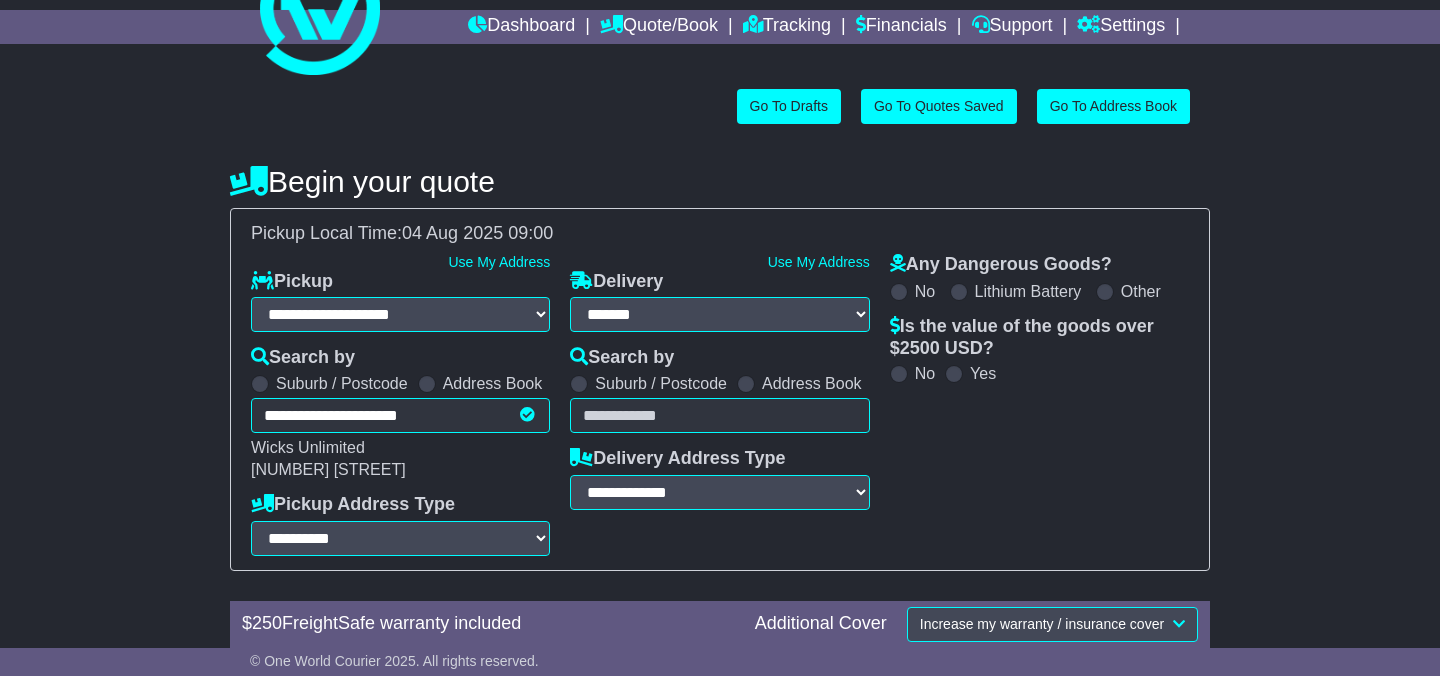 click on "Unknown City / Postcode Pair
×
You have entered     address.
Our database shows the postcode and suburb don't match. Please make sure location exists otherwise you might not receive all quotes available.
Maybe you meant to use some of the next:
Ok" at bounding box center (719, 415) 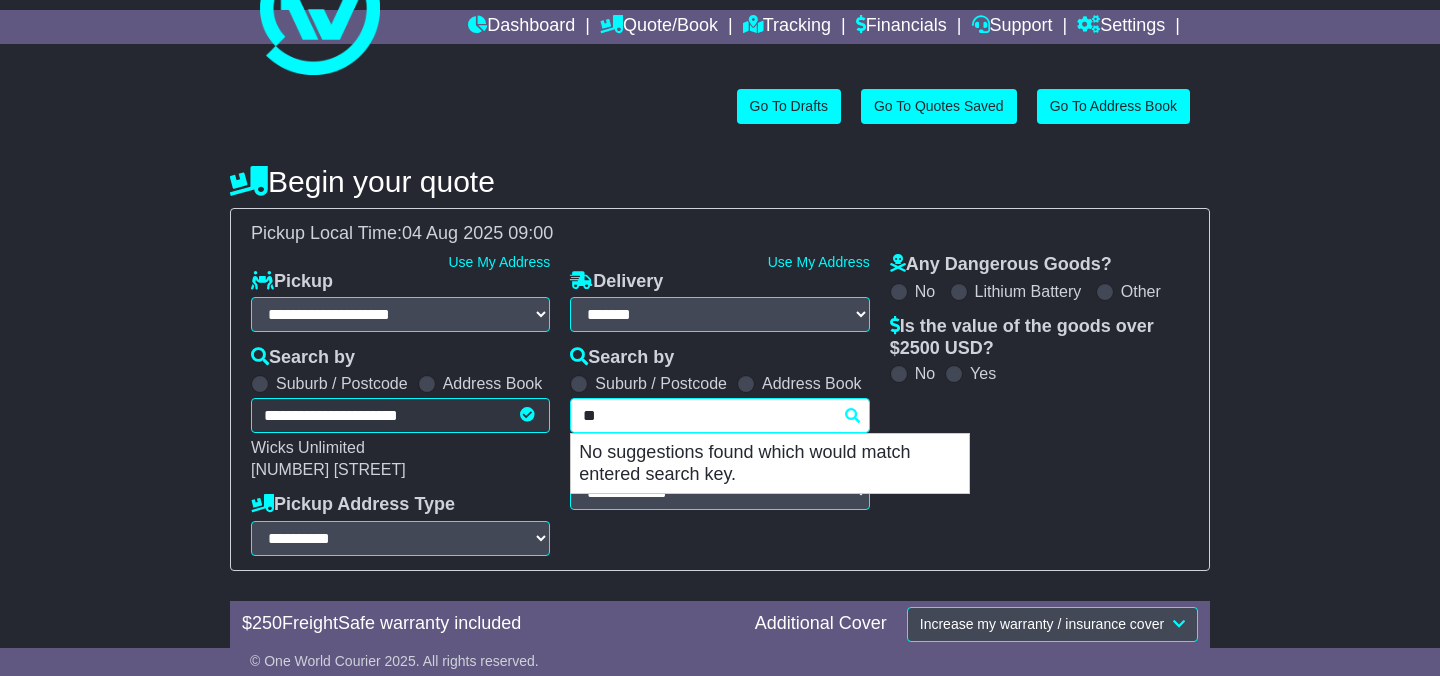 type on "*" 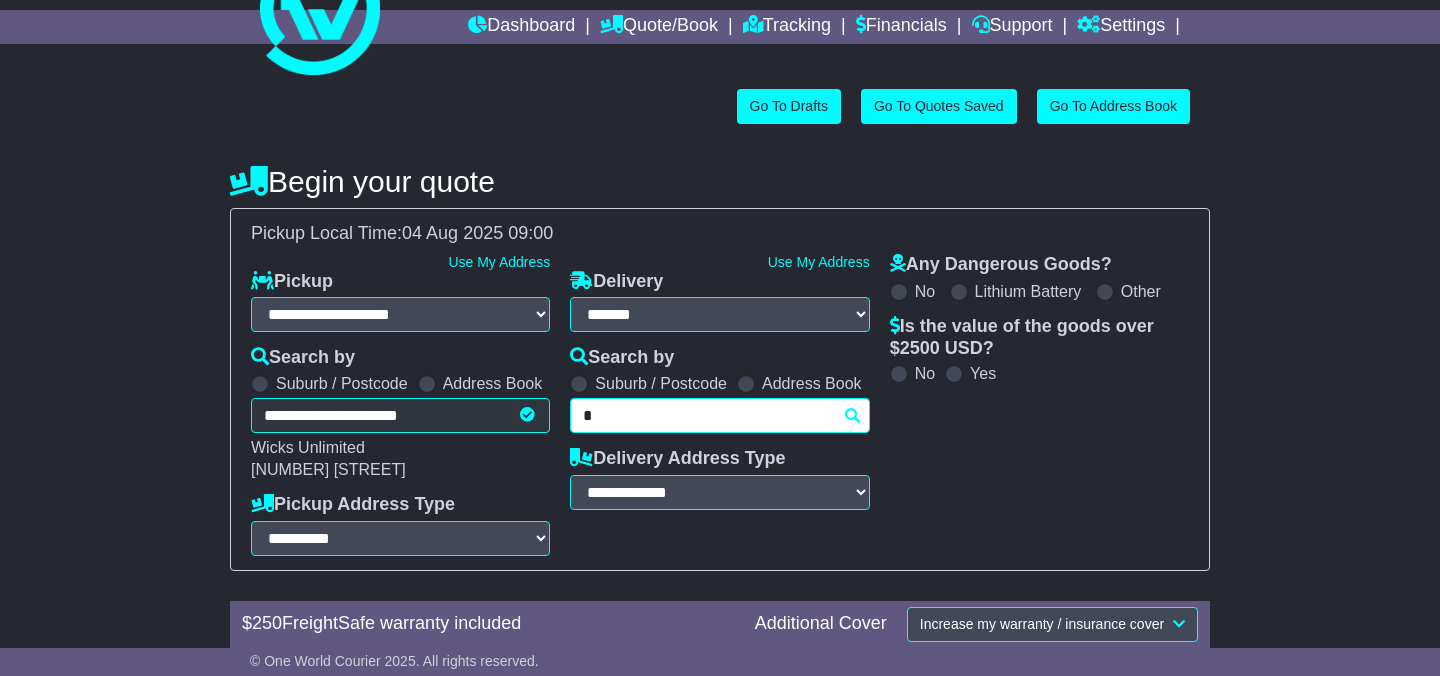type 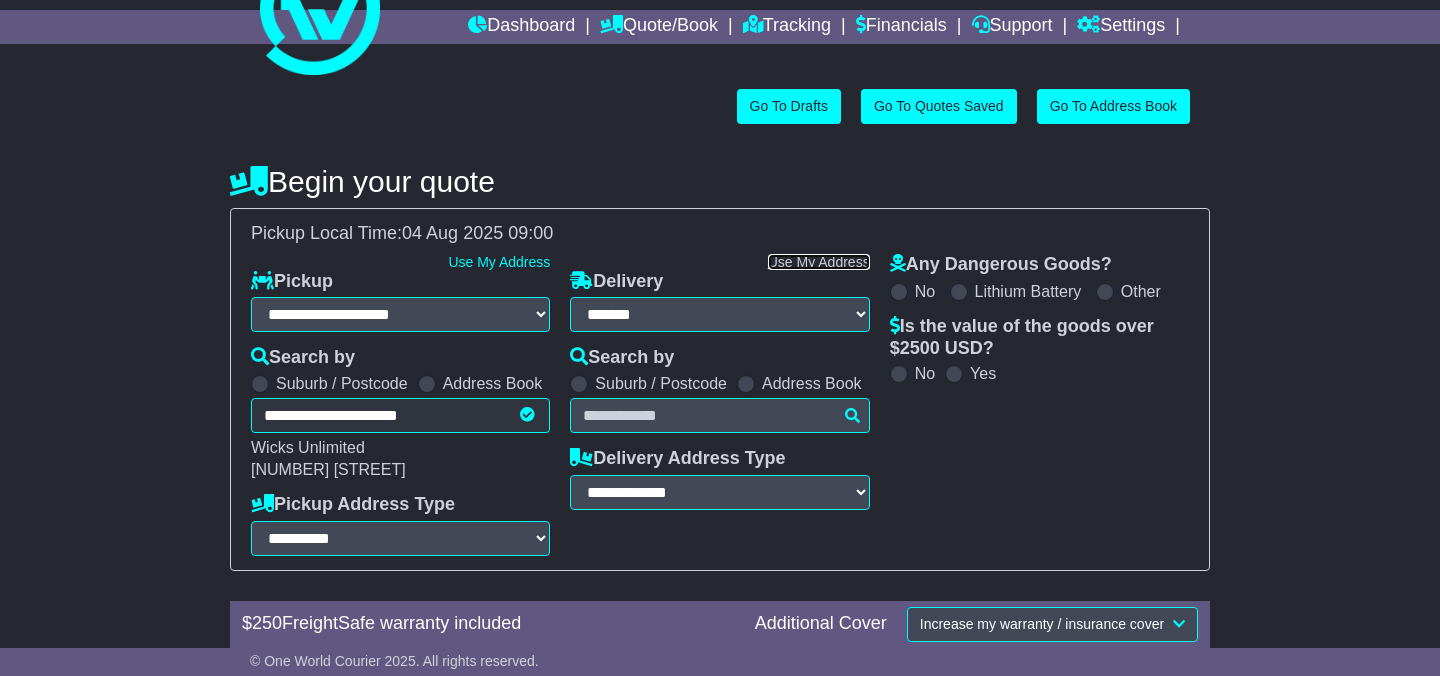 click on "Use My Address" at bounding box center [819, 262] 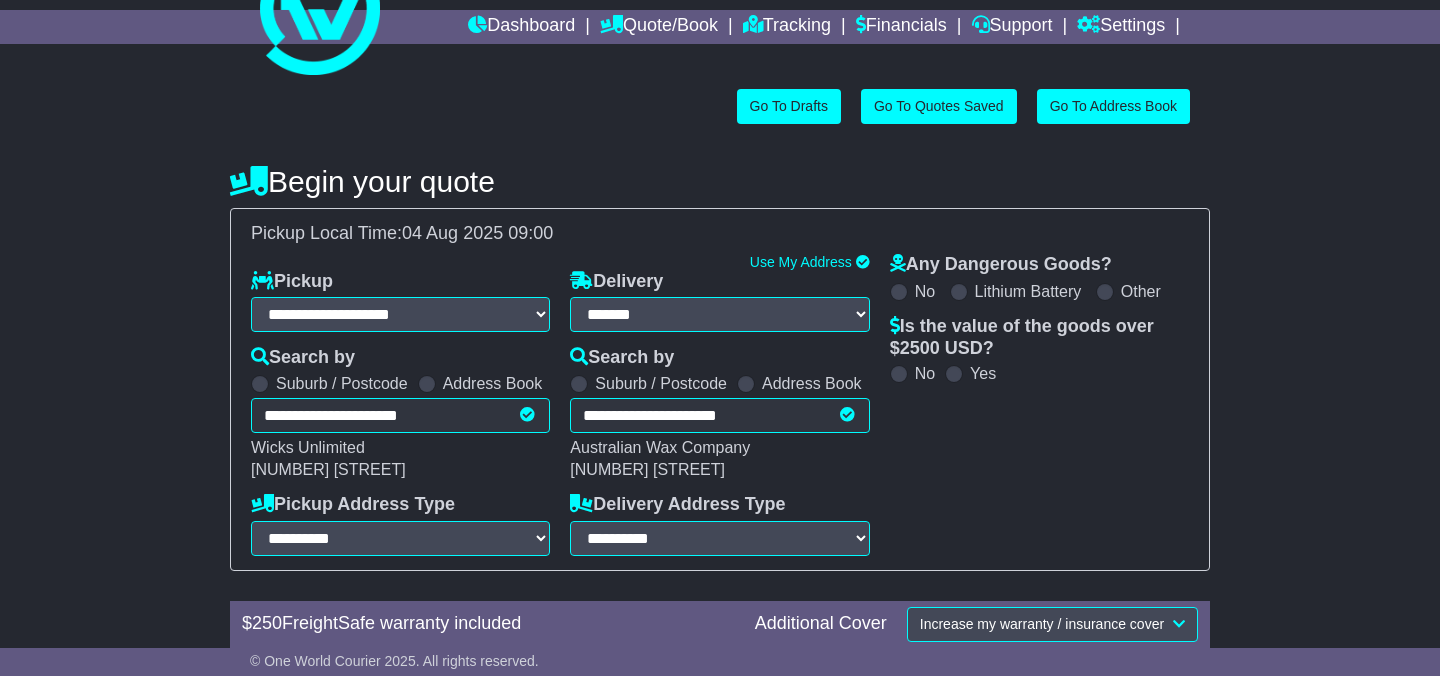 click at bounding box center (954, 374) 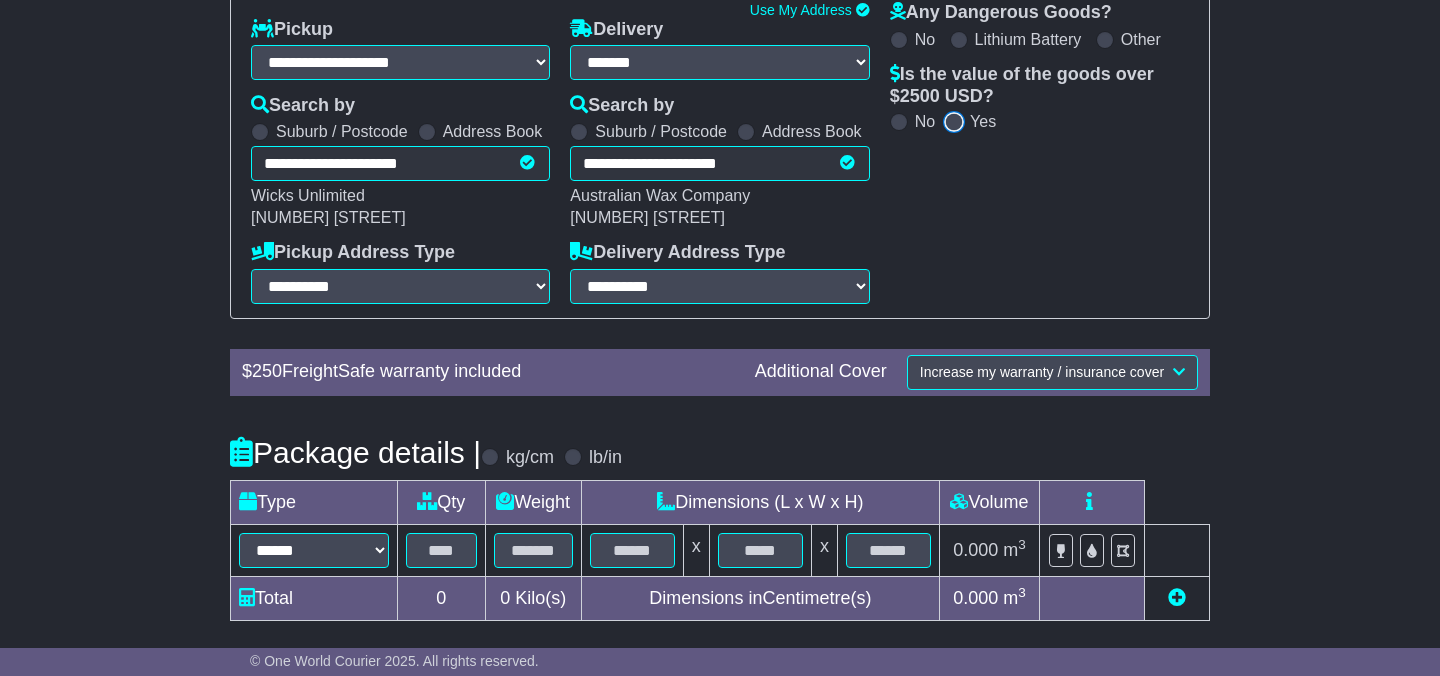 scroll, scrollTop: 383, scrollLeft: 0, axis: vertical 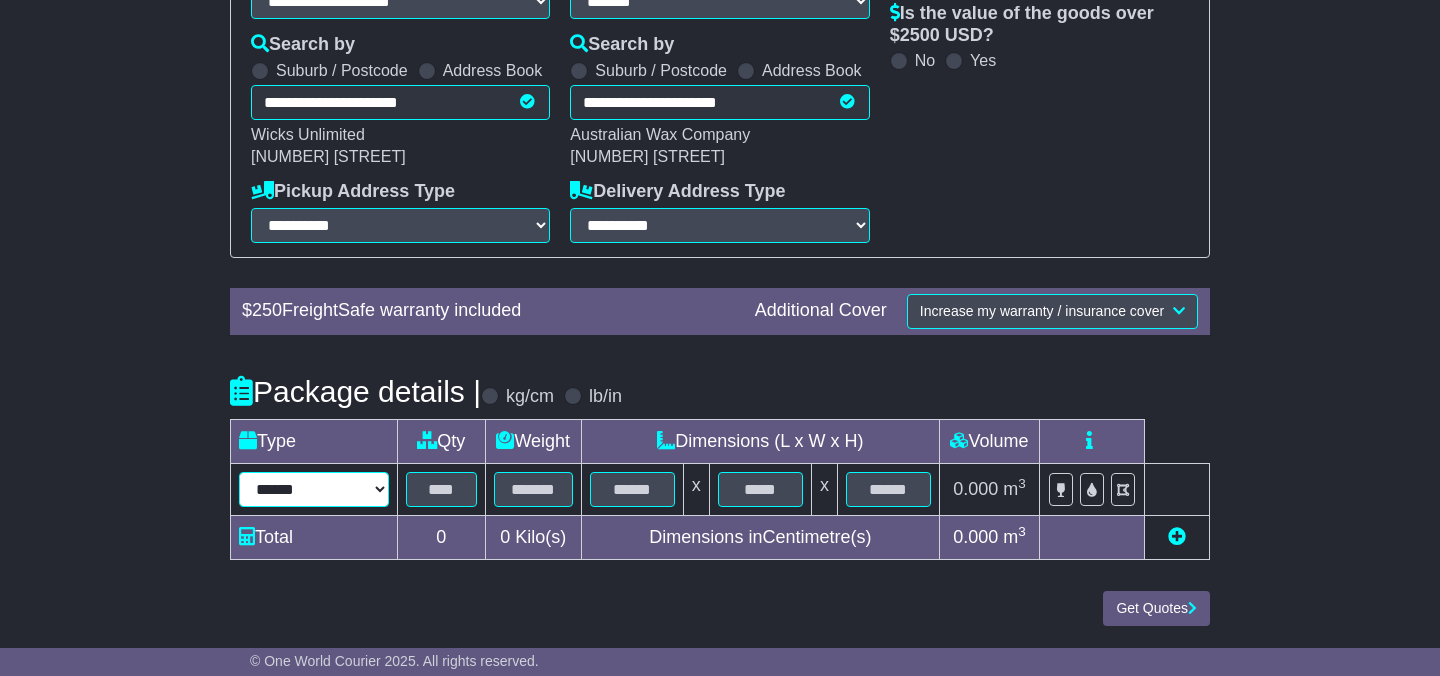 click on "****** ****** *** ******** ***** **** **** ****** *** *******" at bounding box center [314, 489] 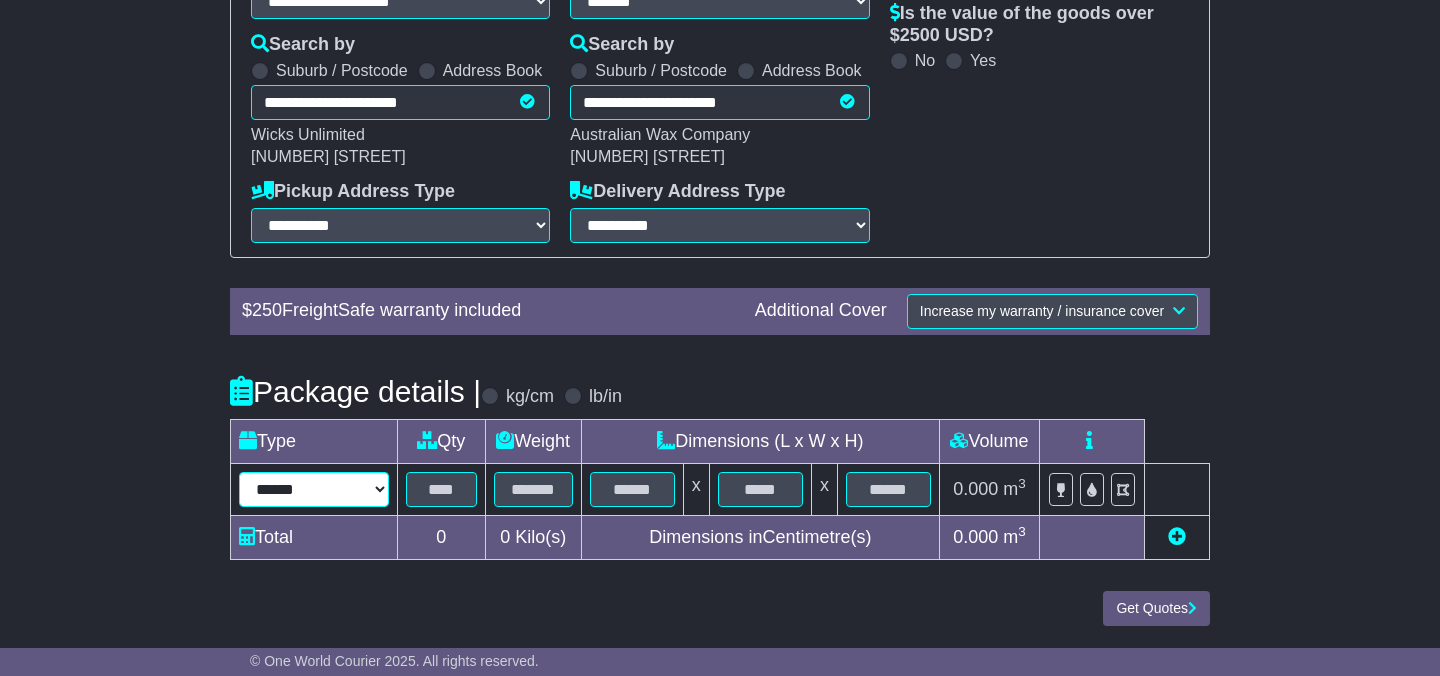 select on "*****" 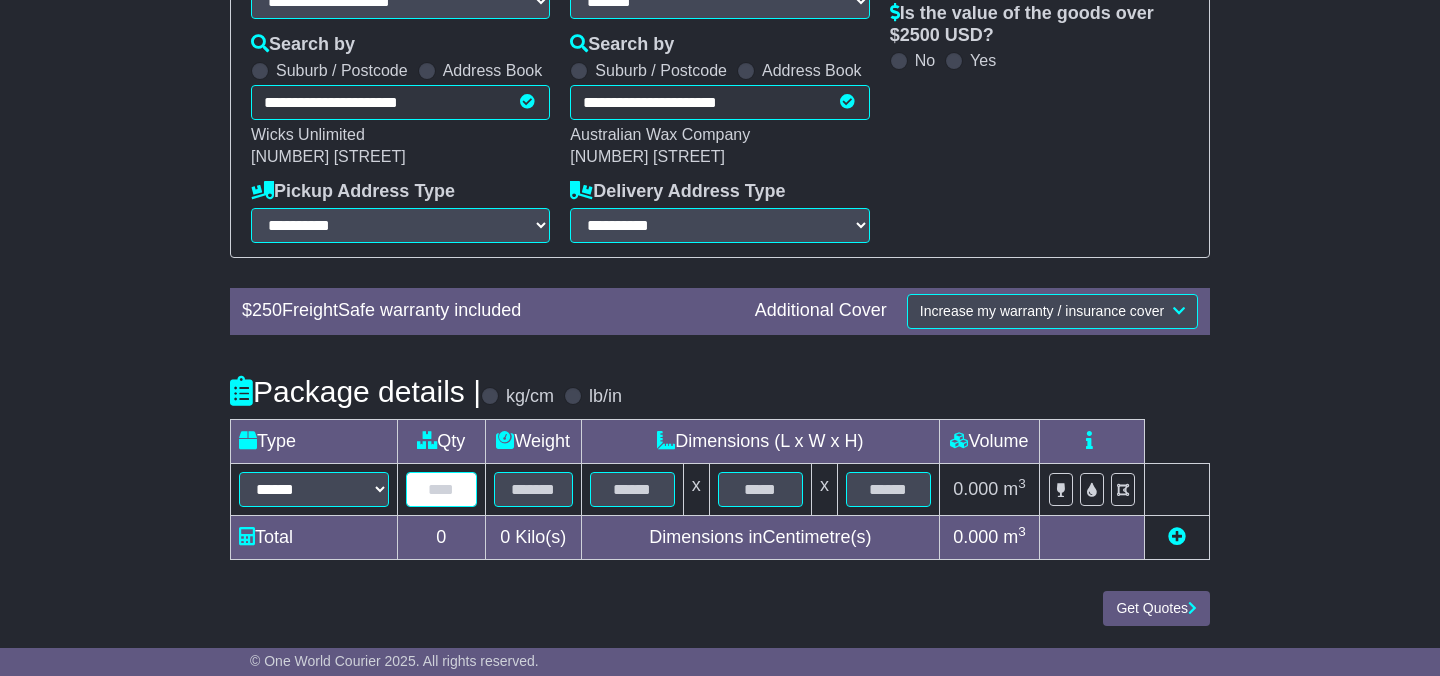click at bounding box center (441, 489) 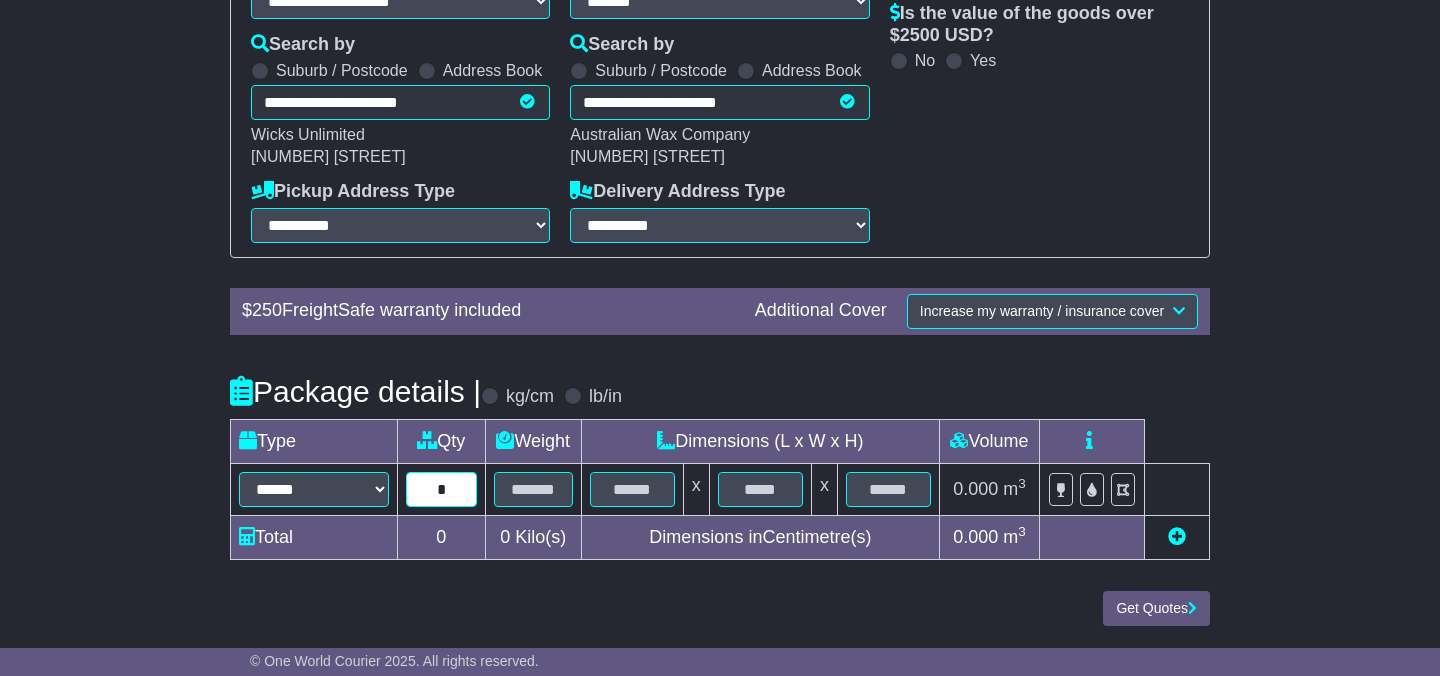 type on "*" 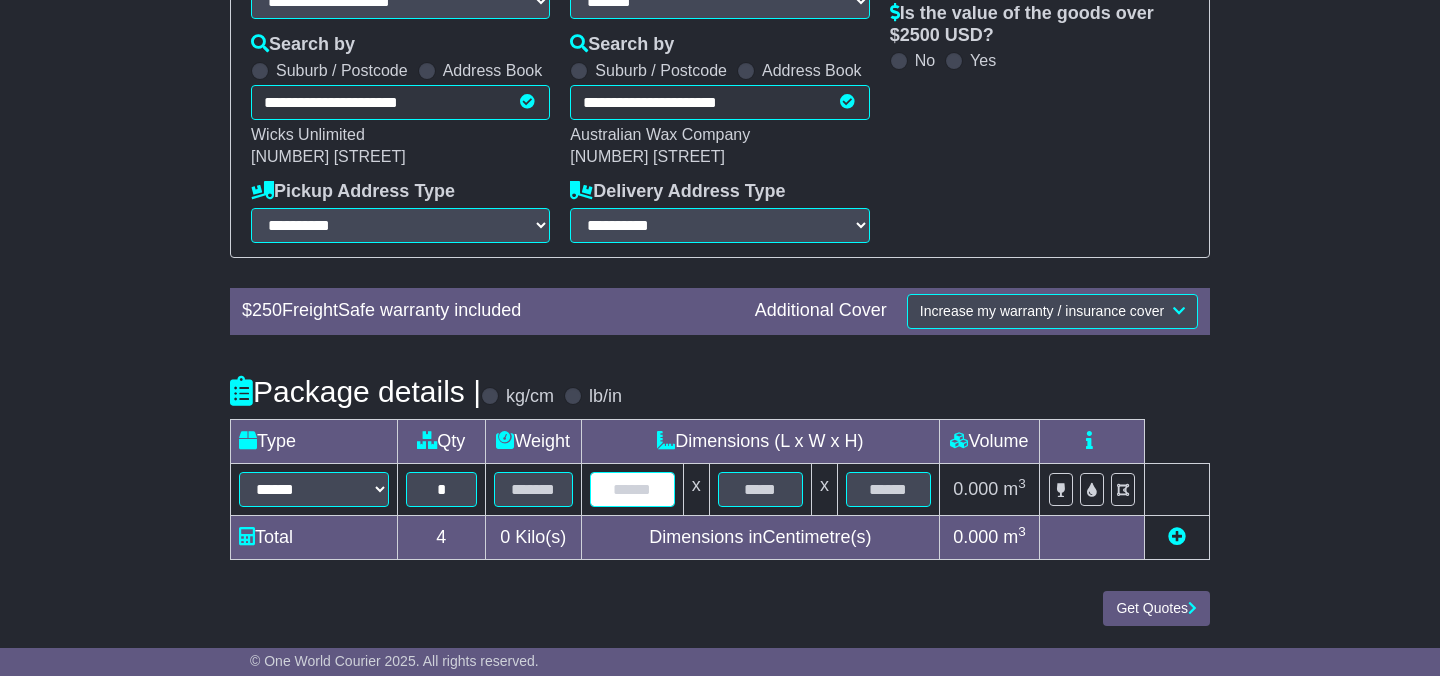 click at bounding box center [632, 489] 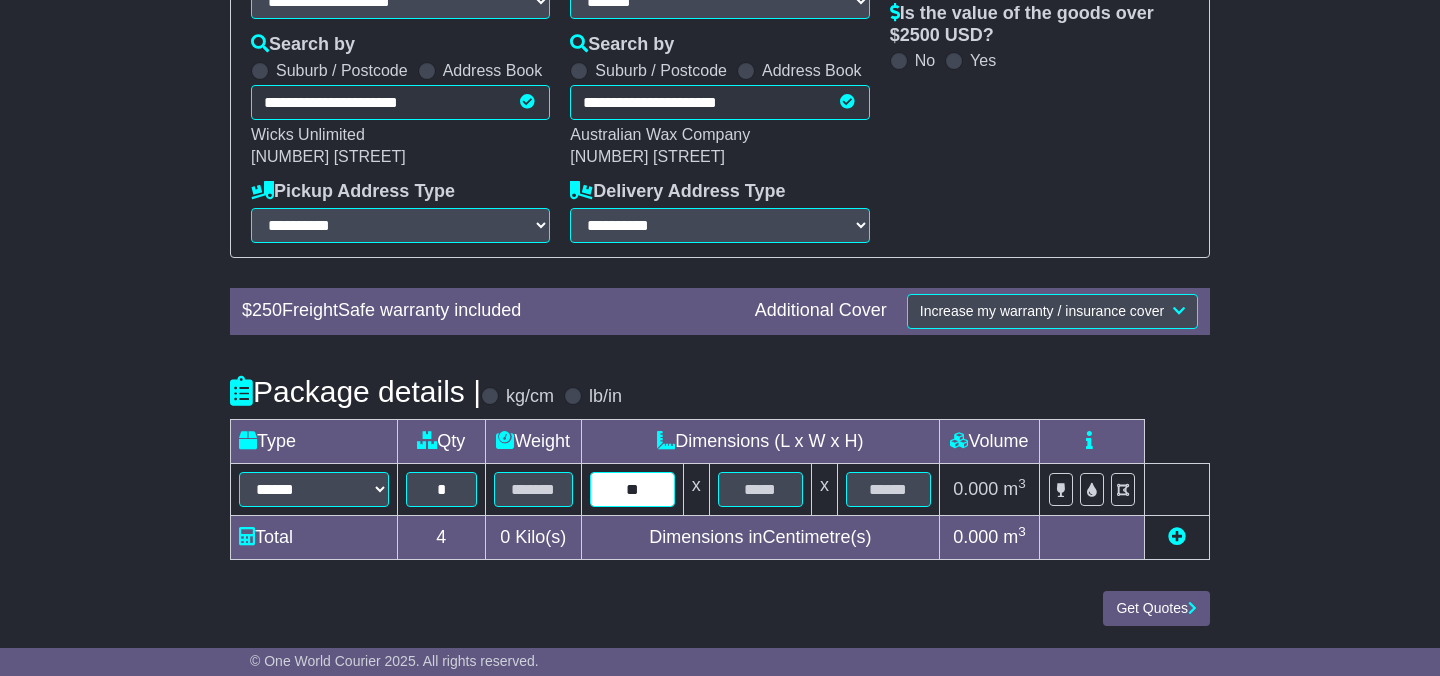 type on "**" 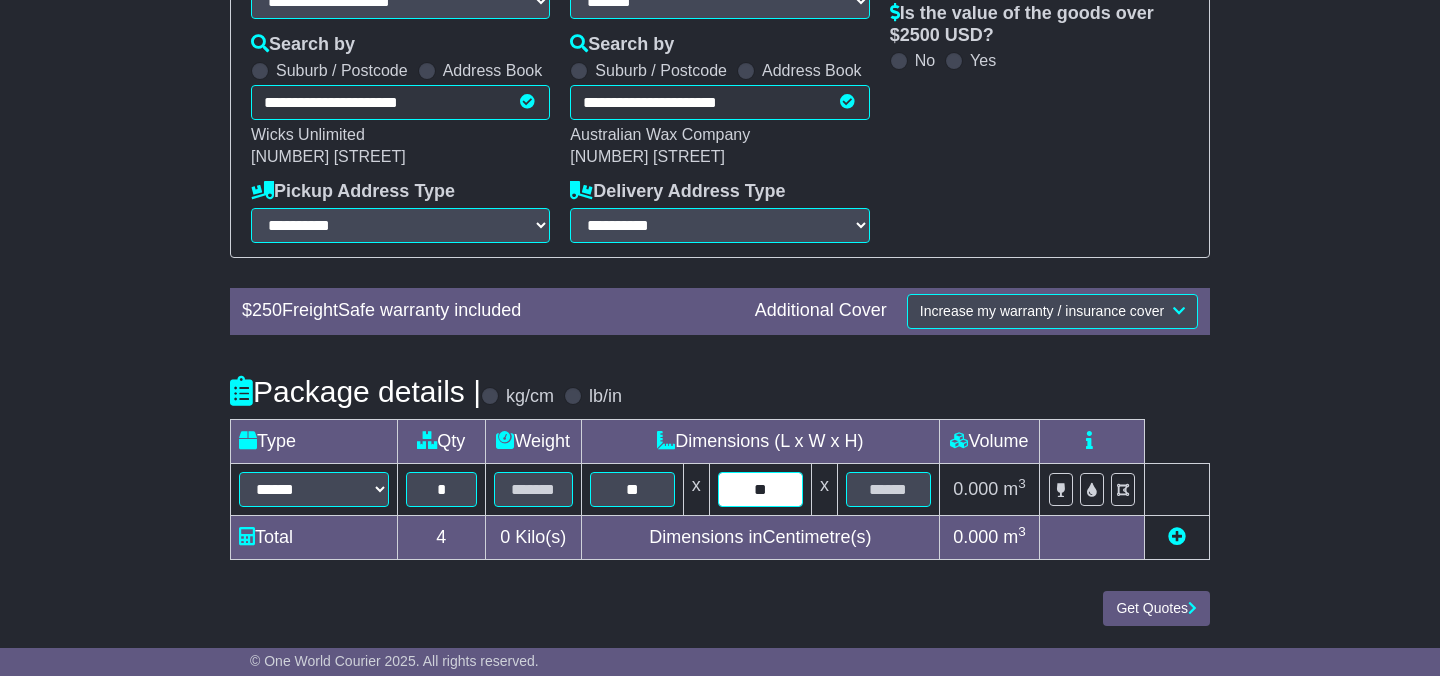type on "**" 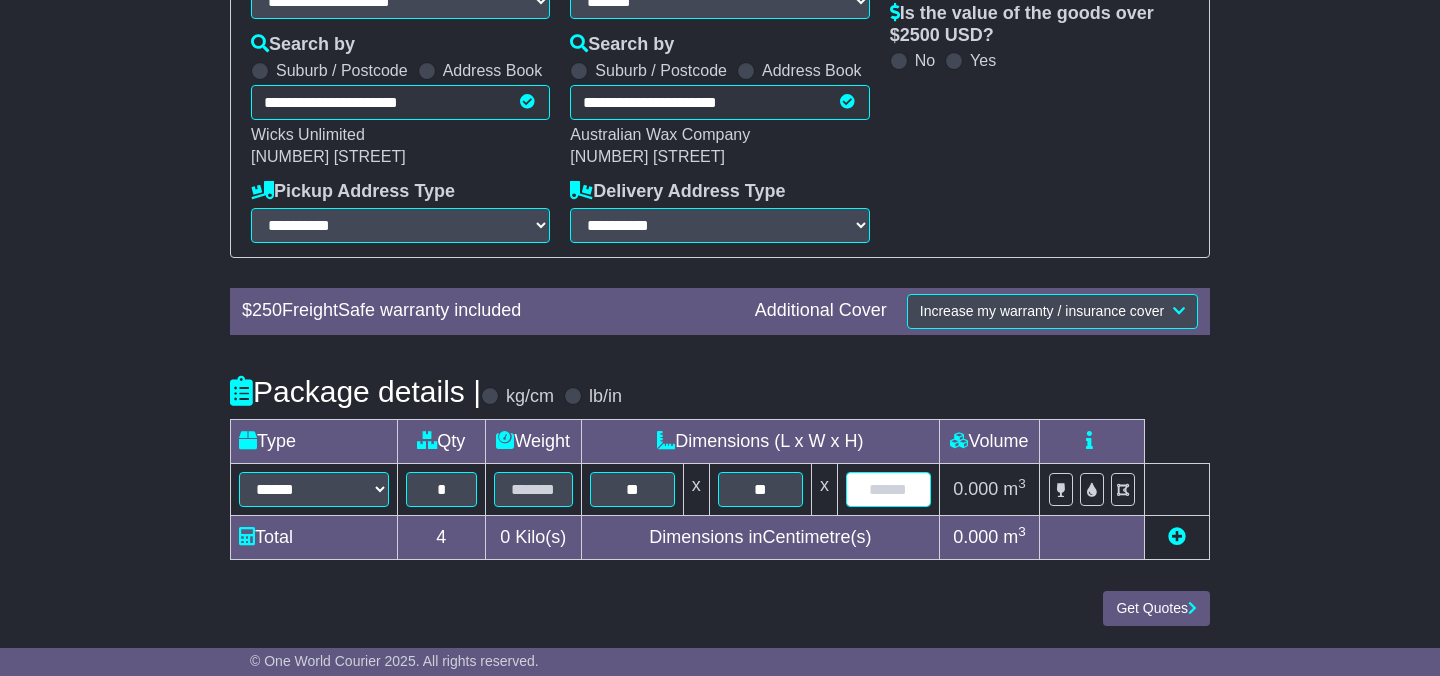 click at bounding box center (888, 489) 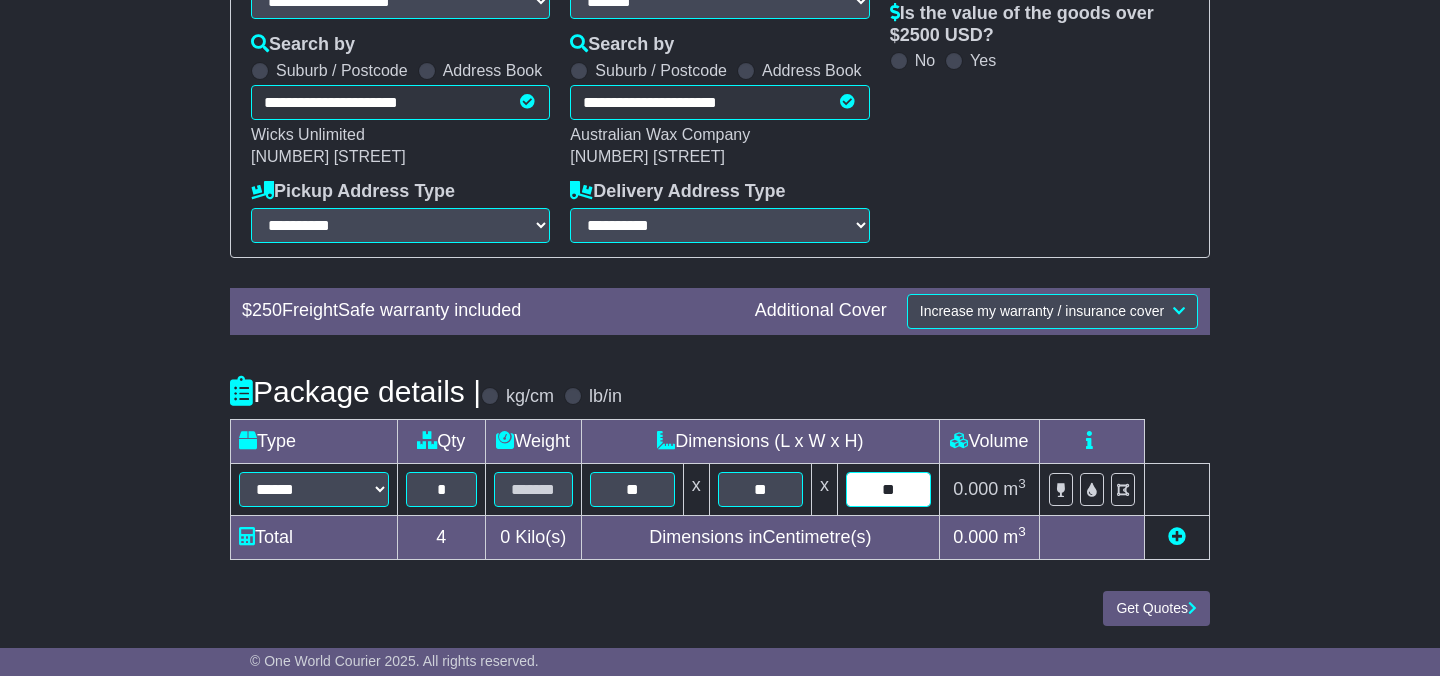 type on "**" 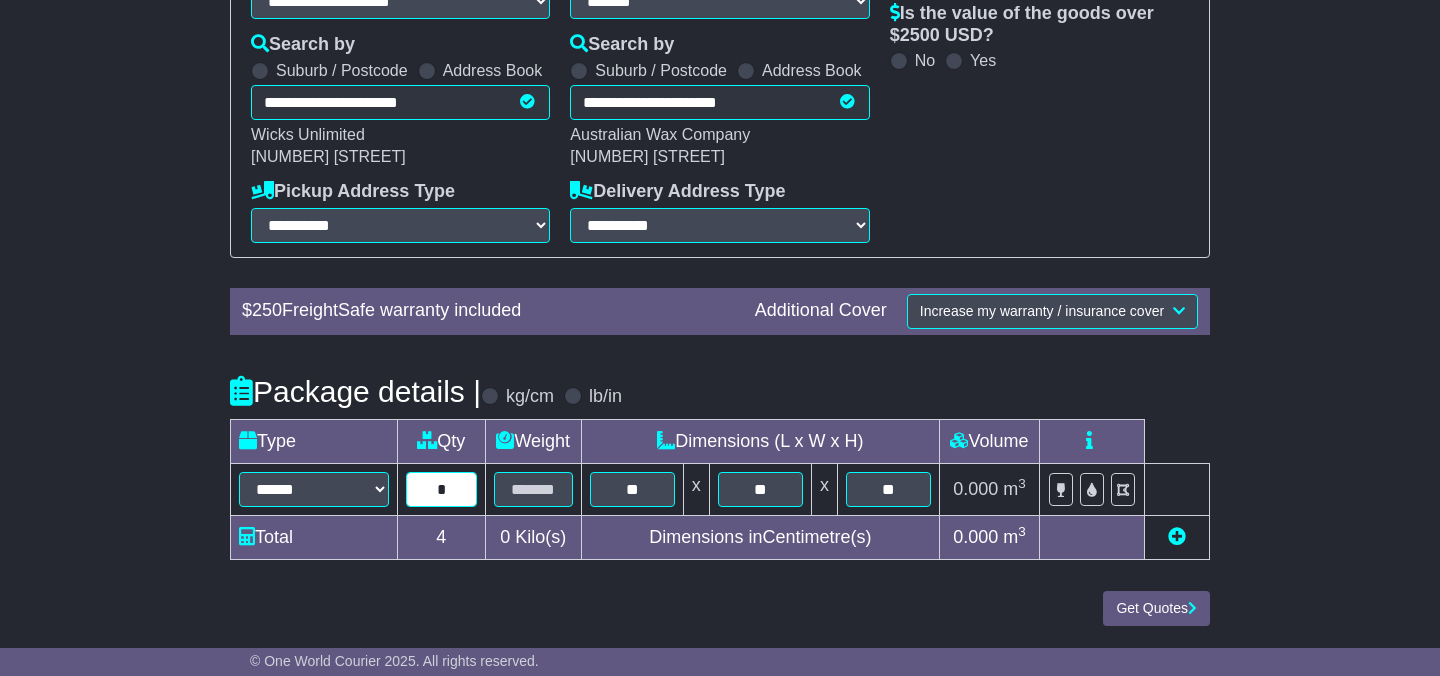 click on "*" at bounding box center [441, 489] 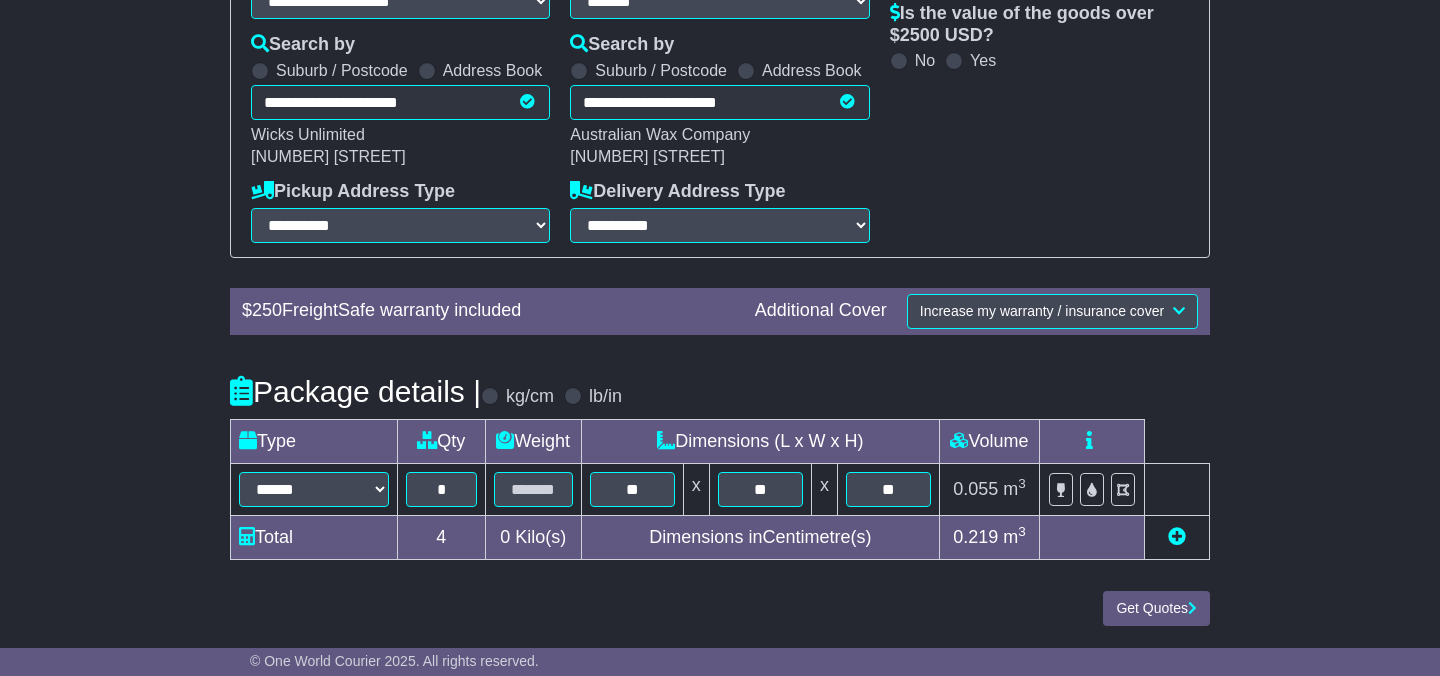 click on "Get Quotes" at bounding box center [720, 608] 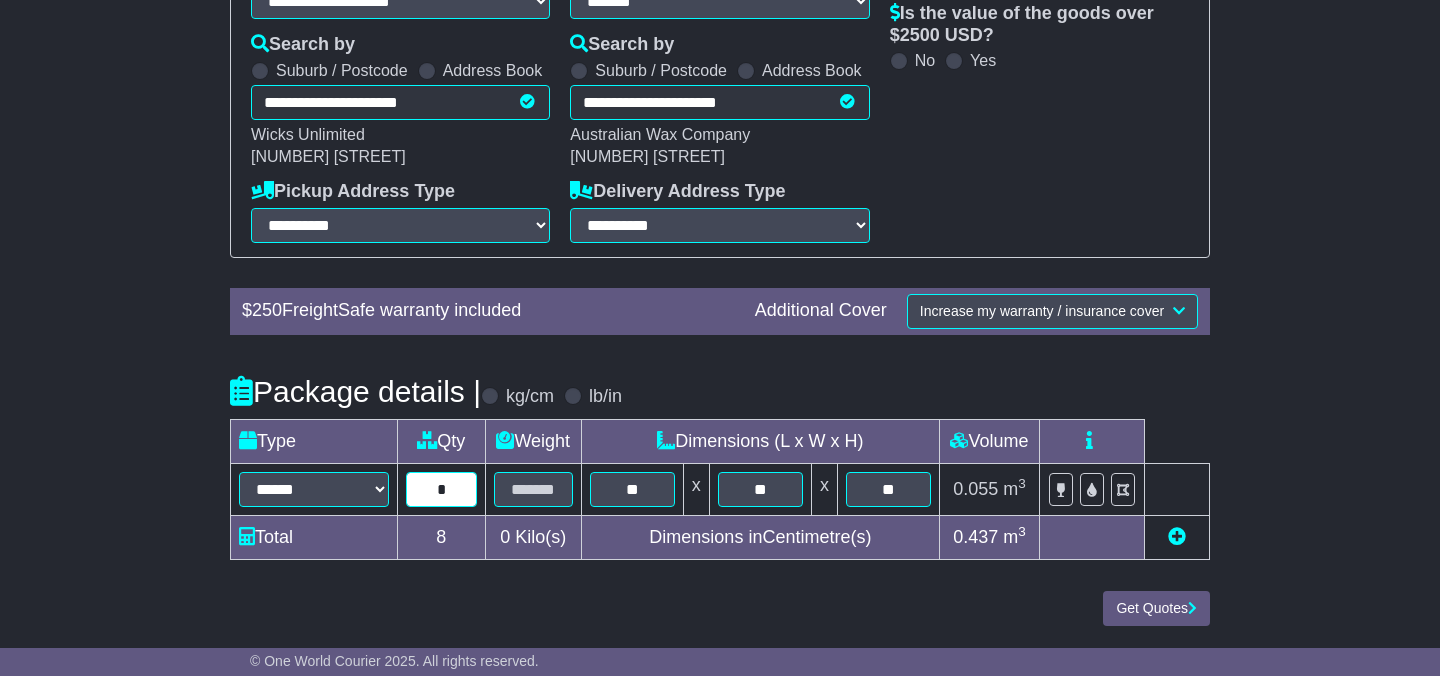 click on "*" at bounding box center (441, 489) 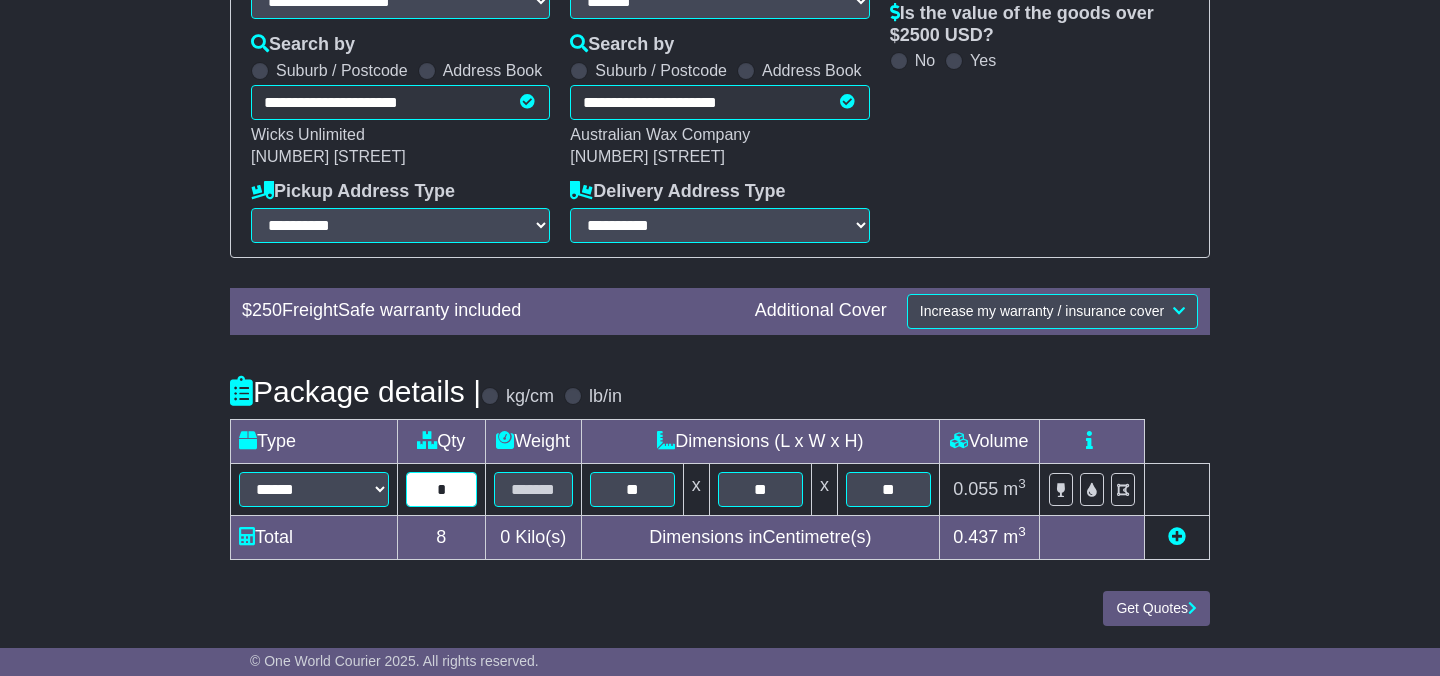 type on "*" 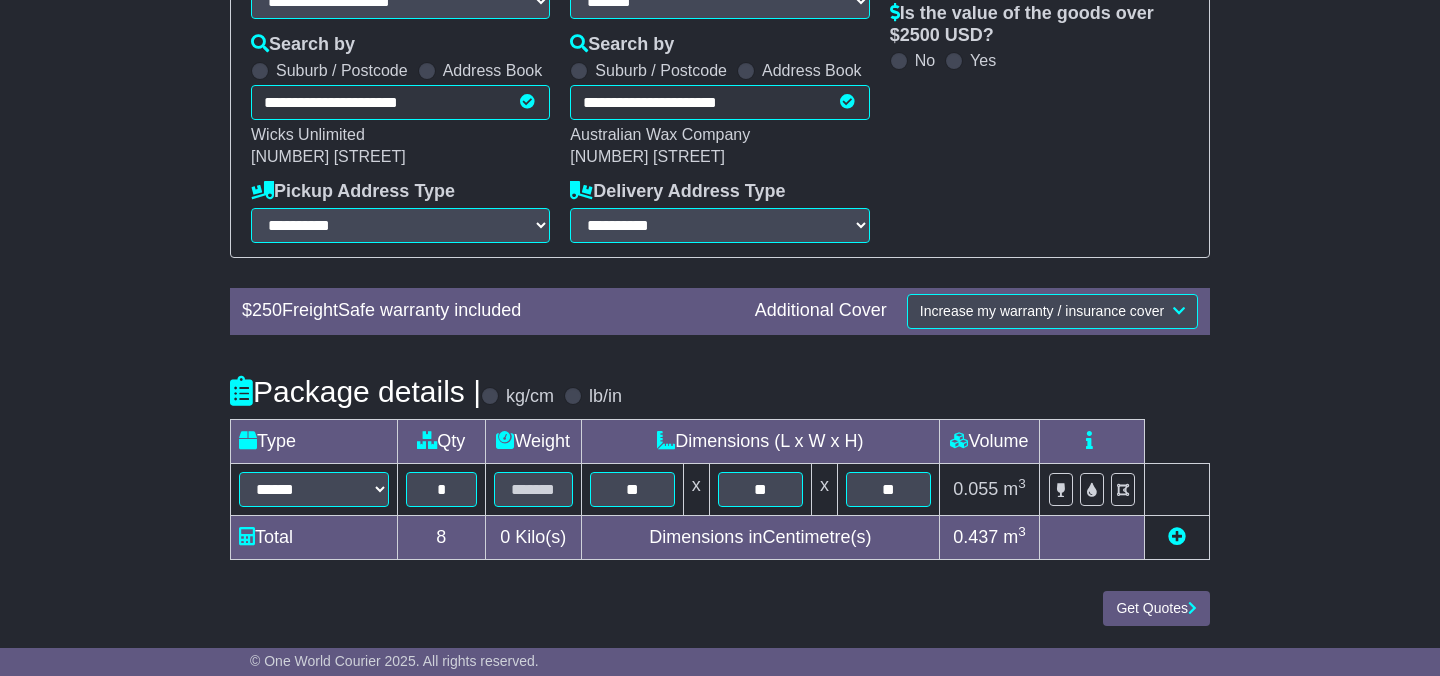 click on "Get Quotes" at bounding box center (720, 608) 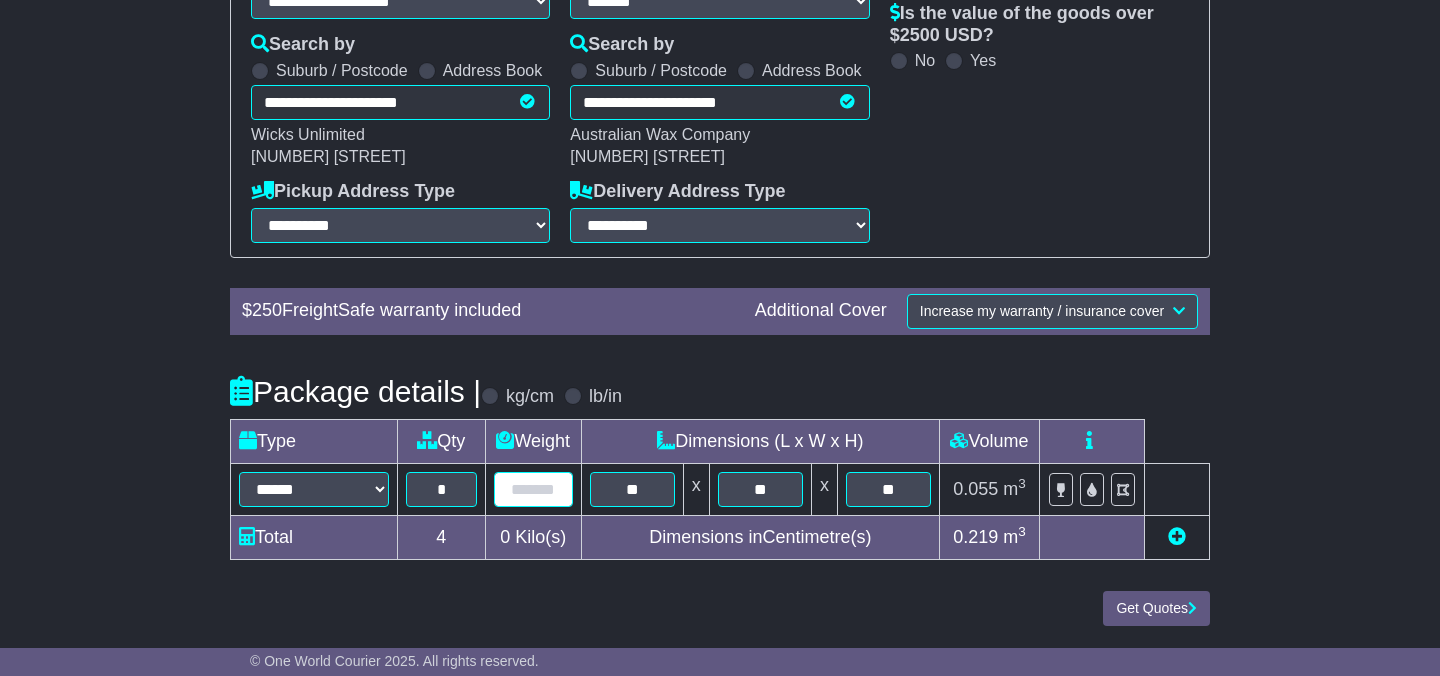 click at bounding box center [533, 489] 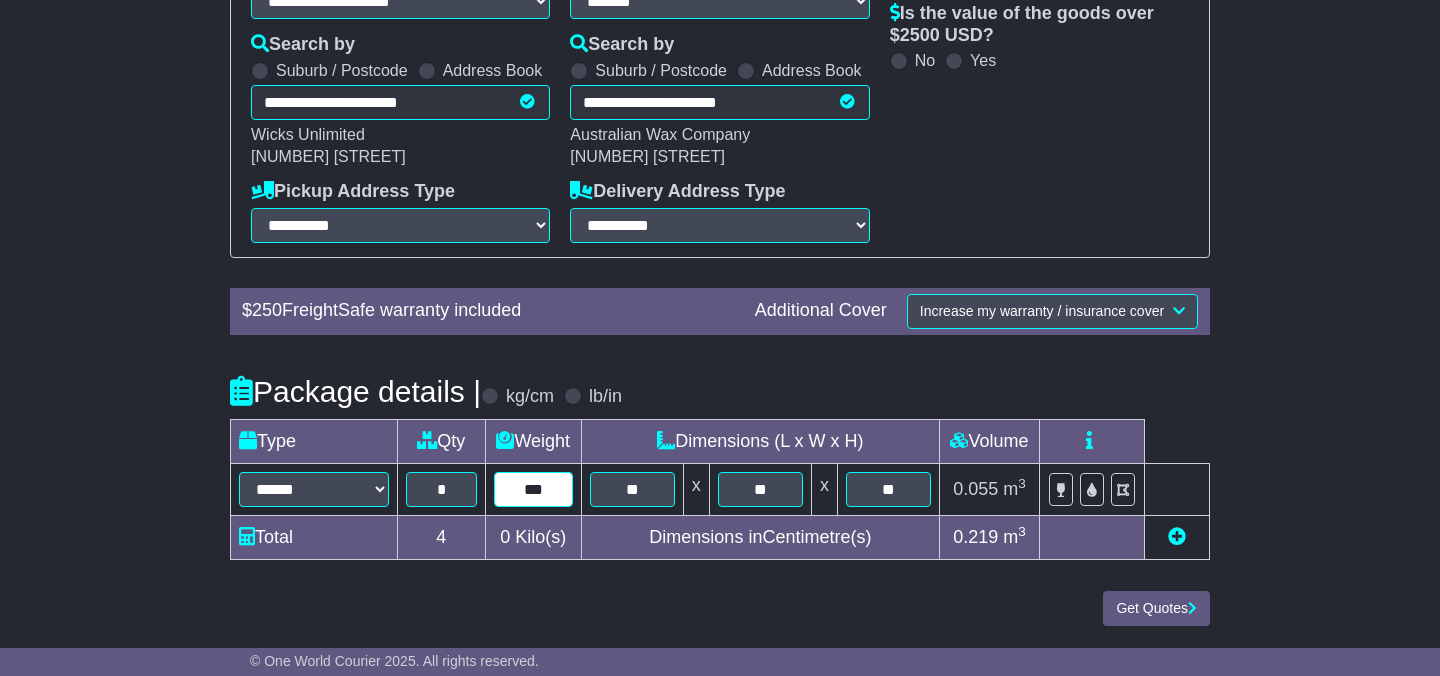 type on "***" 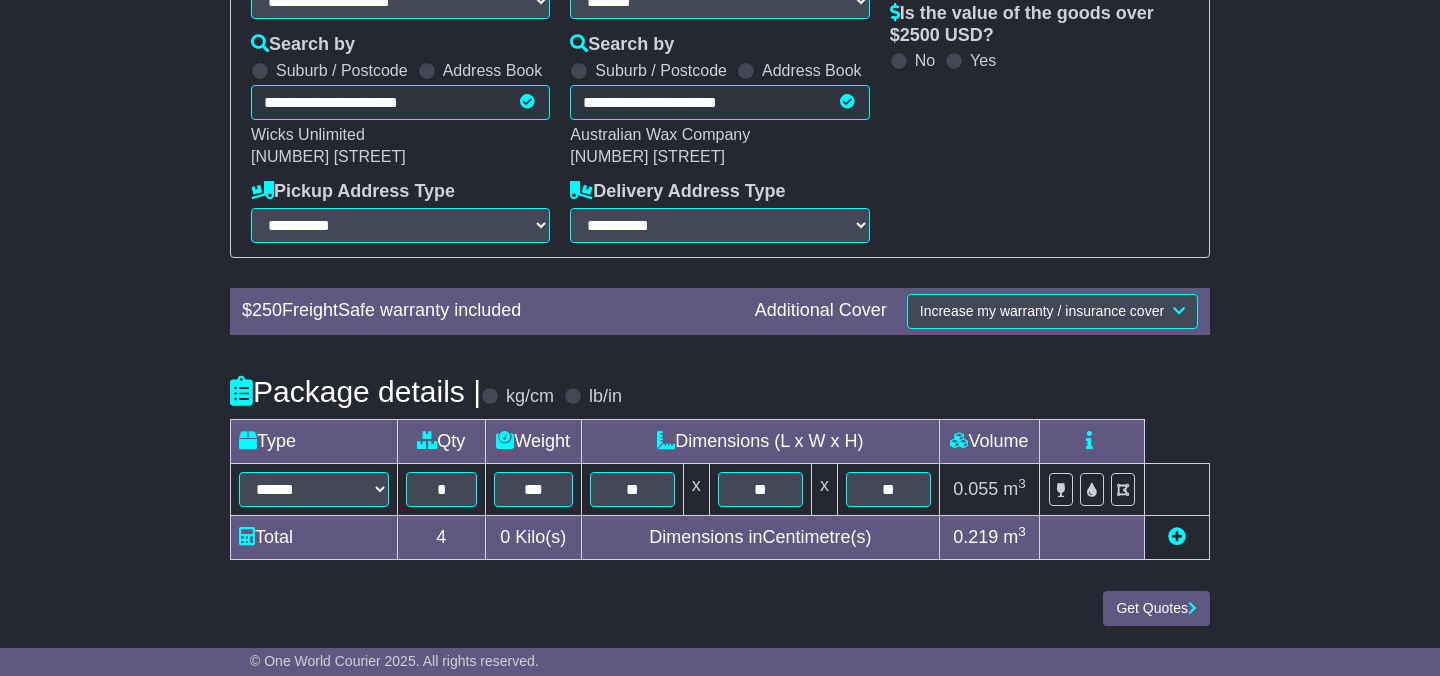 click on "Get Quotes" at bounding box center (720, 608) 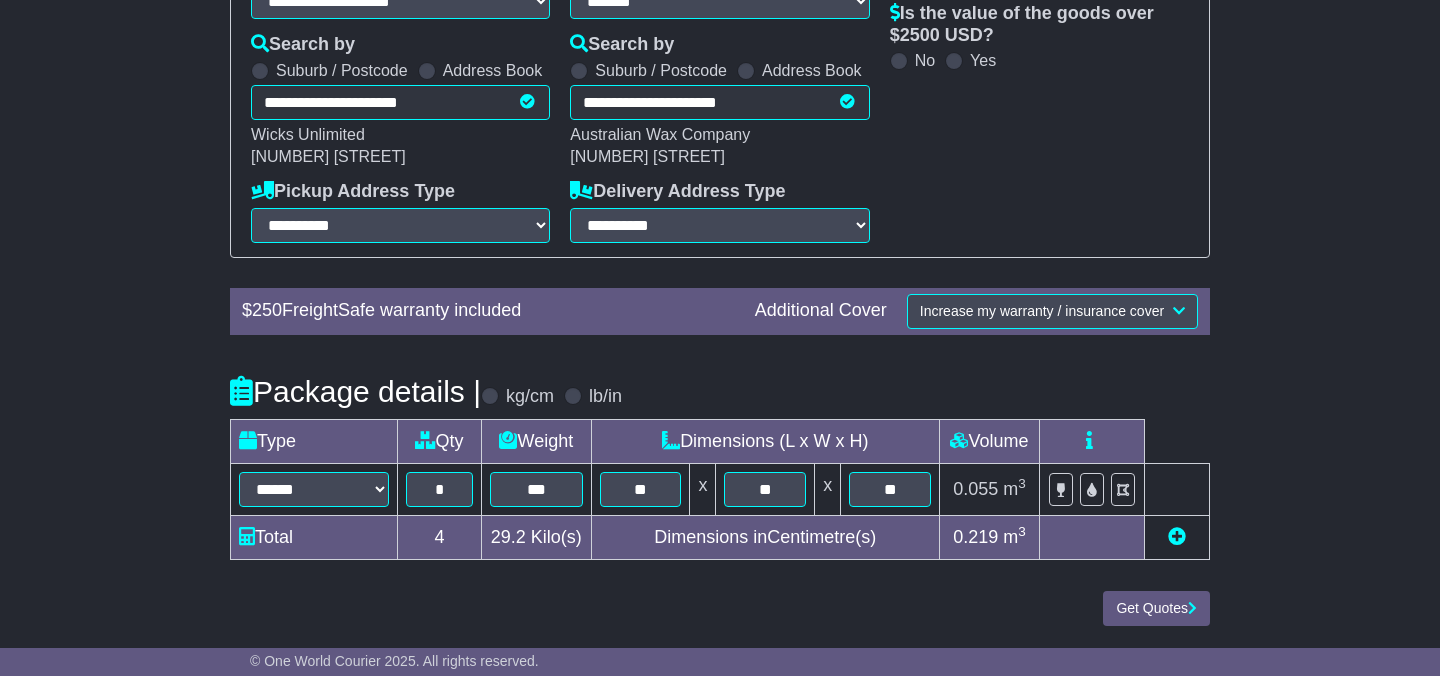 click at bounding box center [1177, 536] 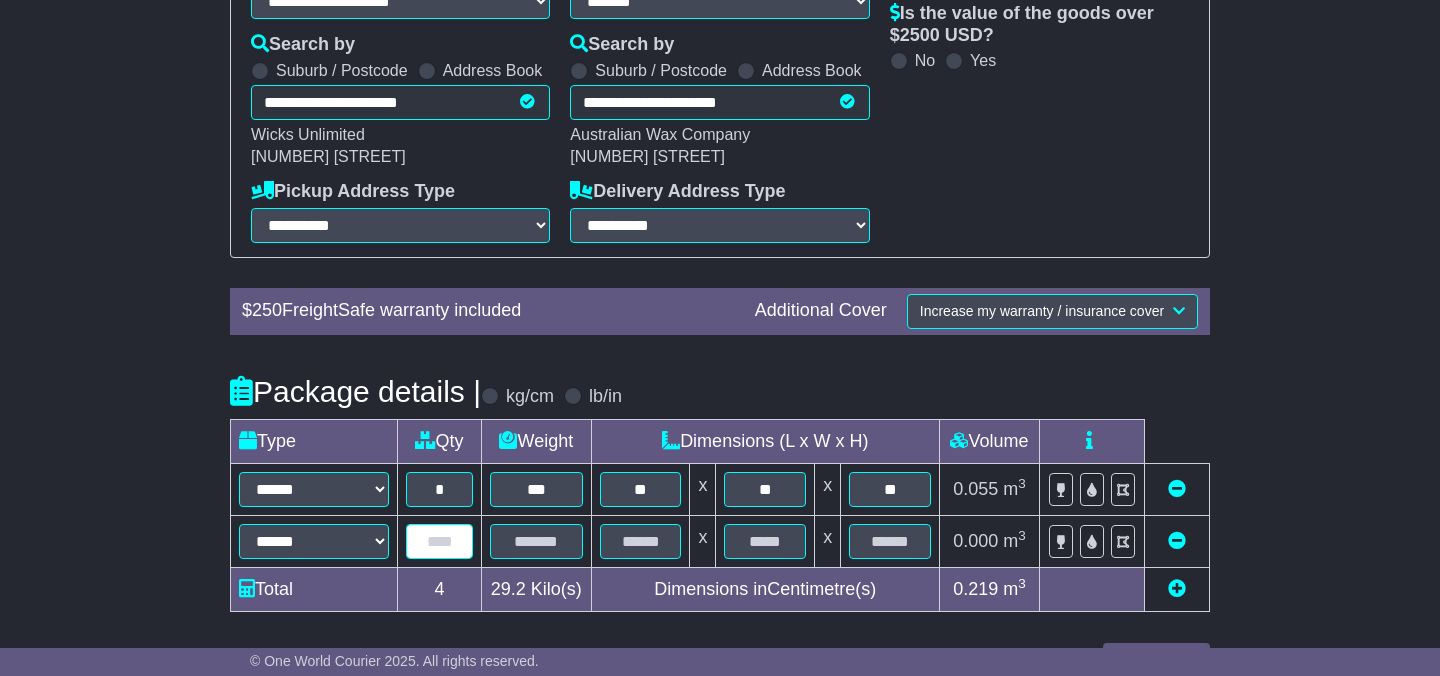 click at bounding box center [439, 541] 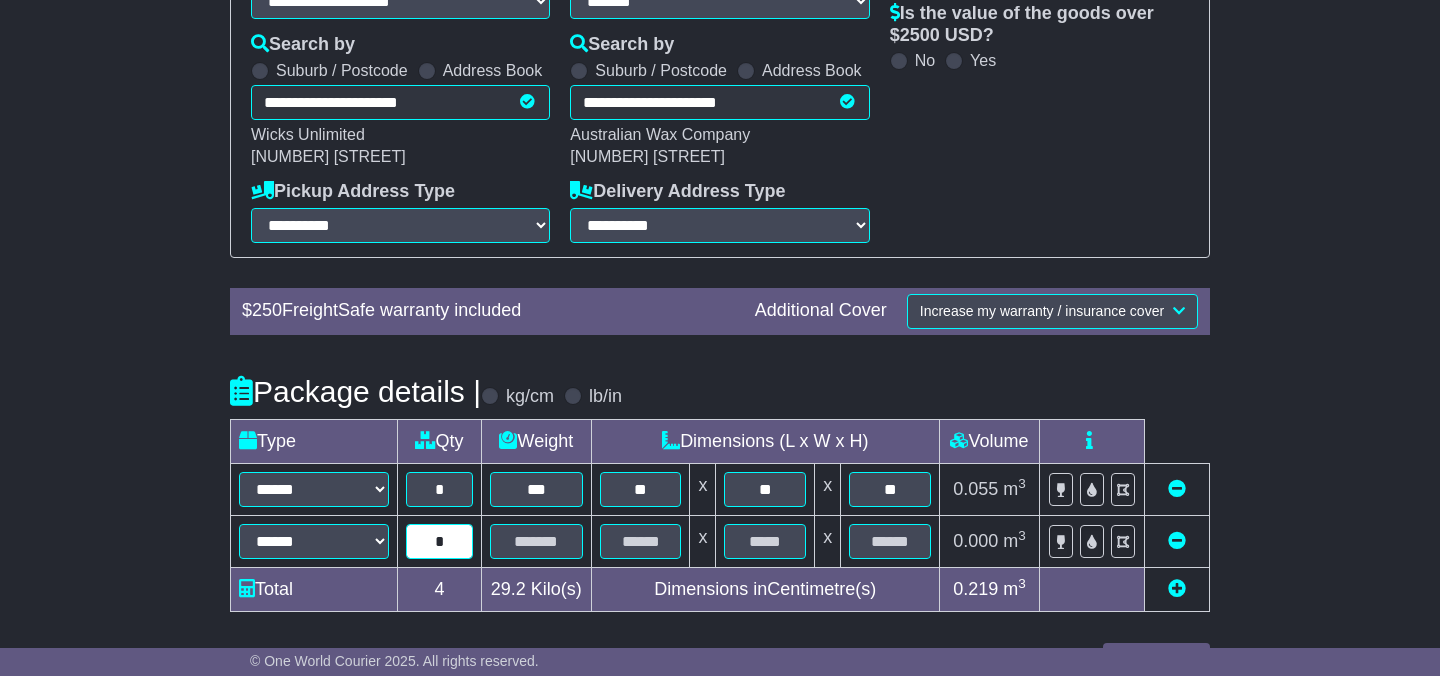type on "*" 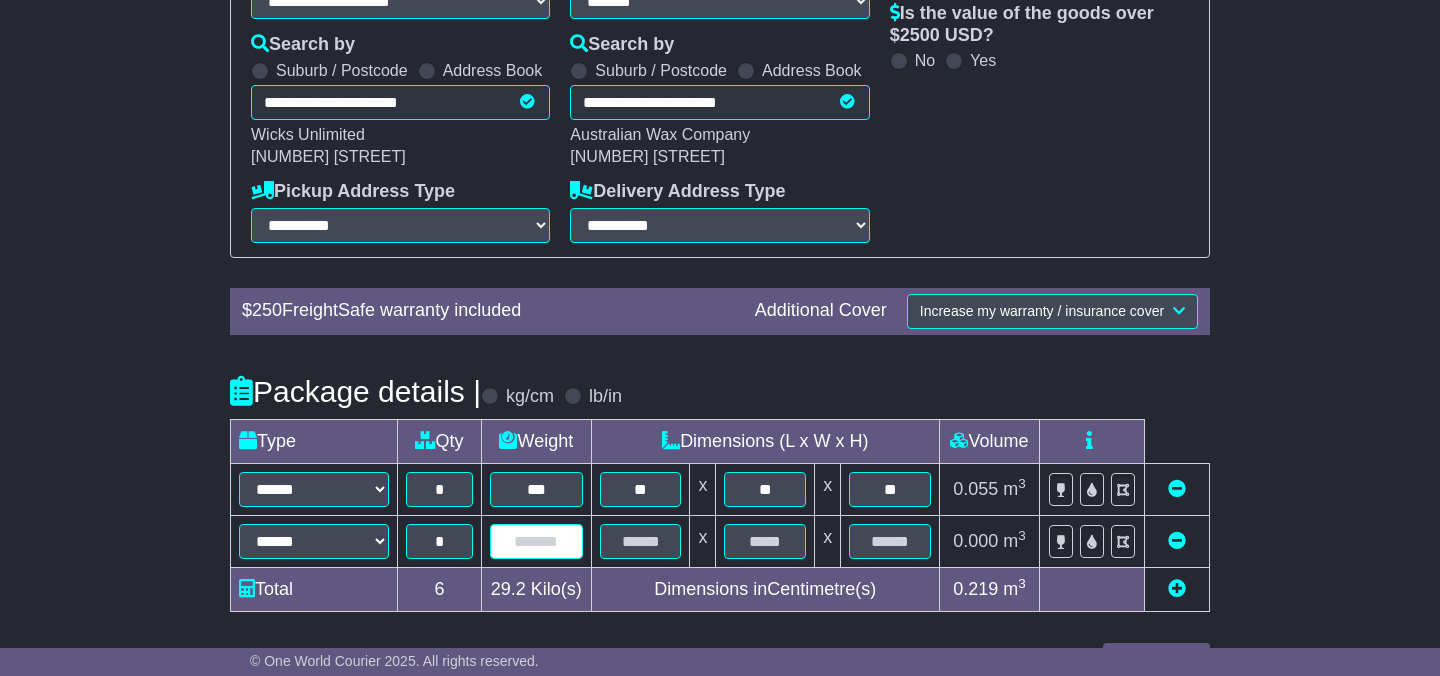 click at bounding box center [536, 541] 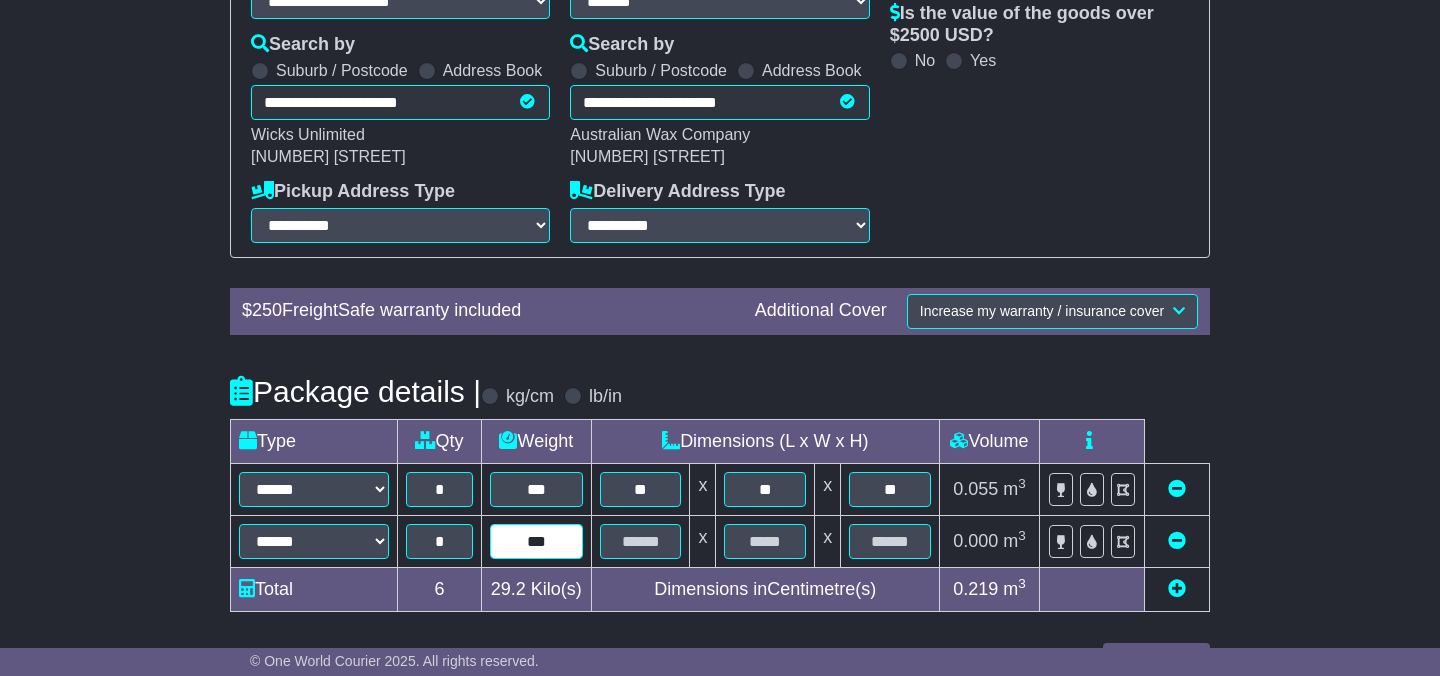 type on "***" 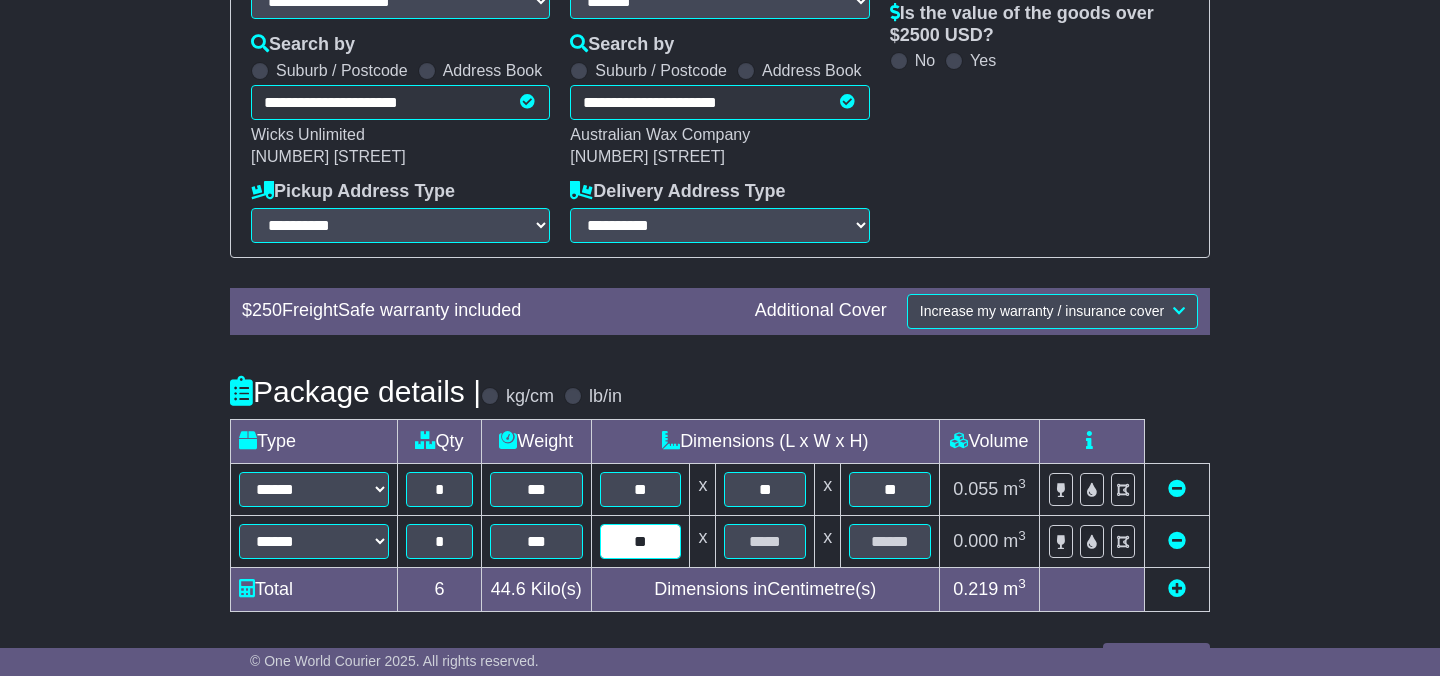 type on "**" 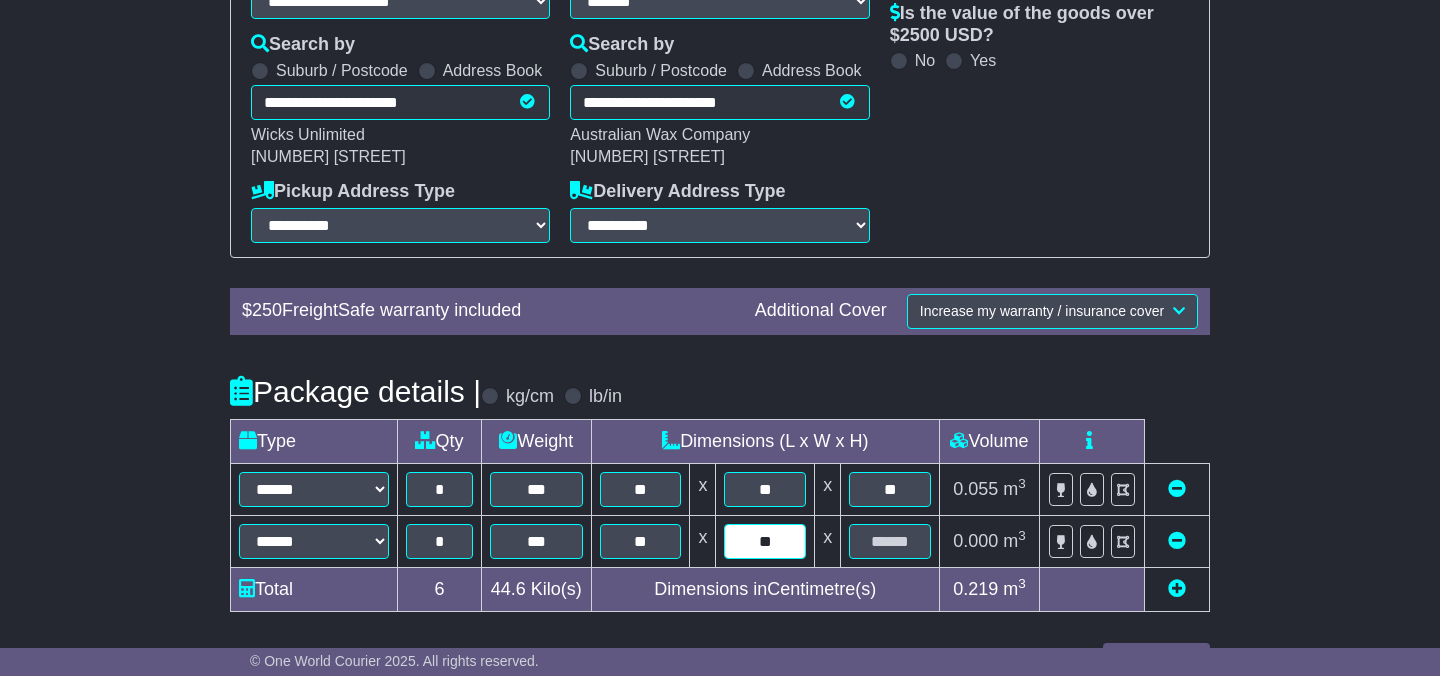 type on "**" 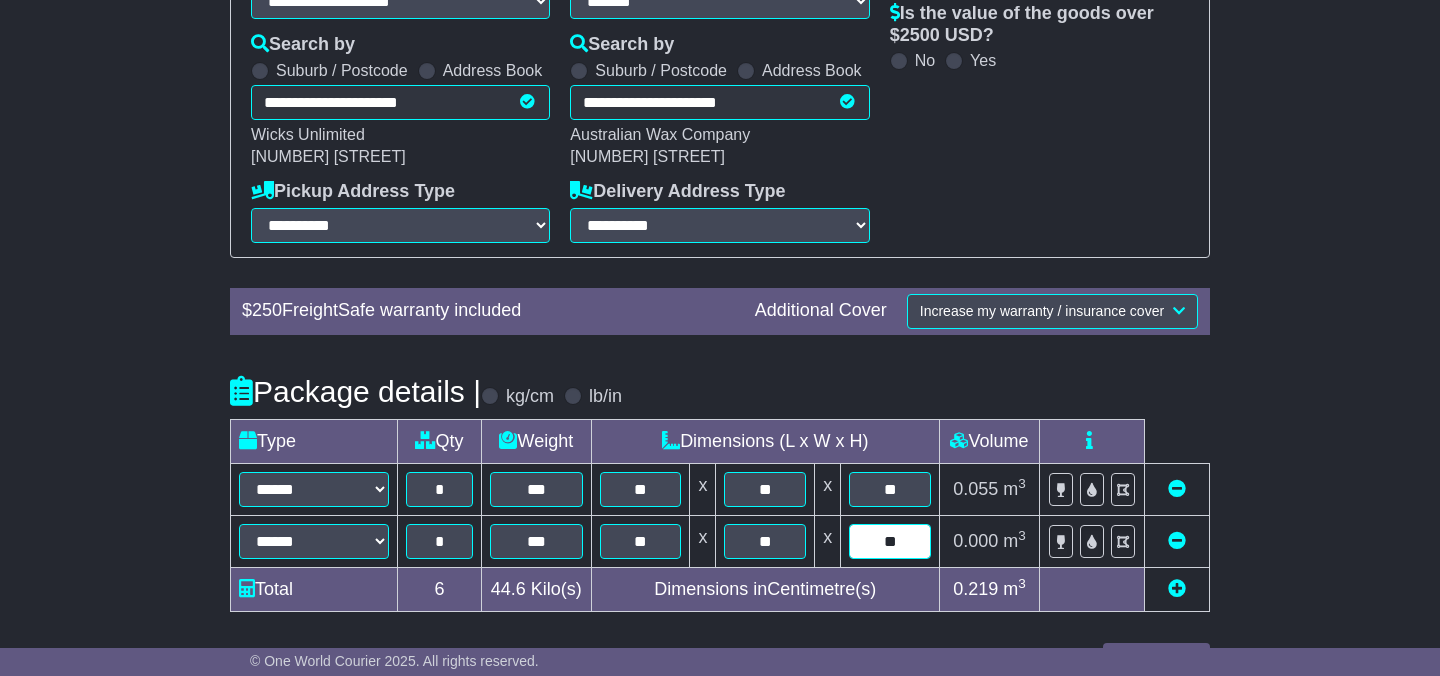 type on "**" 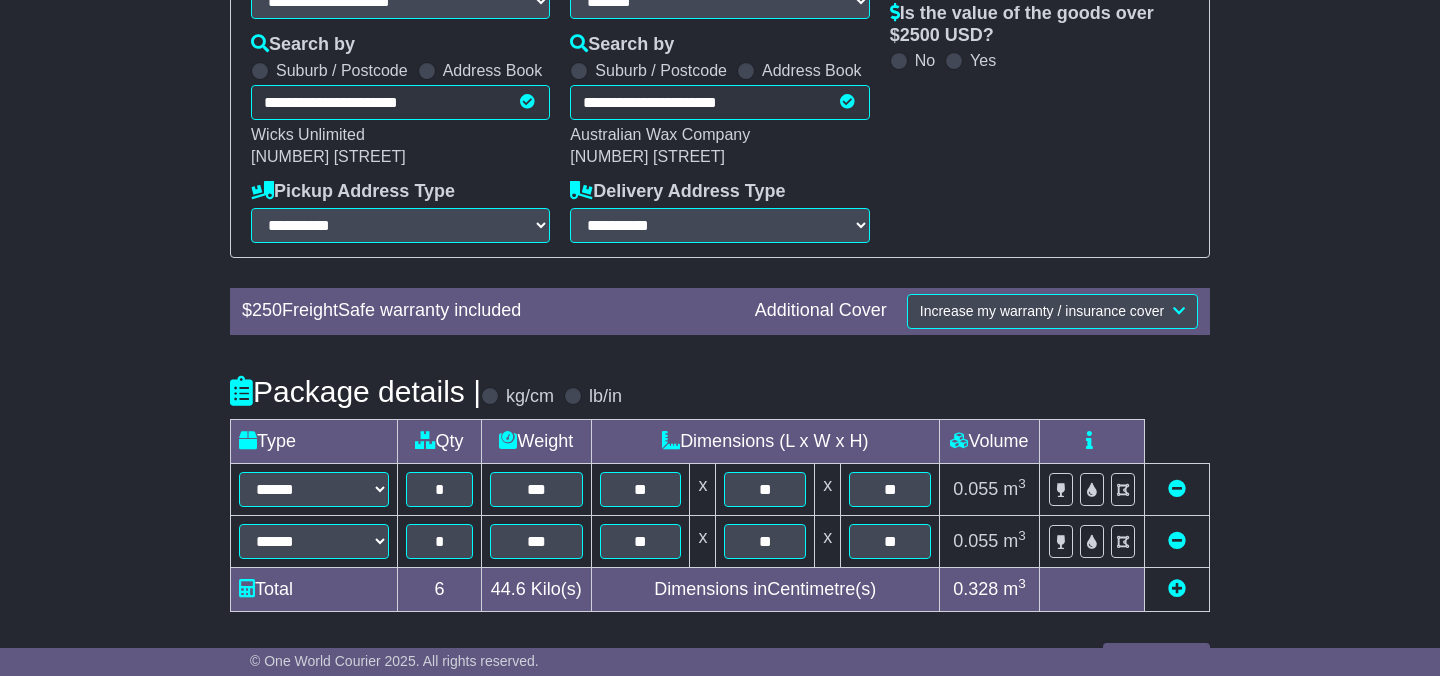 click at bounding box center (1177, 588) 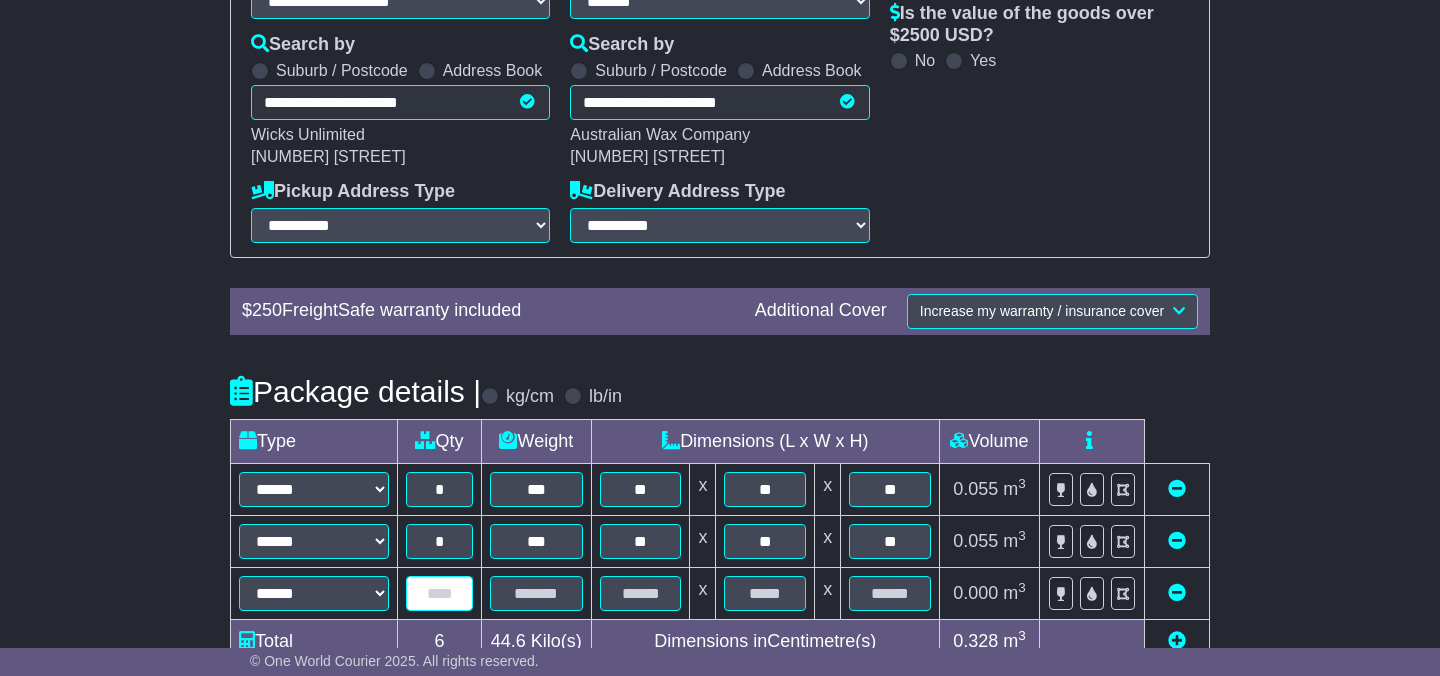 click at bounding box center [439, 593] 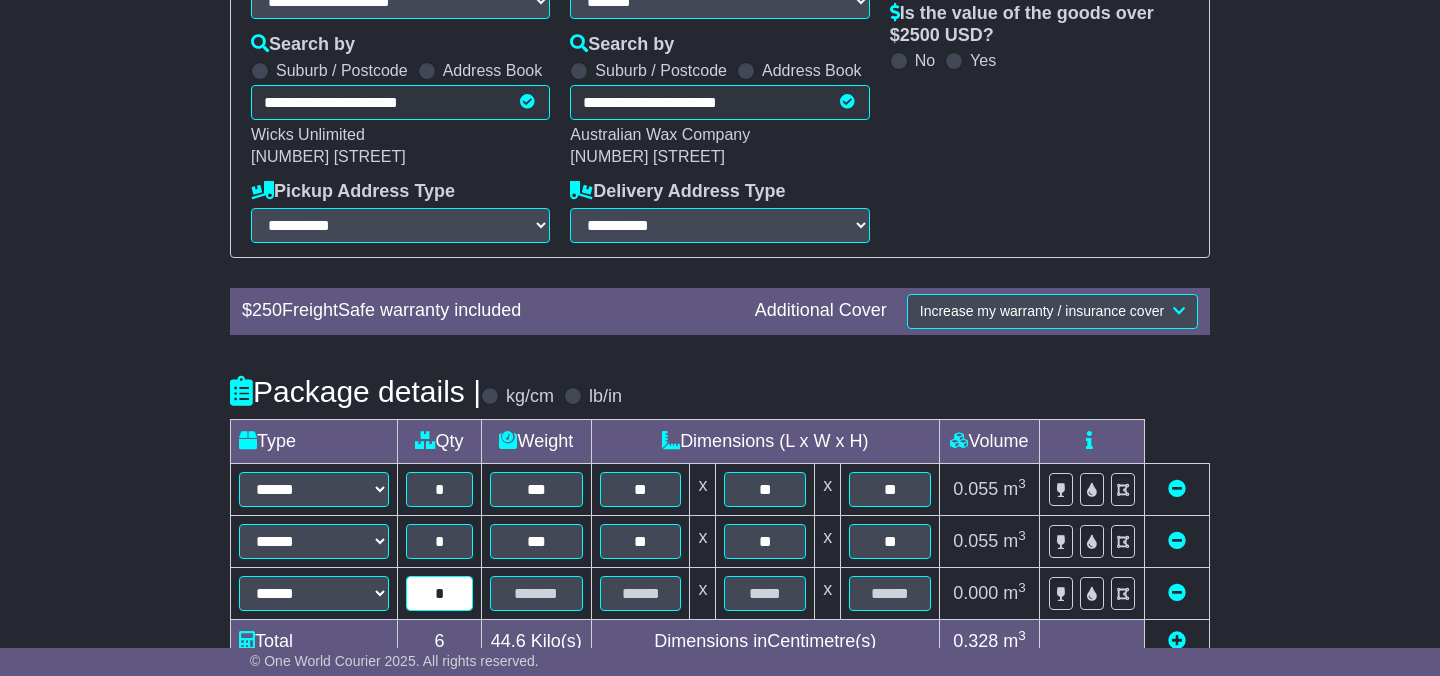 type on "*" 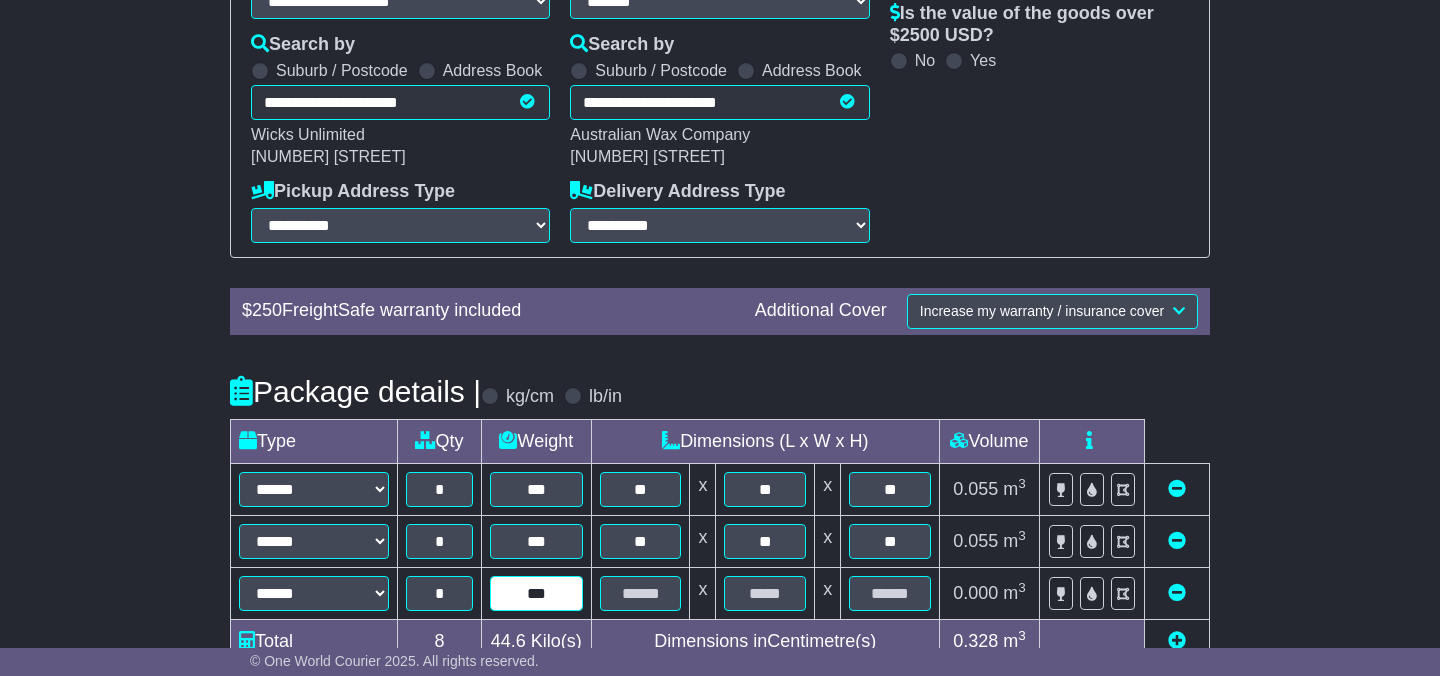 type on "***" 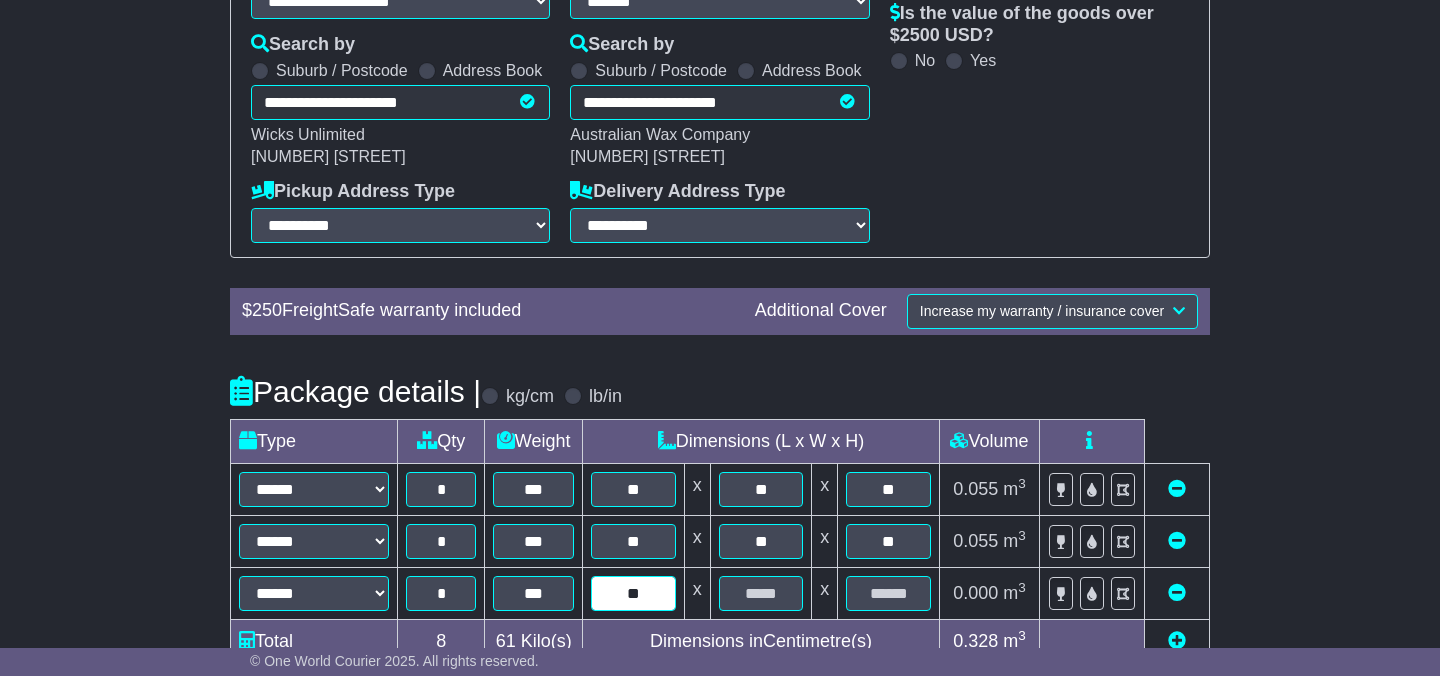 type on "**" 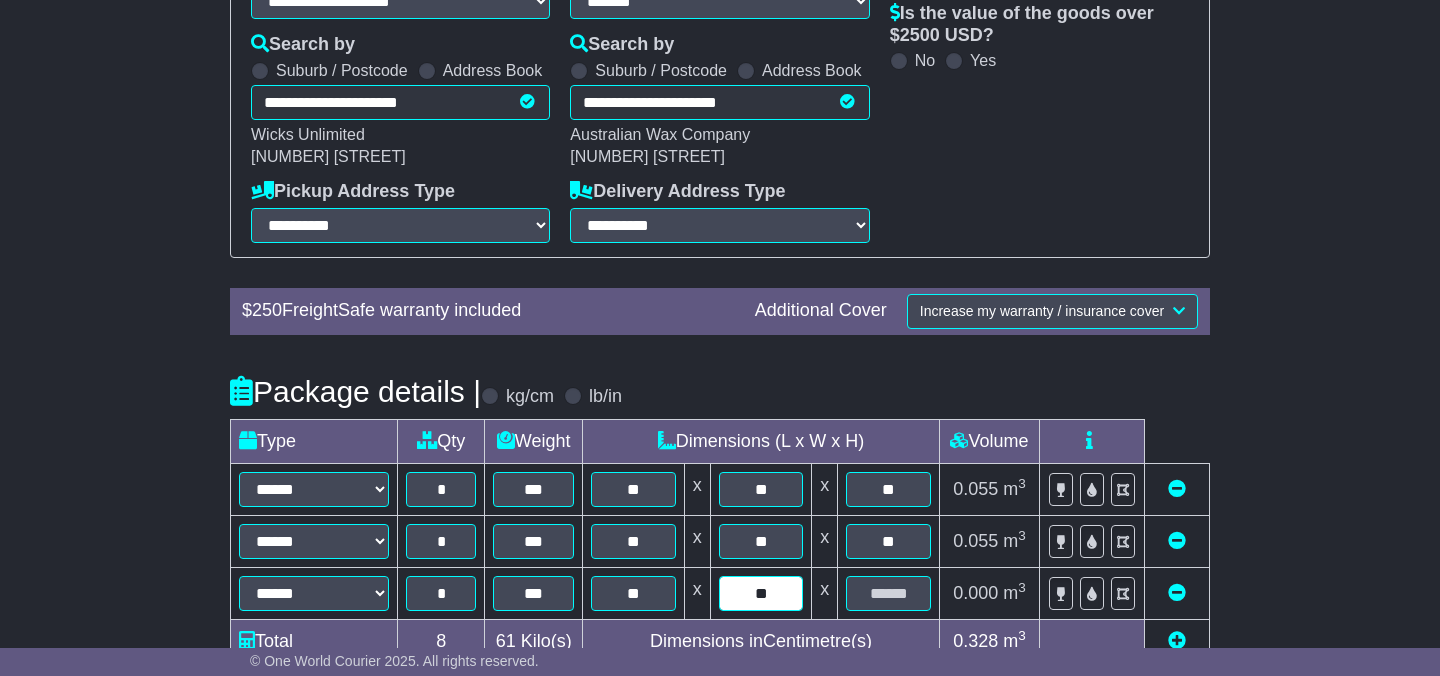 type on "**" 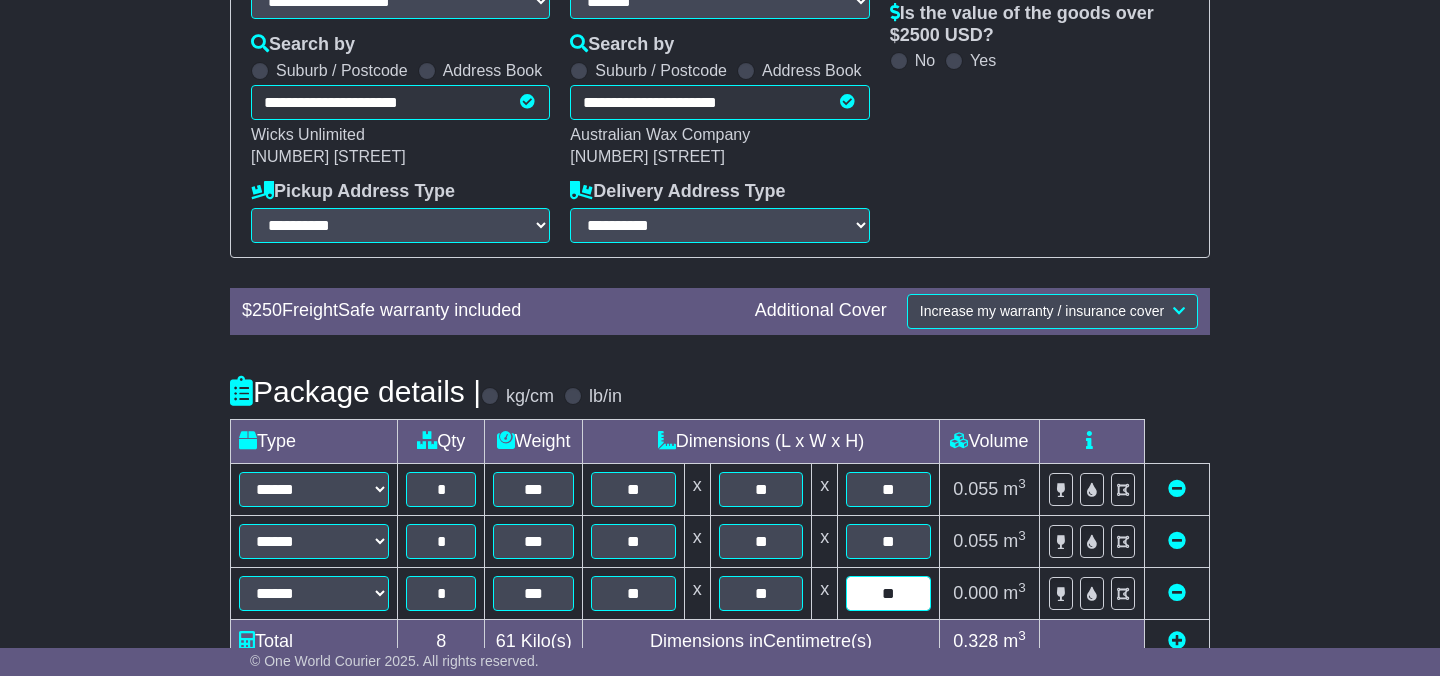 type on "**" 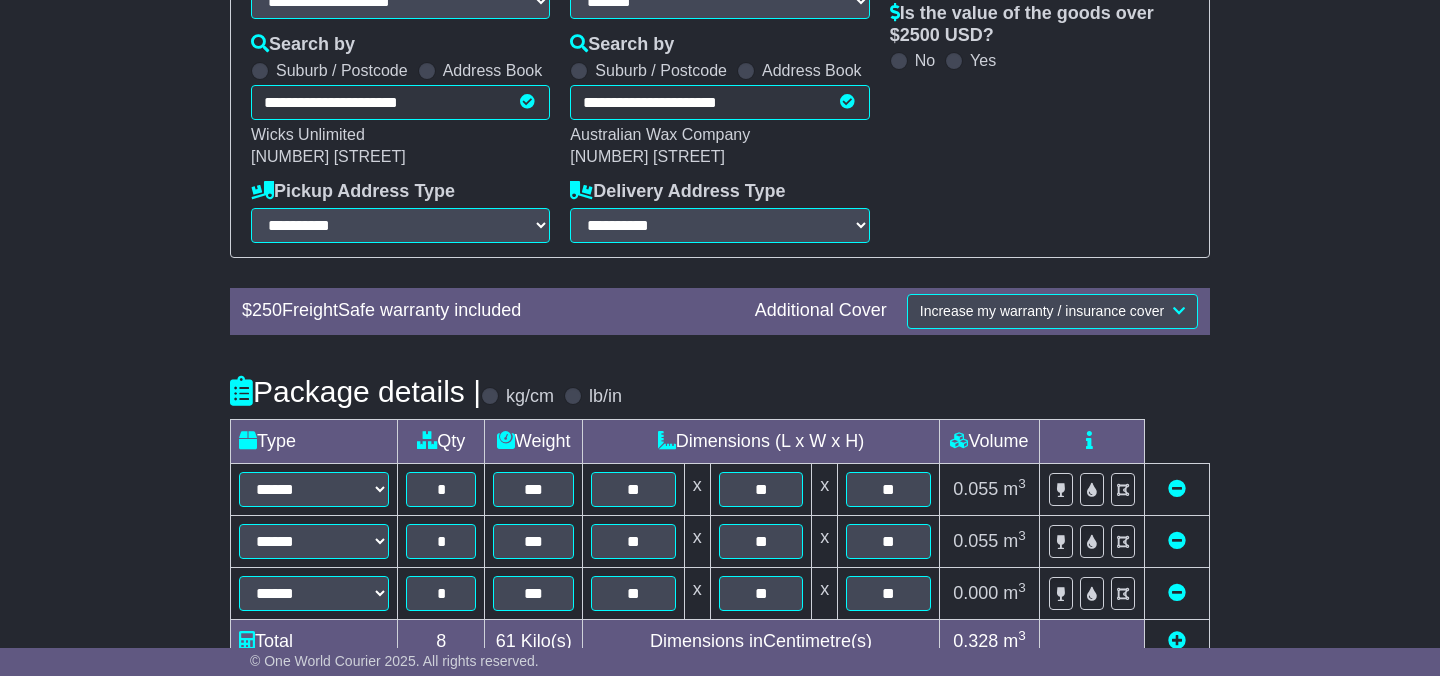 click on "**********" at bounding box center [720, 253] 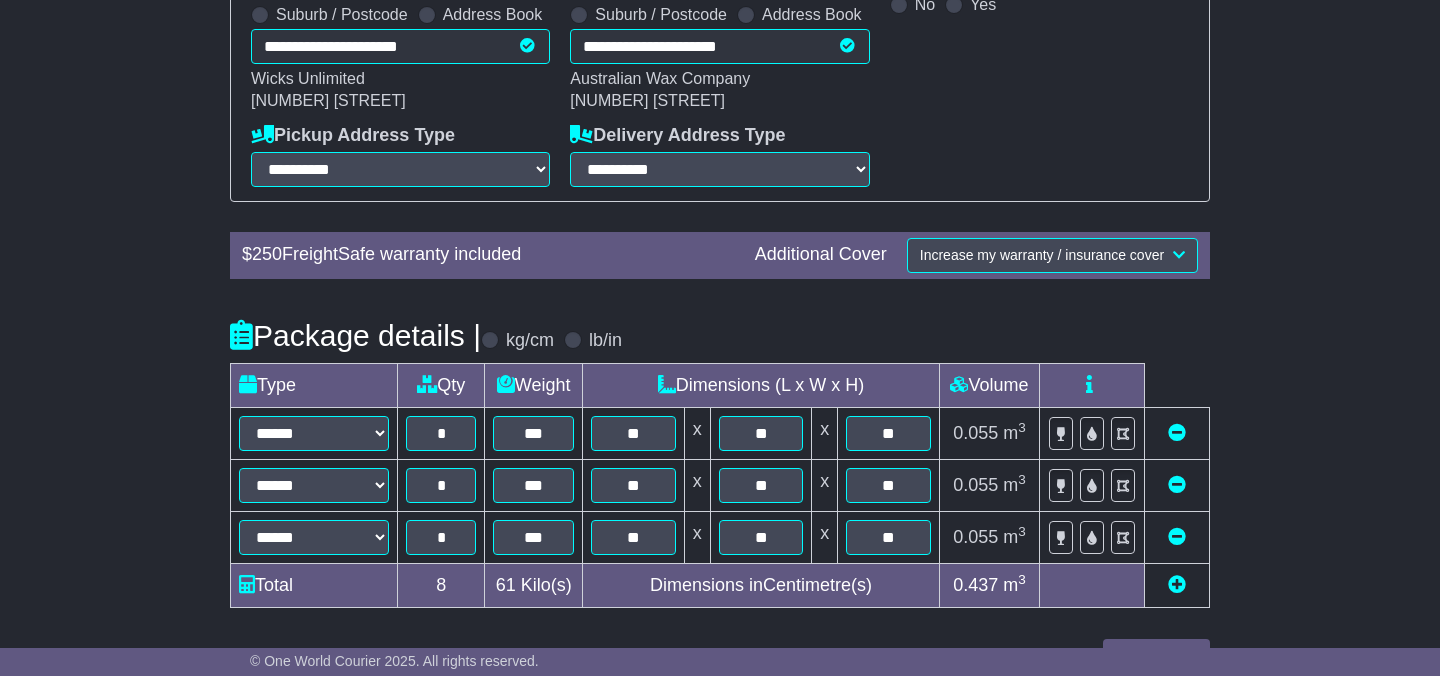 scroll, scrollTop: 487, scrollLeft: 0, axis: vertical 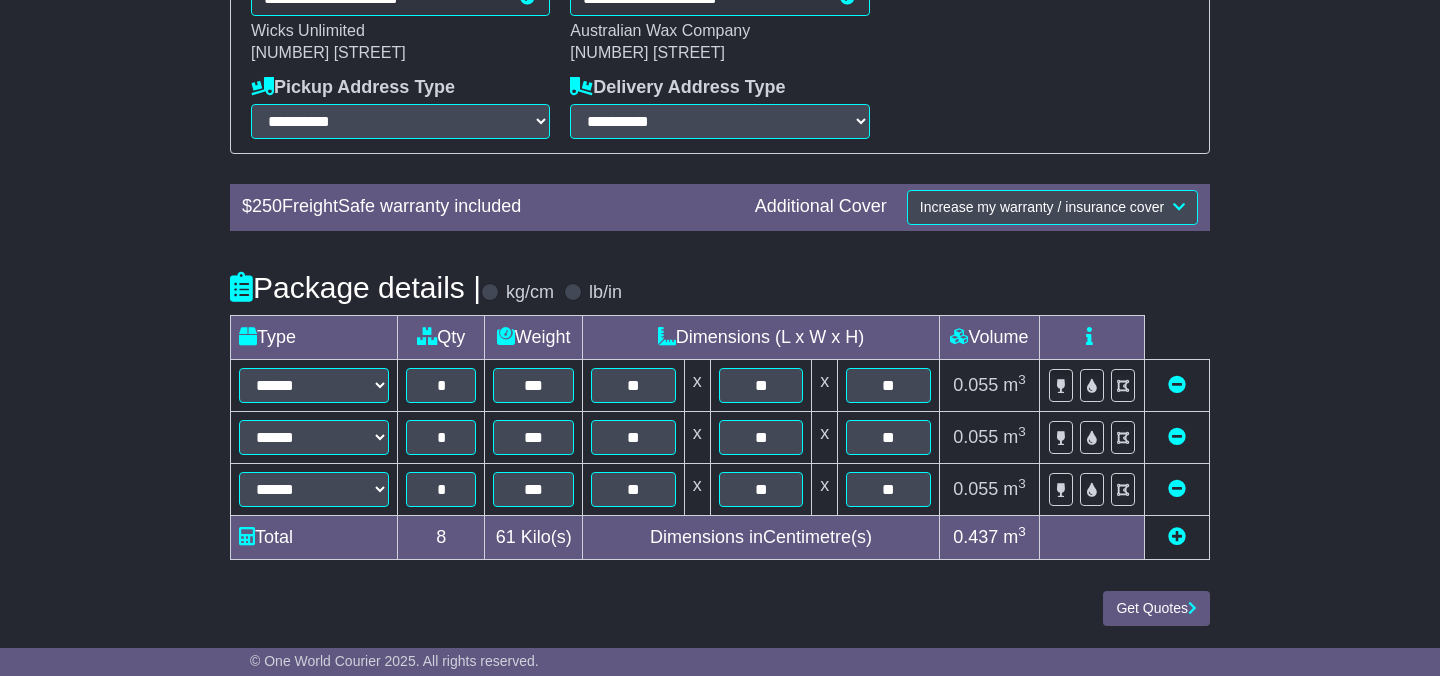 click on "Get Quotes" at bounding box center (720, 608) 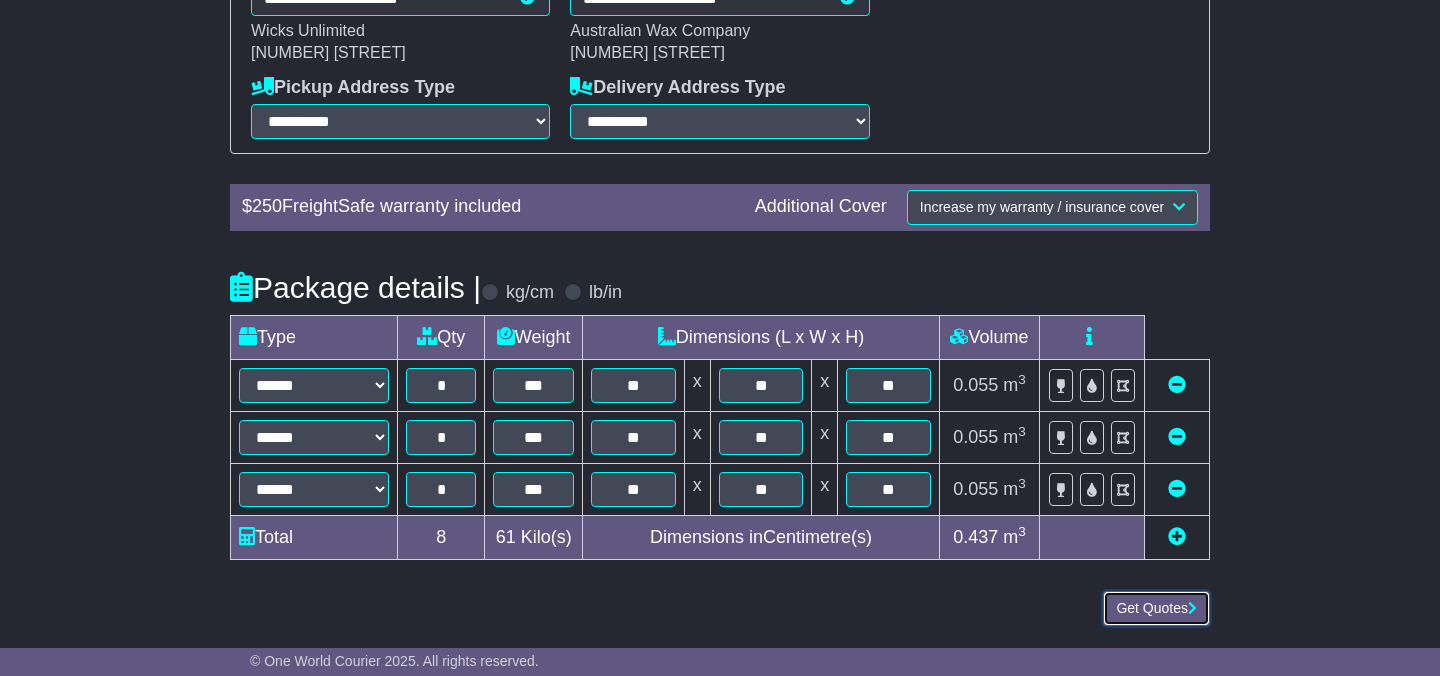 click on "Get Quotes" at bounding box center (1156, 608) 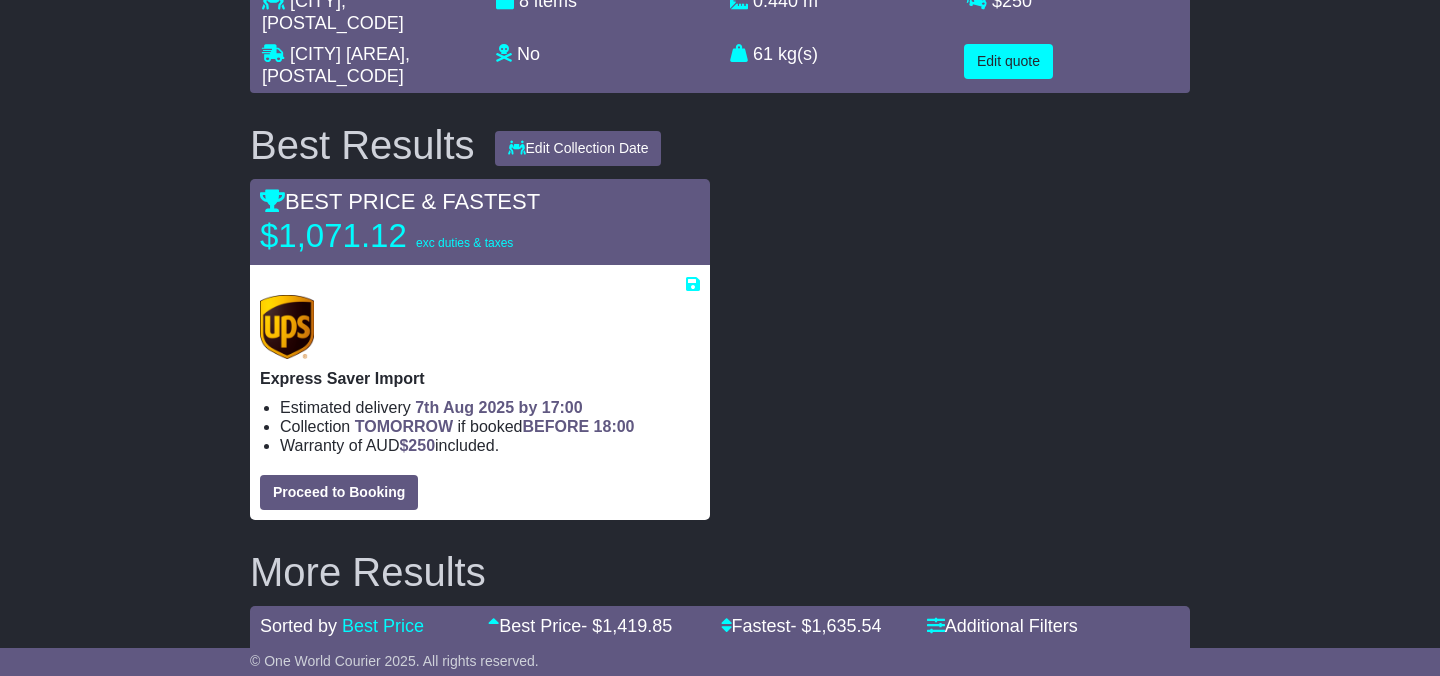scroll, scrollTop: 253, scrollLeft: 0, axis: vertical 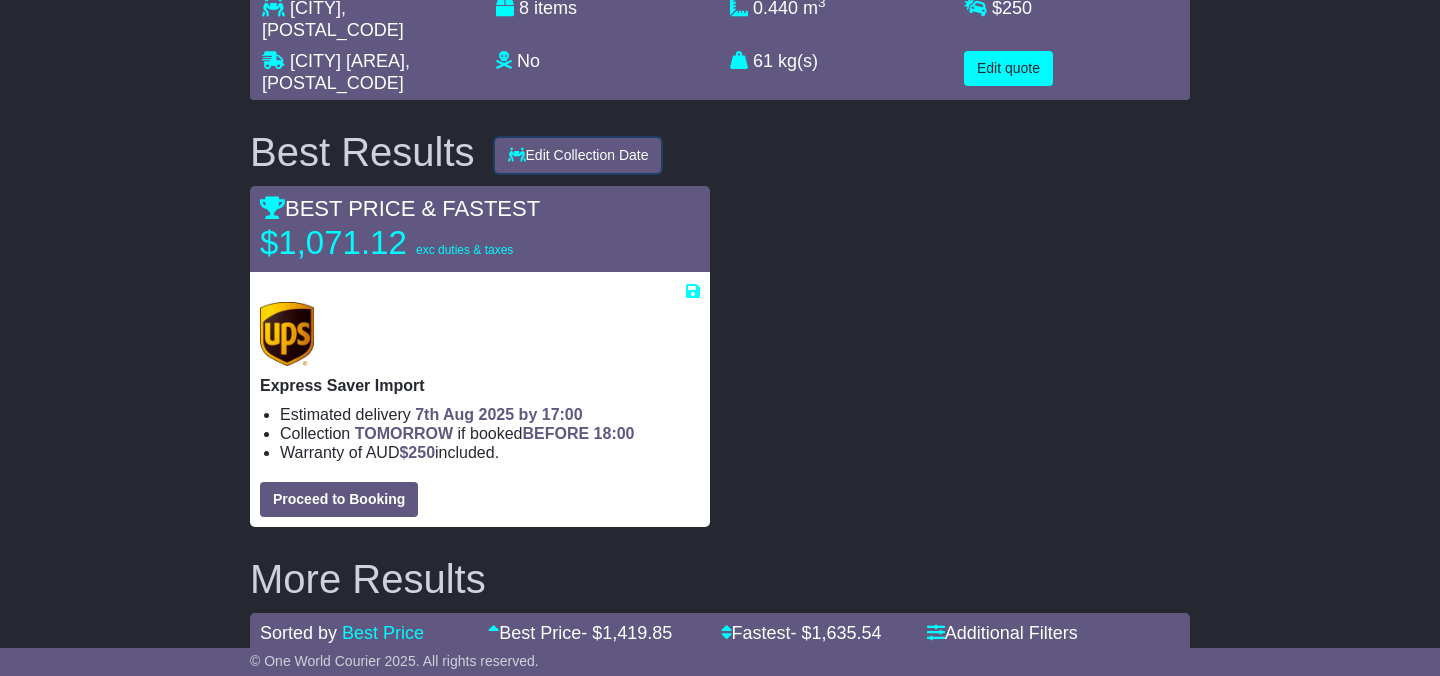 click on "Edit Collection Date" at bounding box center (578, 155) 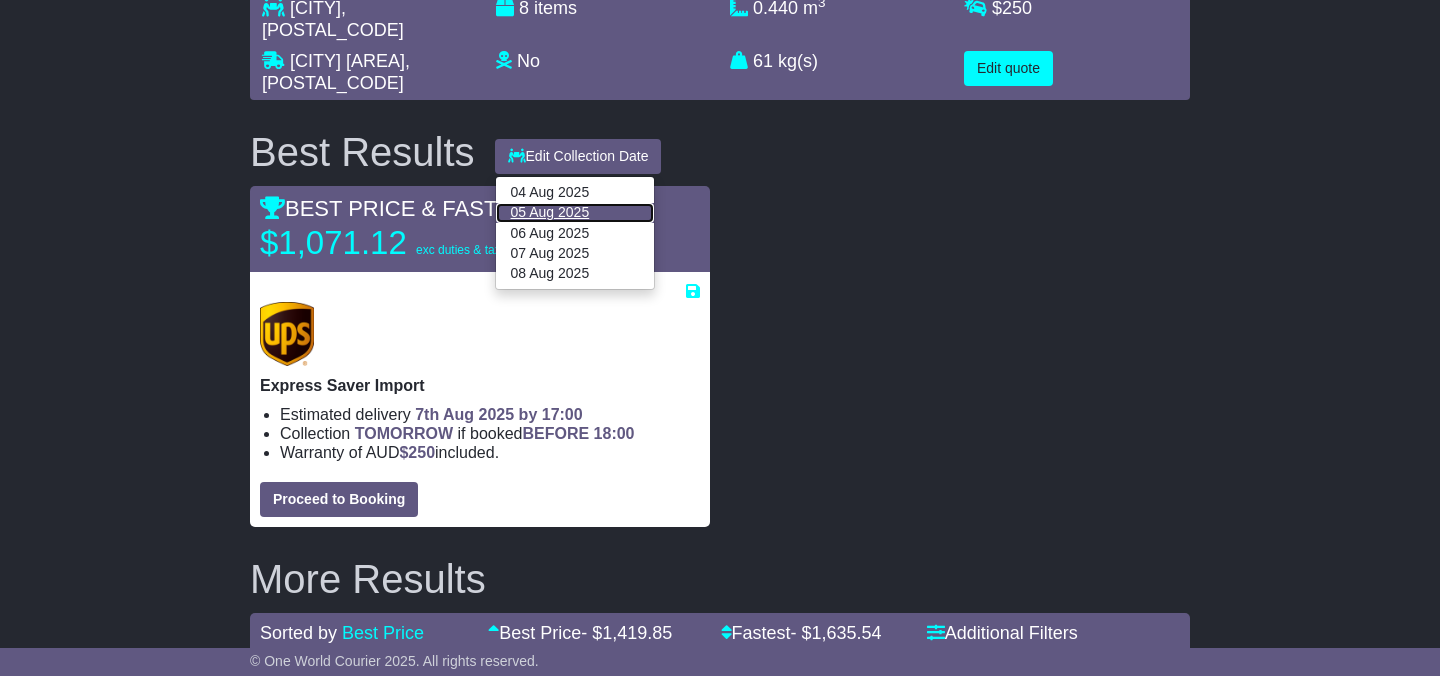 click on "05 Aug 2025" at bounding box center [575, 213] 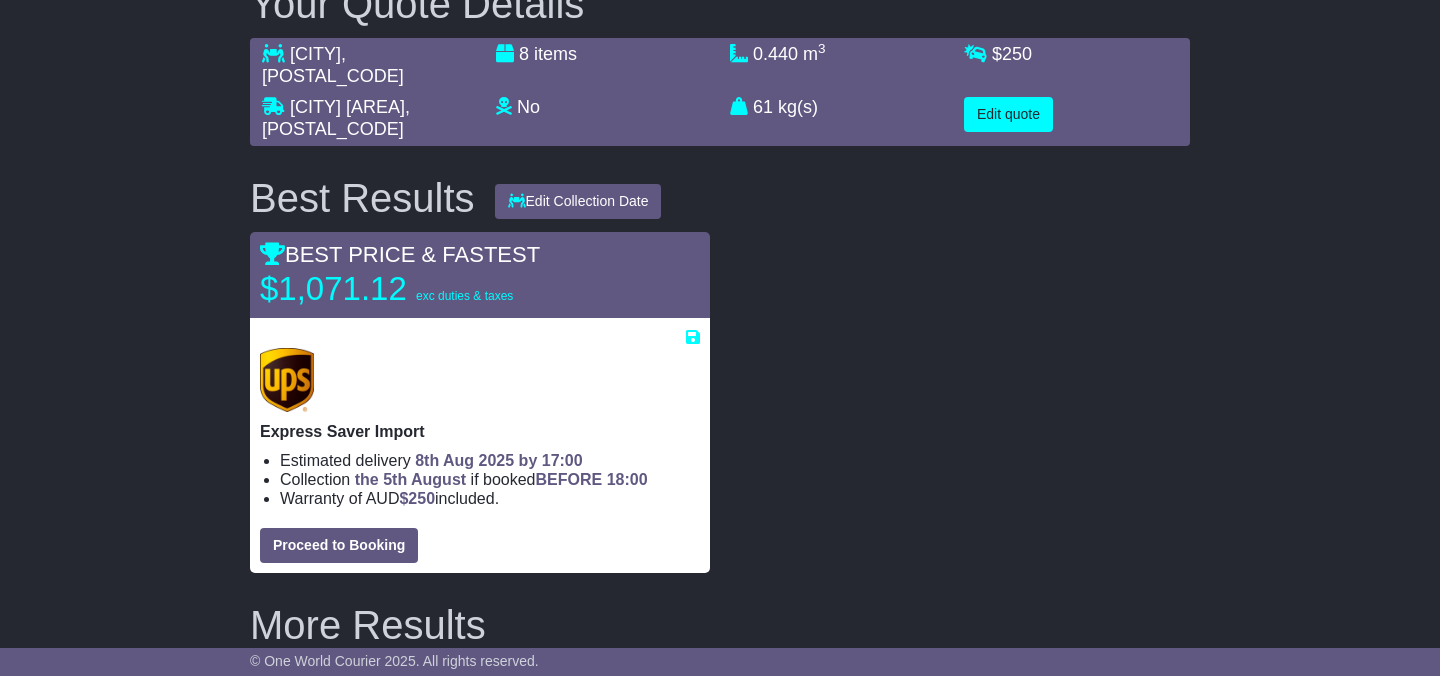 scroll, scrollTop: 208, scrollLeft: 0, axis: vertical 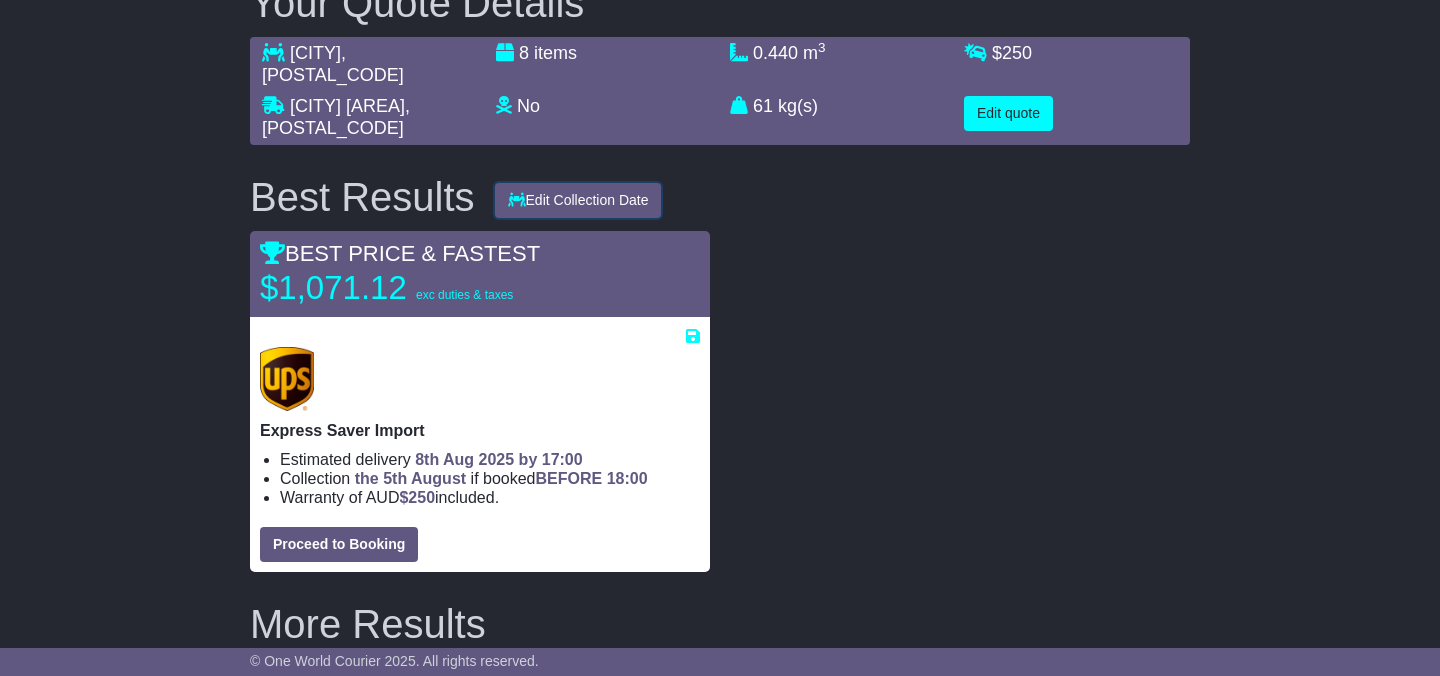 click on "Edit Collection Date" at bounding box center (578, 200) 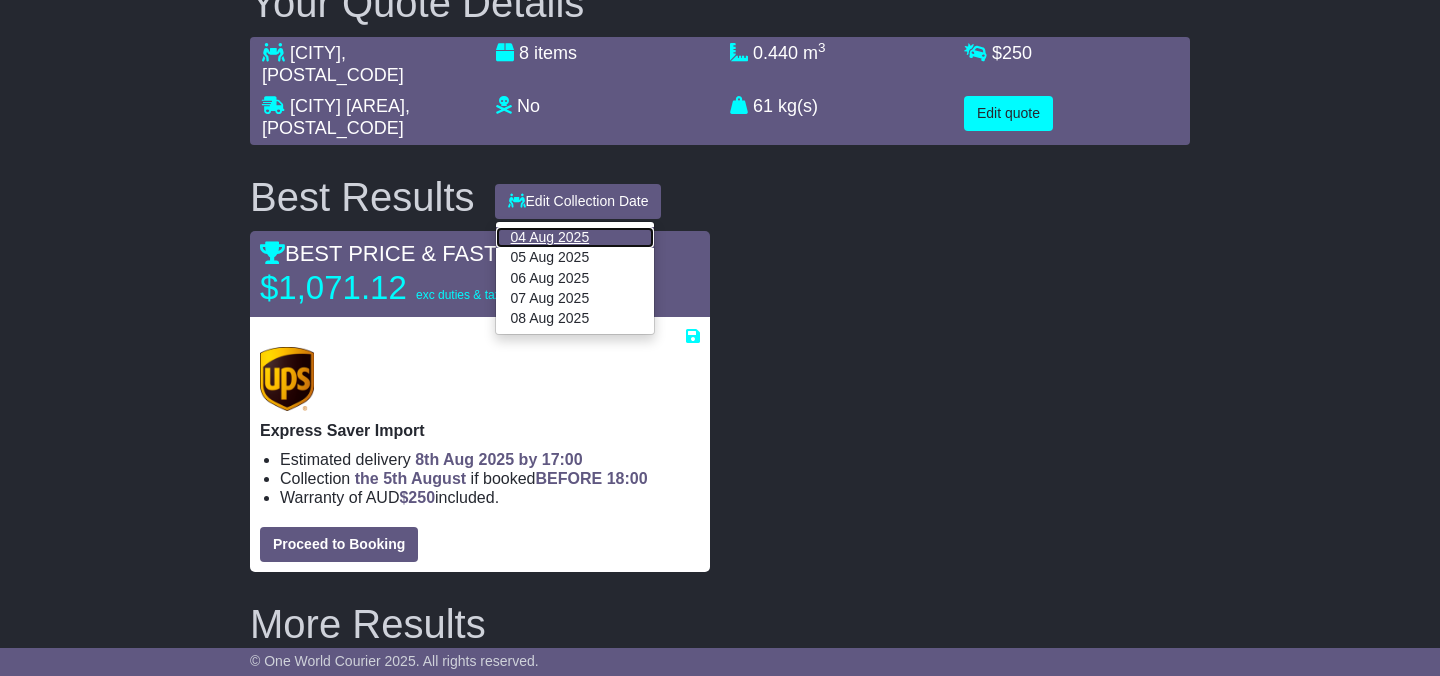 click on "04 Aug 2025" at bounding box center (575, 237) 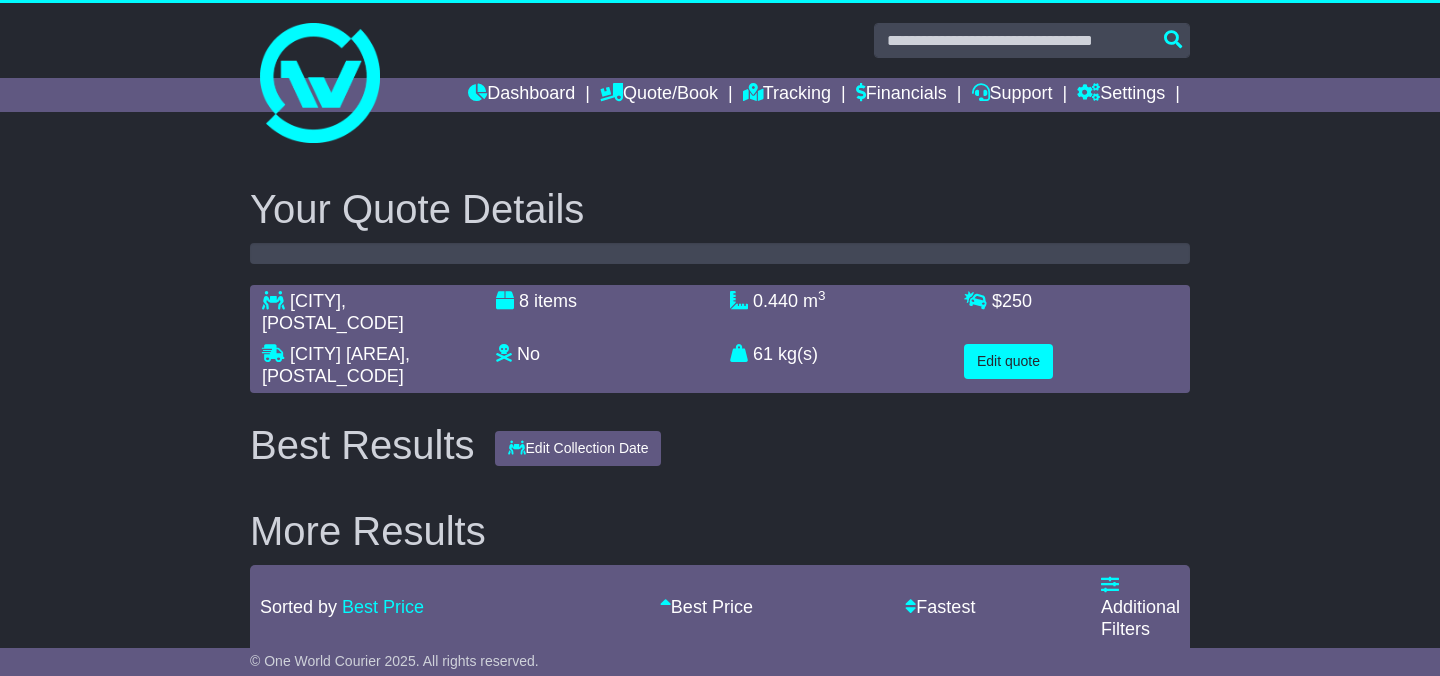 scroll, scrollTop: 0, scrollLeft: 0, axis: both 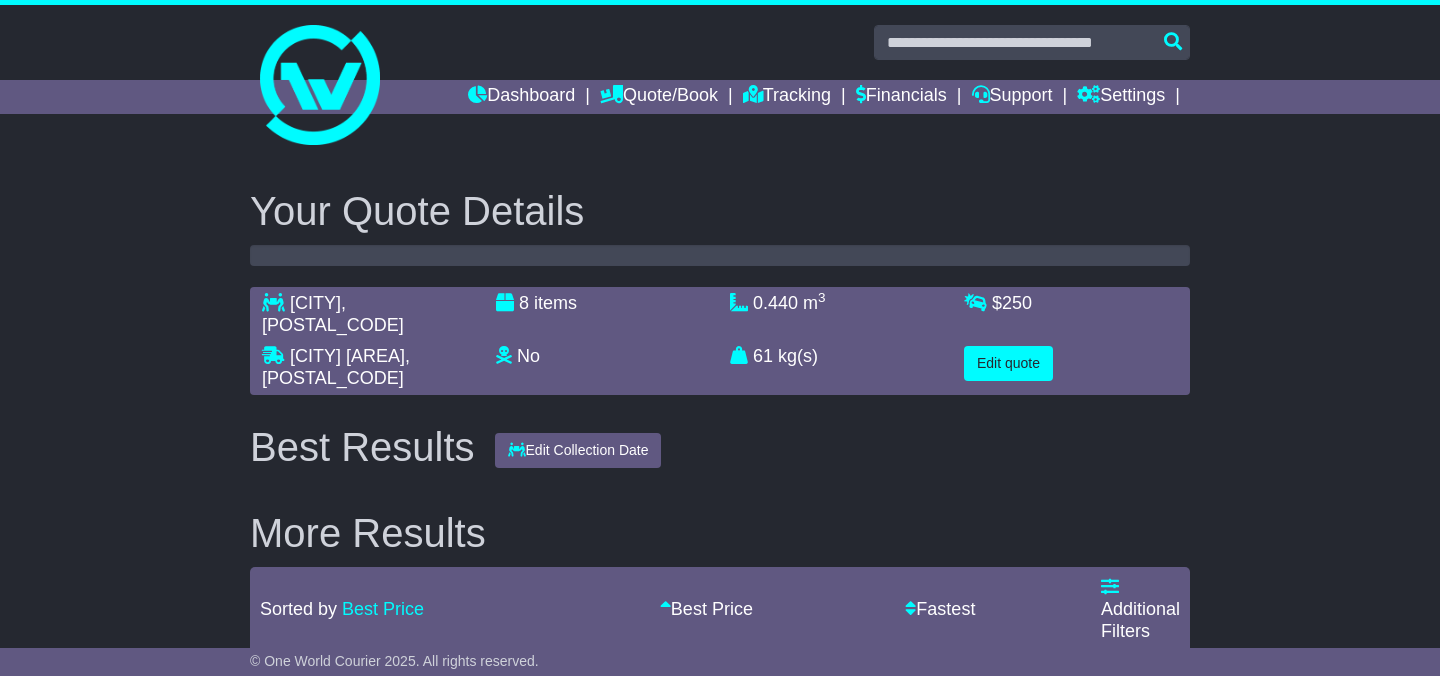 click on "Your Quote Details
POMPANO BEACH , 33069
CLAYTON SOUTH , 3169
8   items
No
Lithium Battery
Other Dangerous Goods
0.440
m 3
in 3
61
kg(s)
lb(s)
$ 250
Edit quote
Best Results
Edit Collection Date" at bounding box center [720, 434] 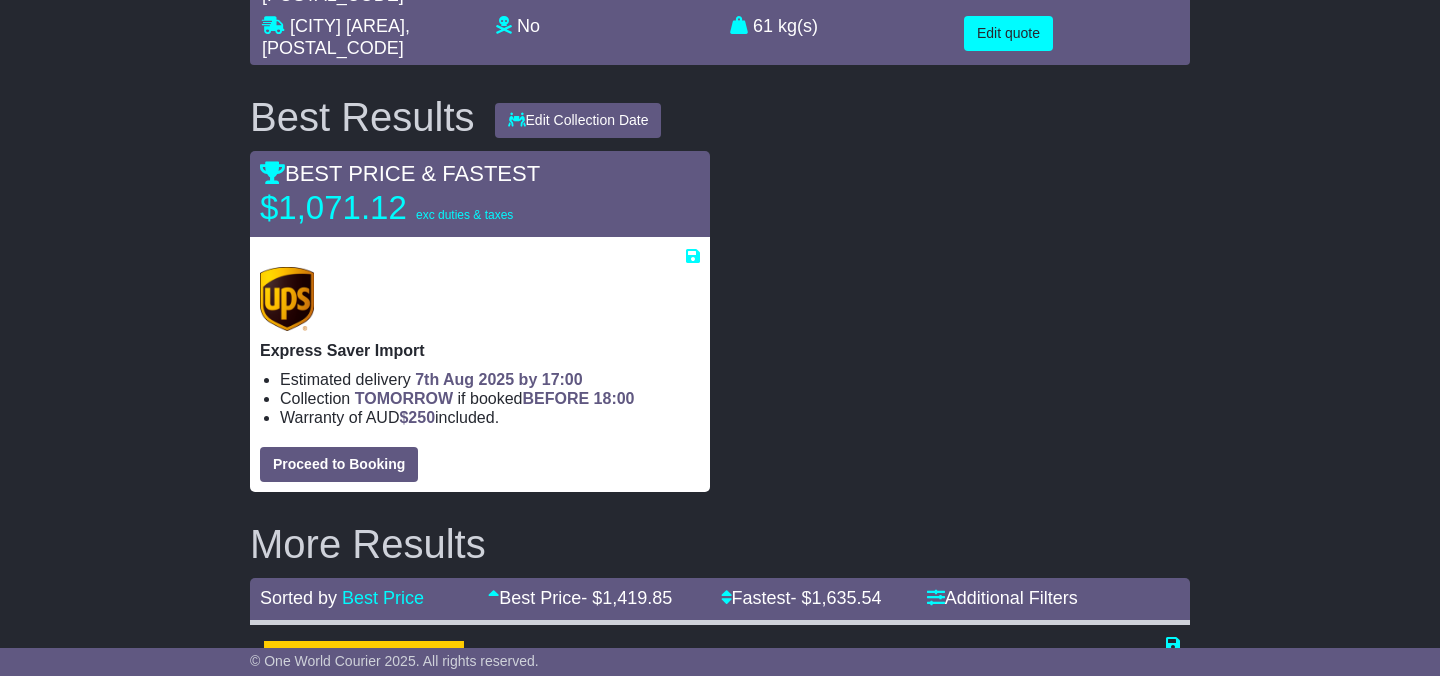 scroll, scrollTop: 289, scrollLeft: 0, axis: vertical 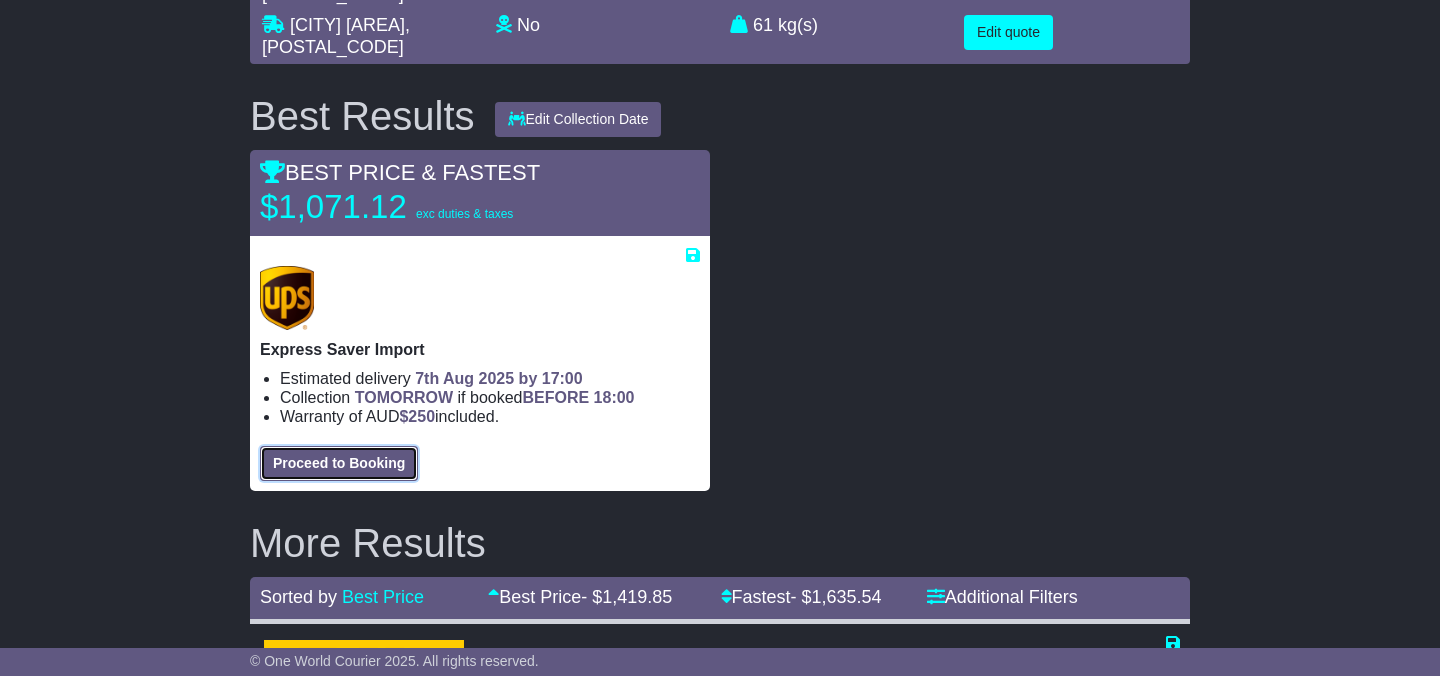 click on "Proceed to Booking" at bounding box center (339, 463) 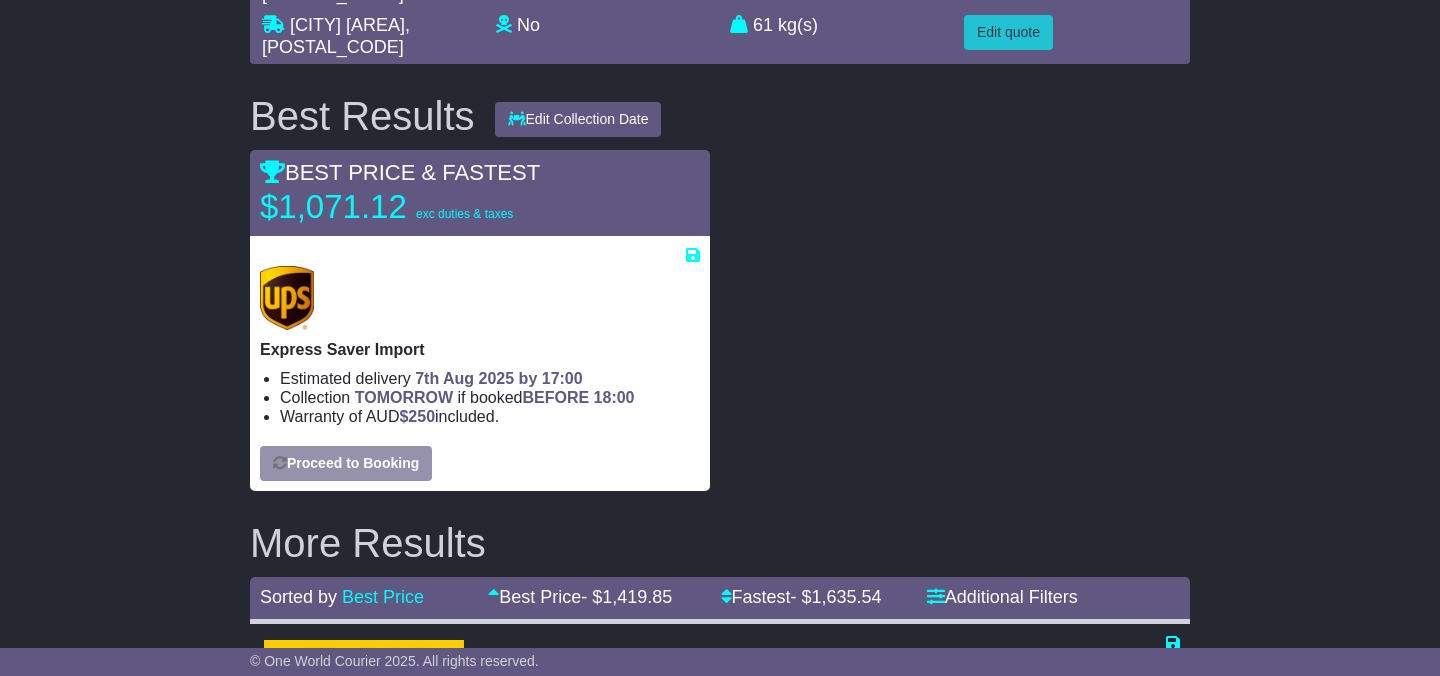 select on "***" 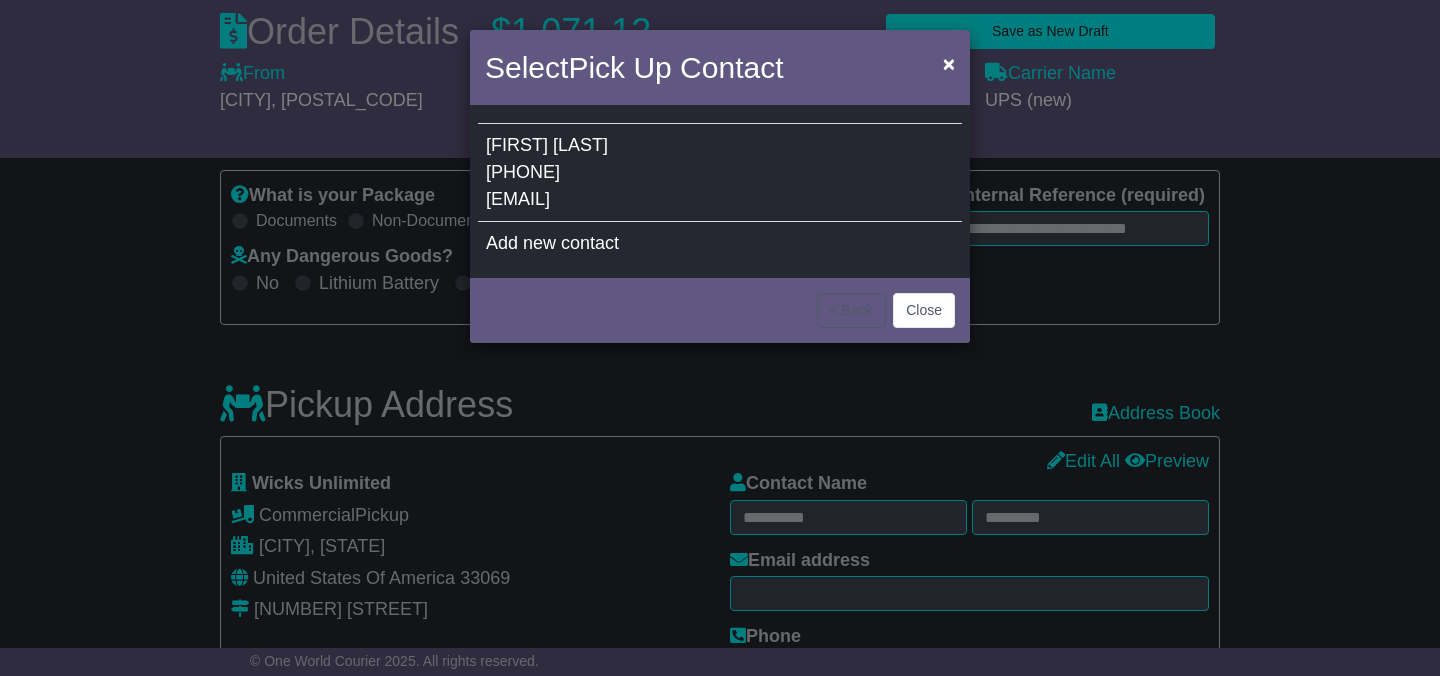 click on "Valerie   D'Alessandro
954 946 3500
valerie@wicksunlimited.com" at bounding box center [720, 173] 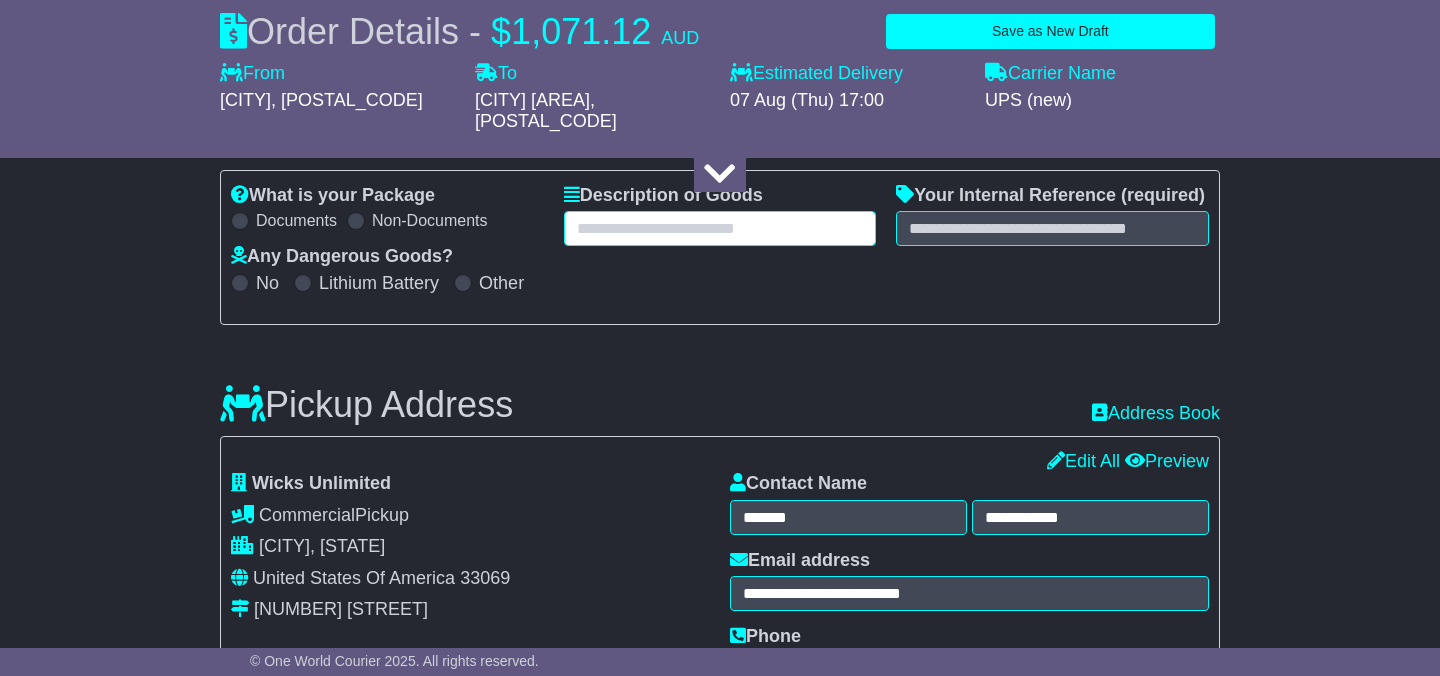 click at bounding box center [720, 228] 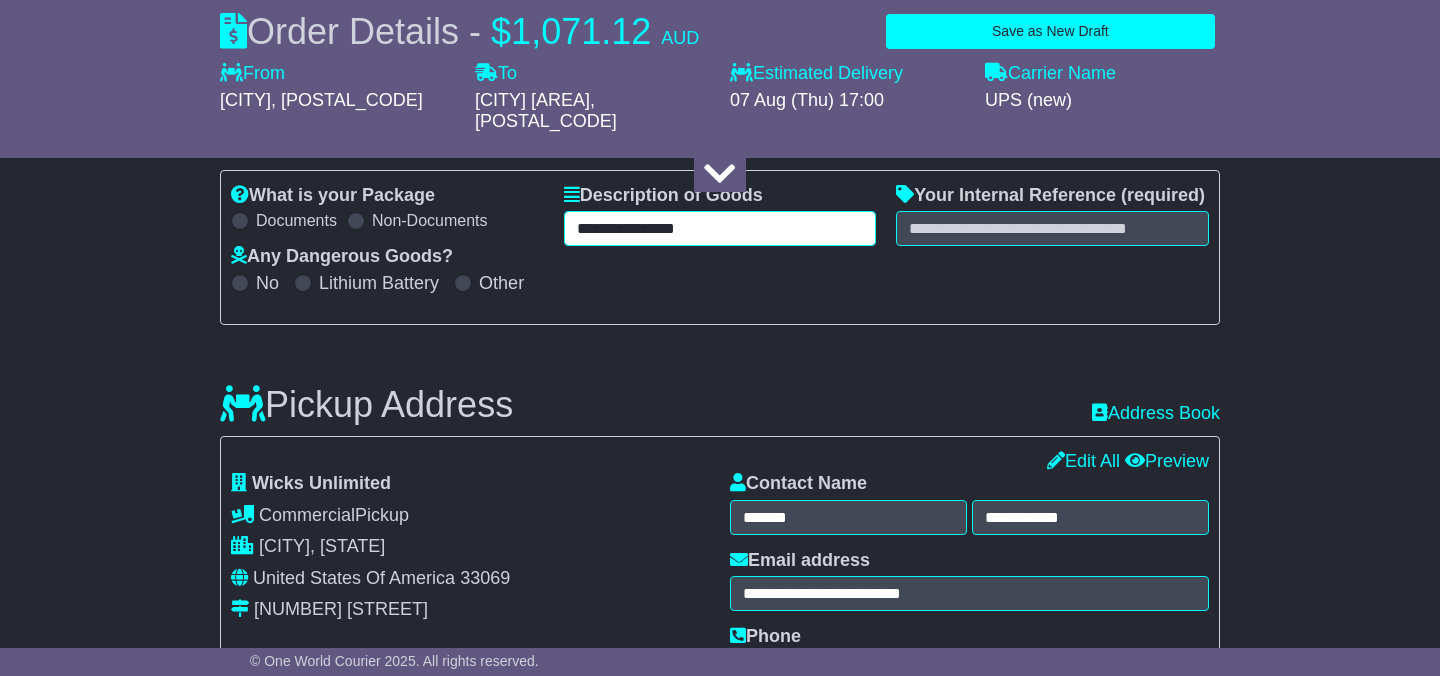 type on "**********" 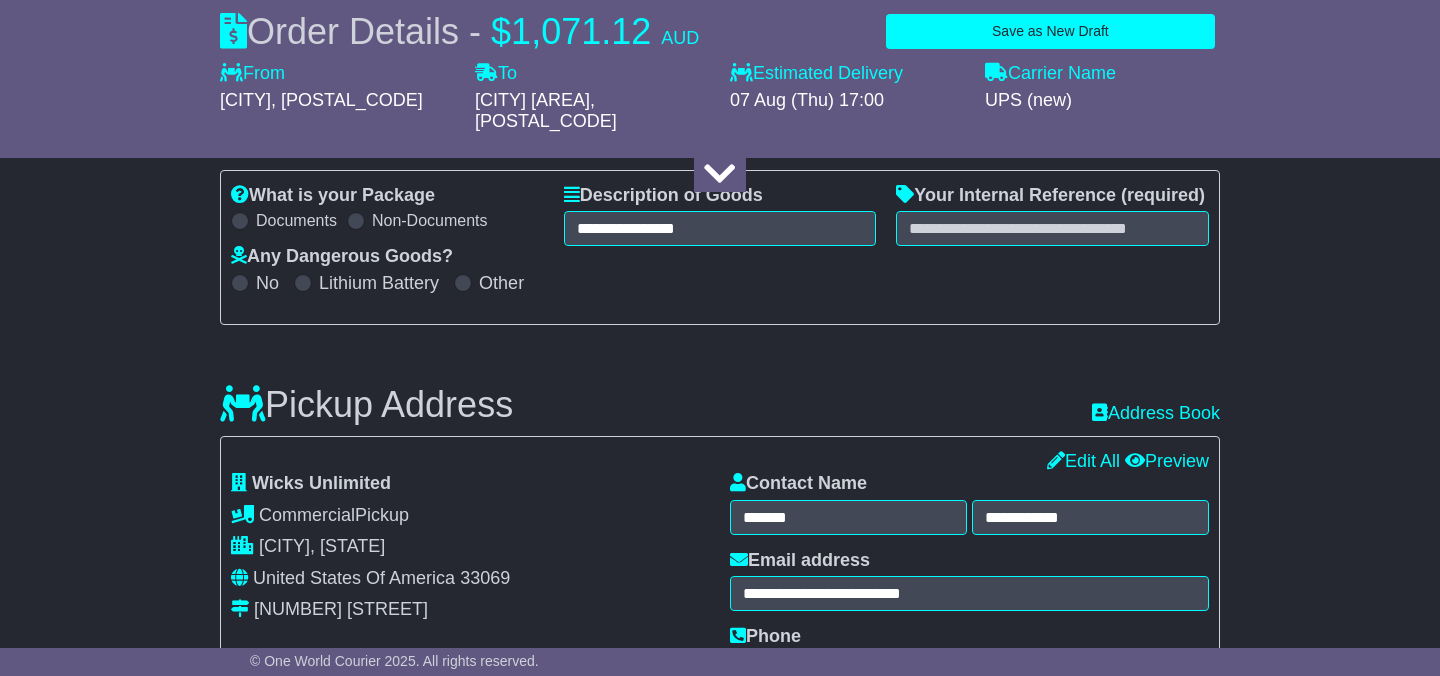 click on "Pickup Address
Recent:
Address Book" at bounding box center (720, 390) 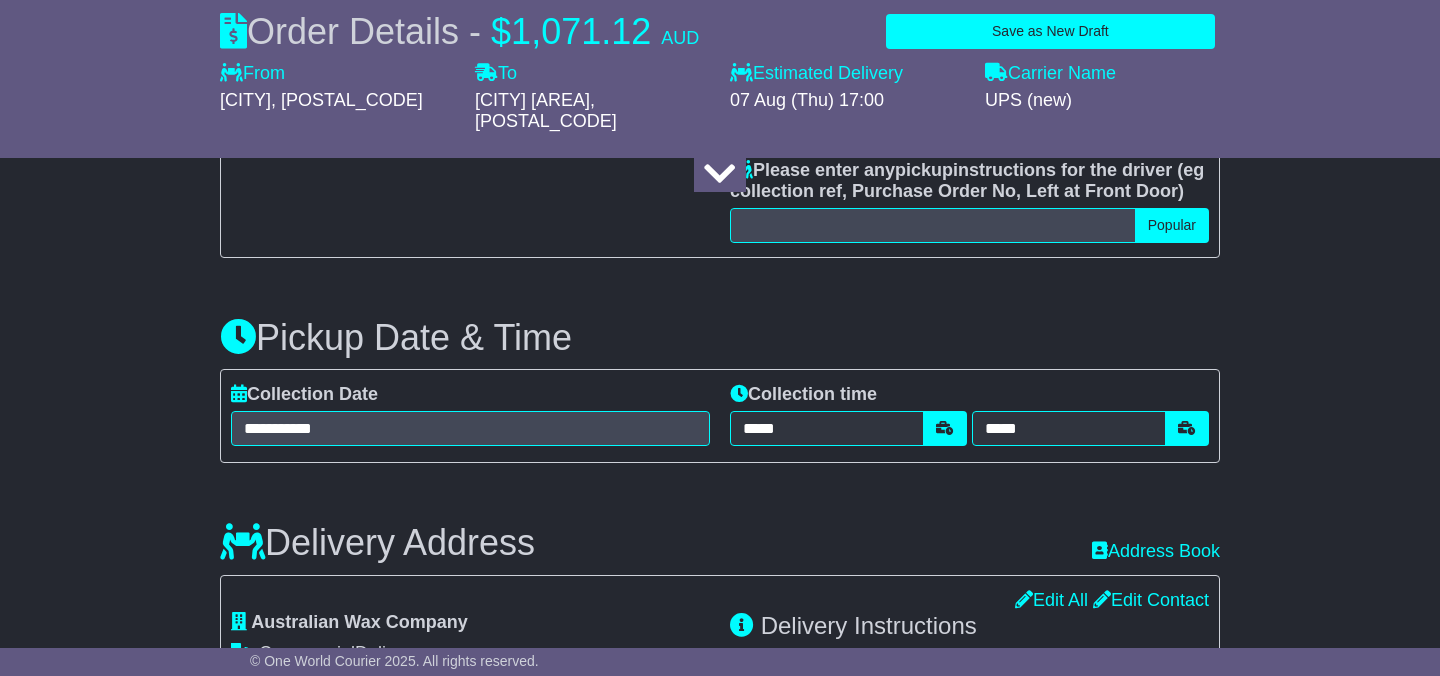 scroll, scrollTop: 1025, scrollLeft: 0, axis: vertical 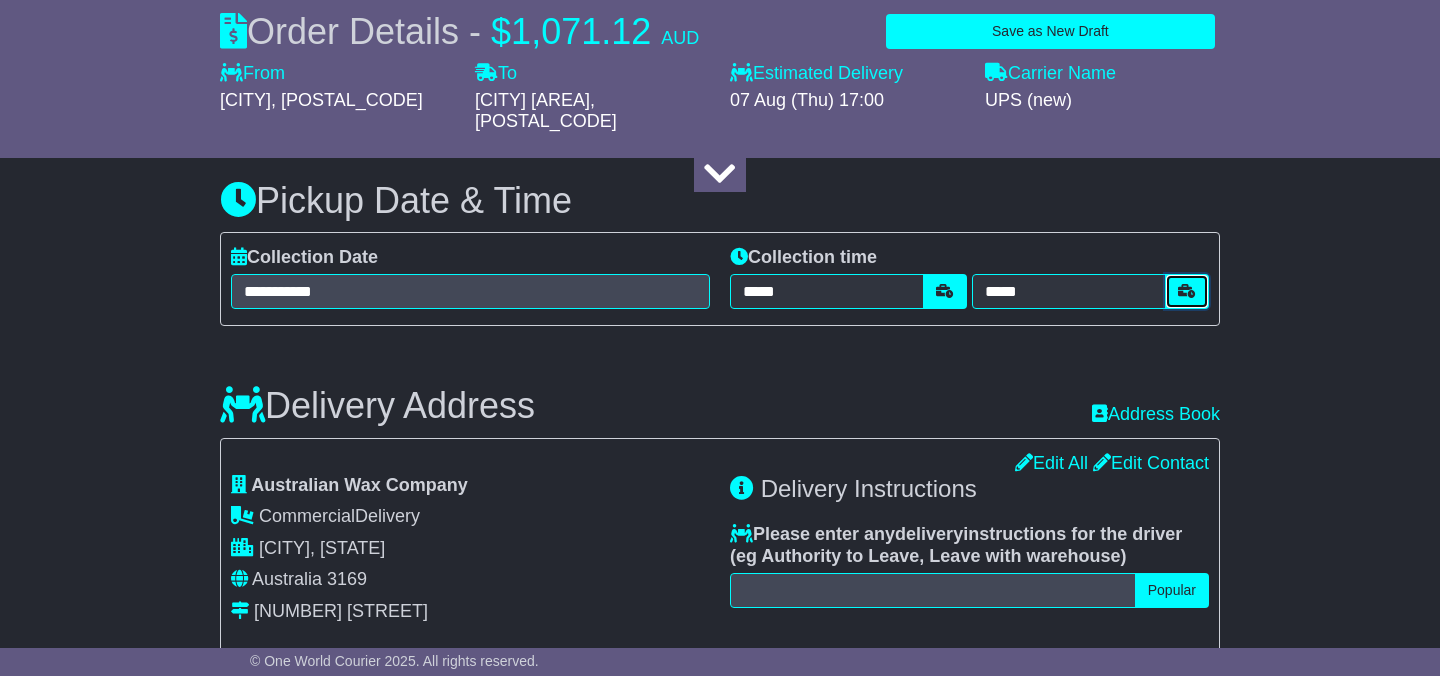 click at bounding box center [1187, 291] 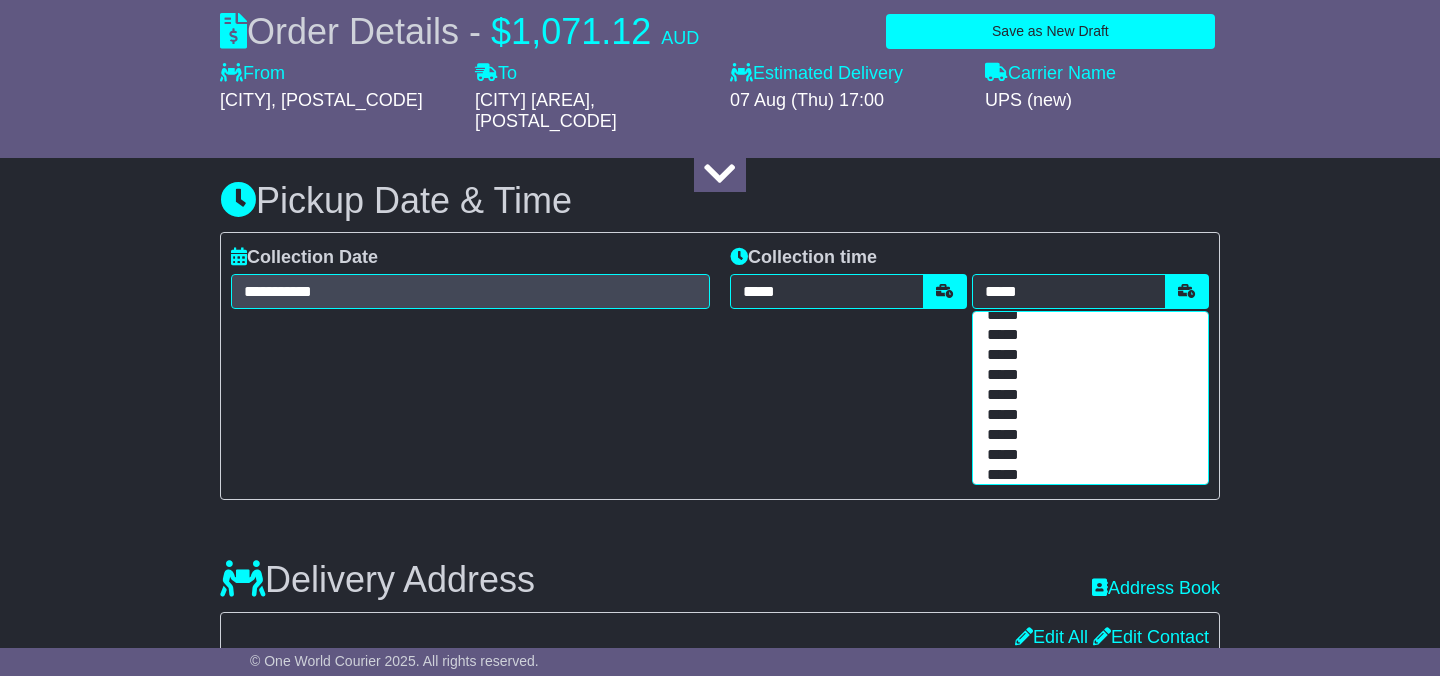 scroll, scrollTop: 457, scrollLeft: 0, axis: vertical 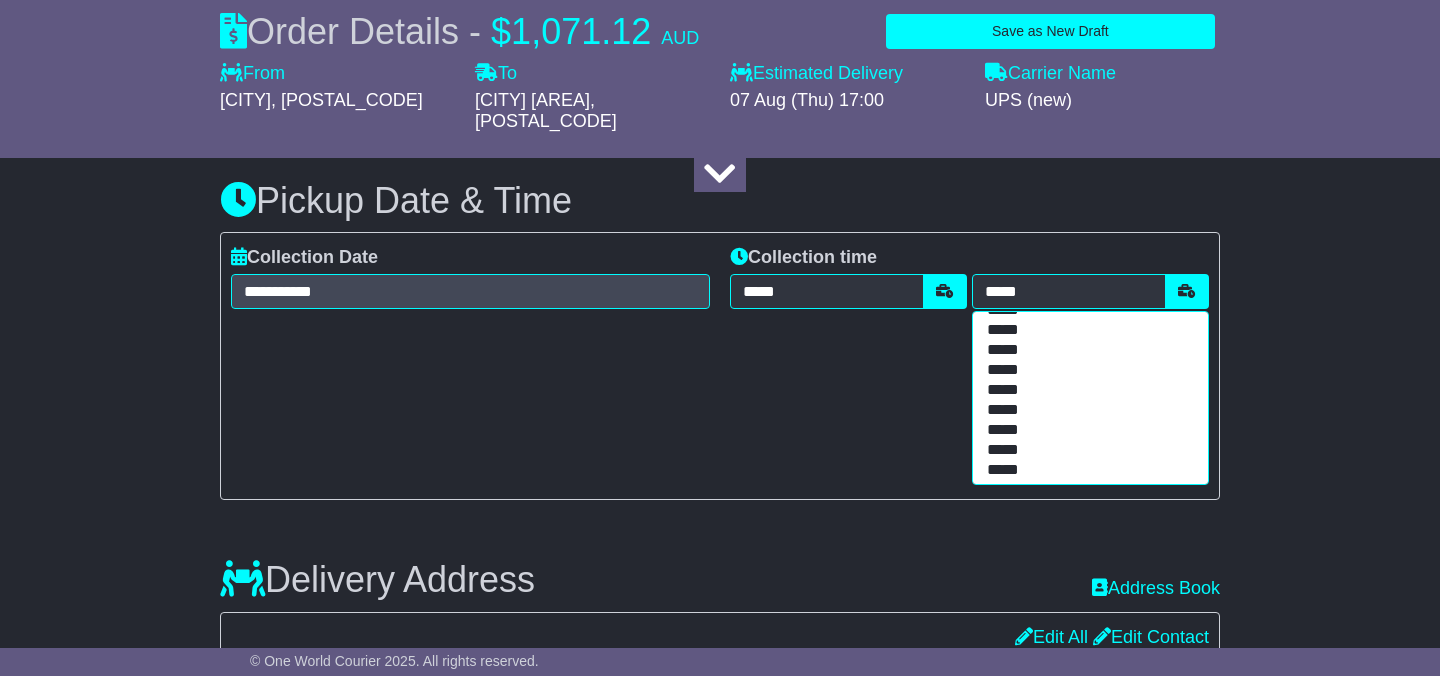 click on "*****" at bounding box center [1086, 431] 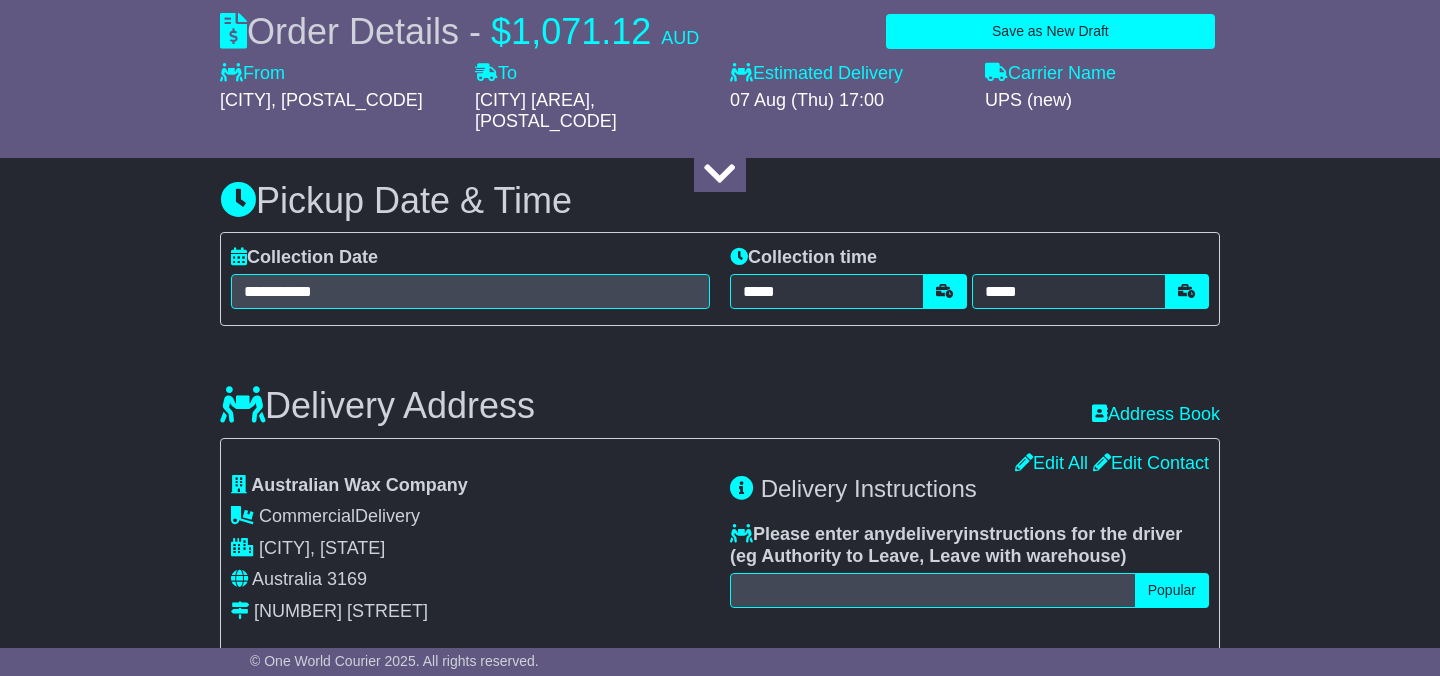 click on "**********" at bounding box center (720, 1040) 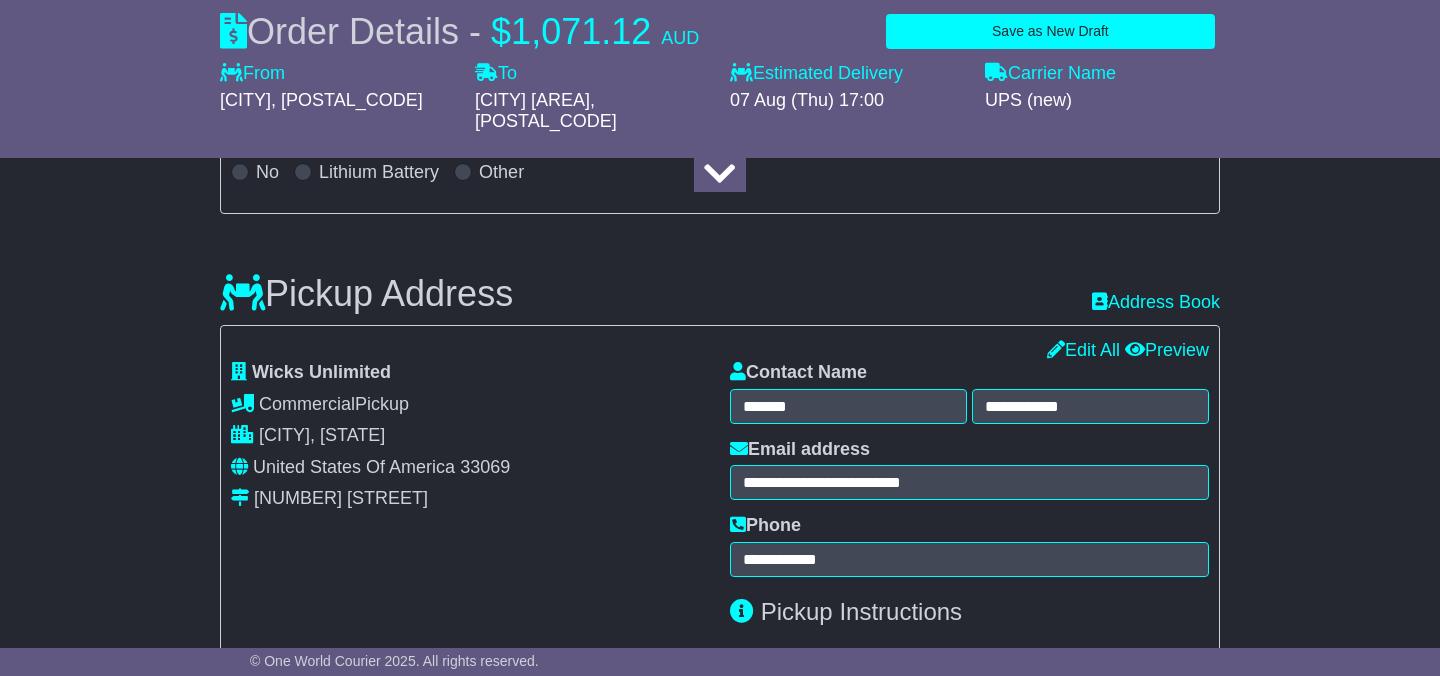 scroll, scrollTop: 0, scrollLeft: 0, axis: both 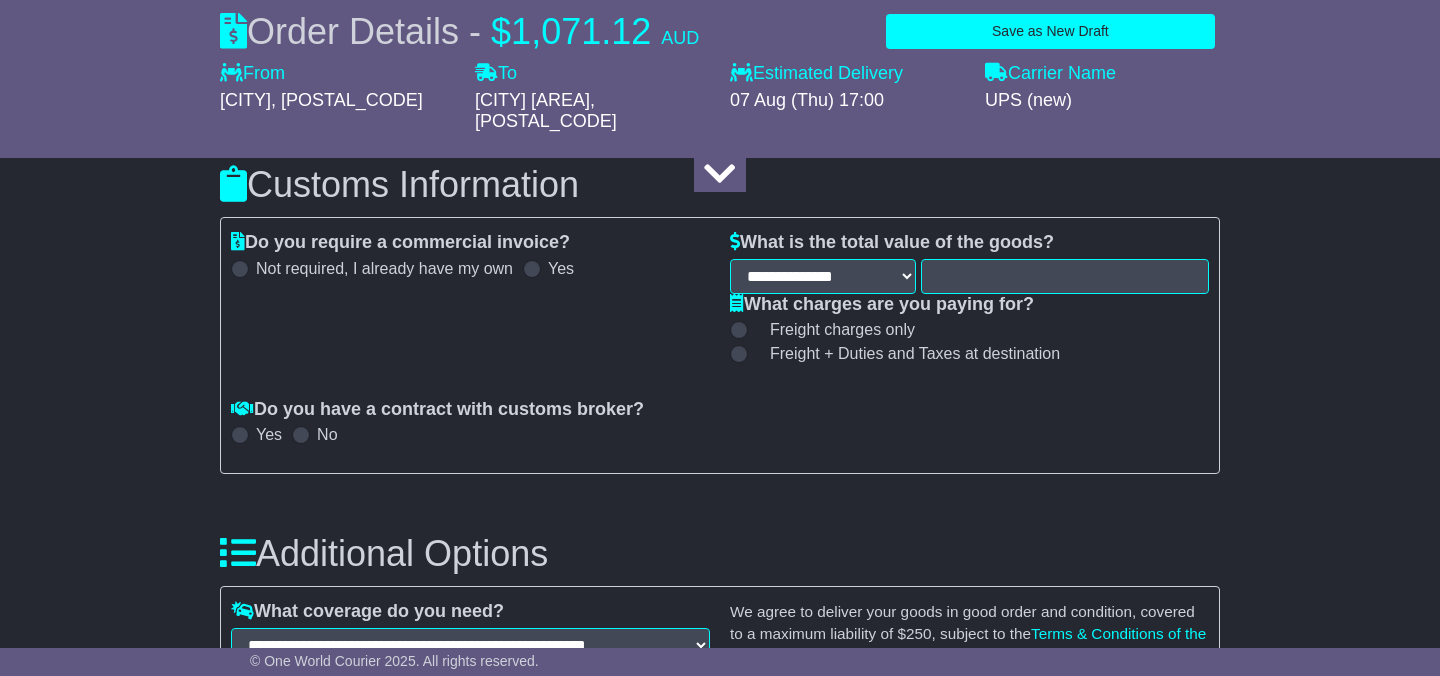 click at bounding box center [739, 354] 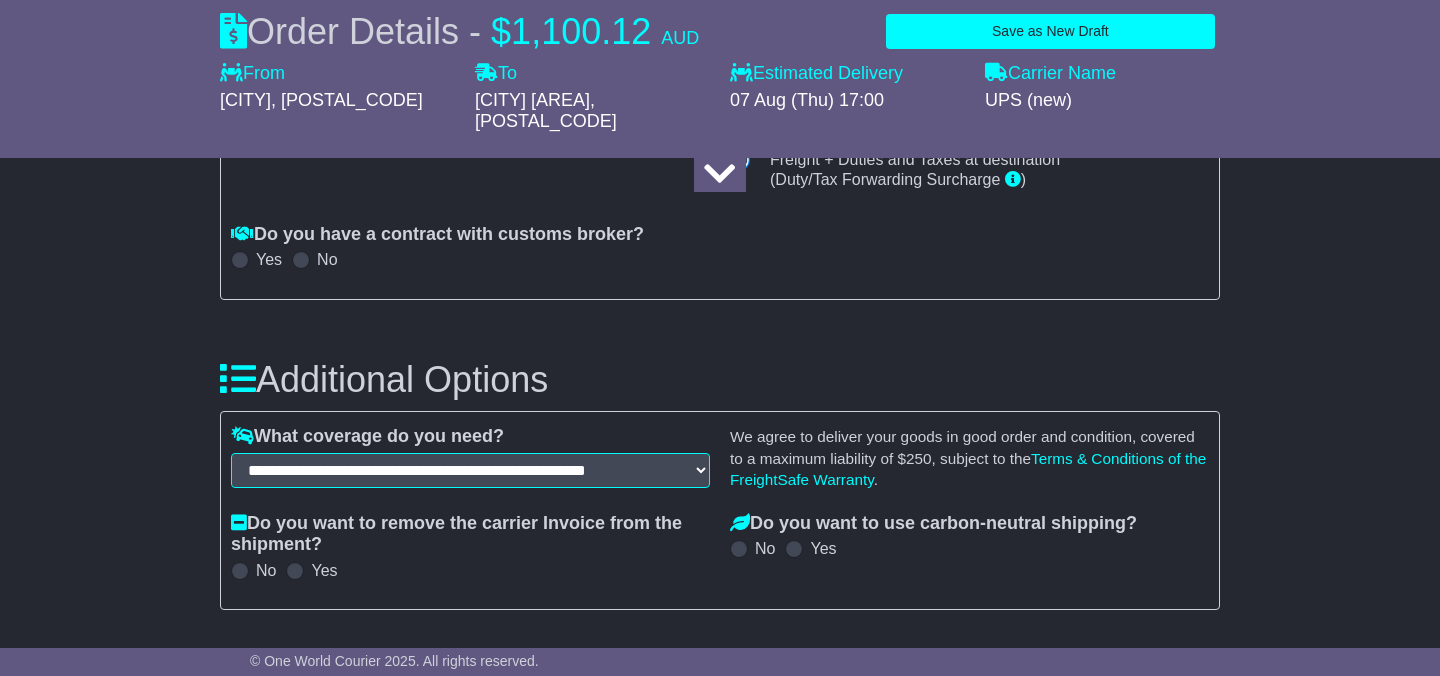 scroll, scrollTop: 1879, scrollLeft: 0, axis: vertical 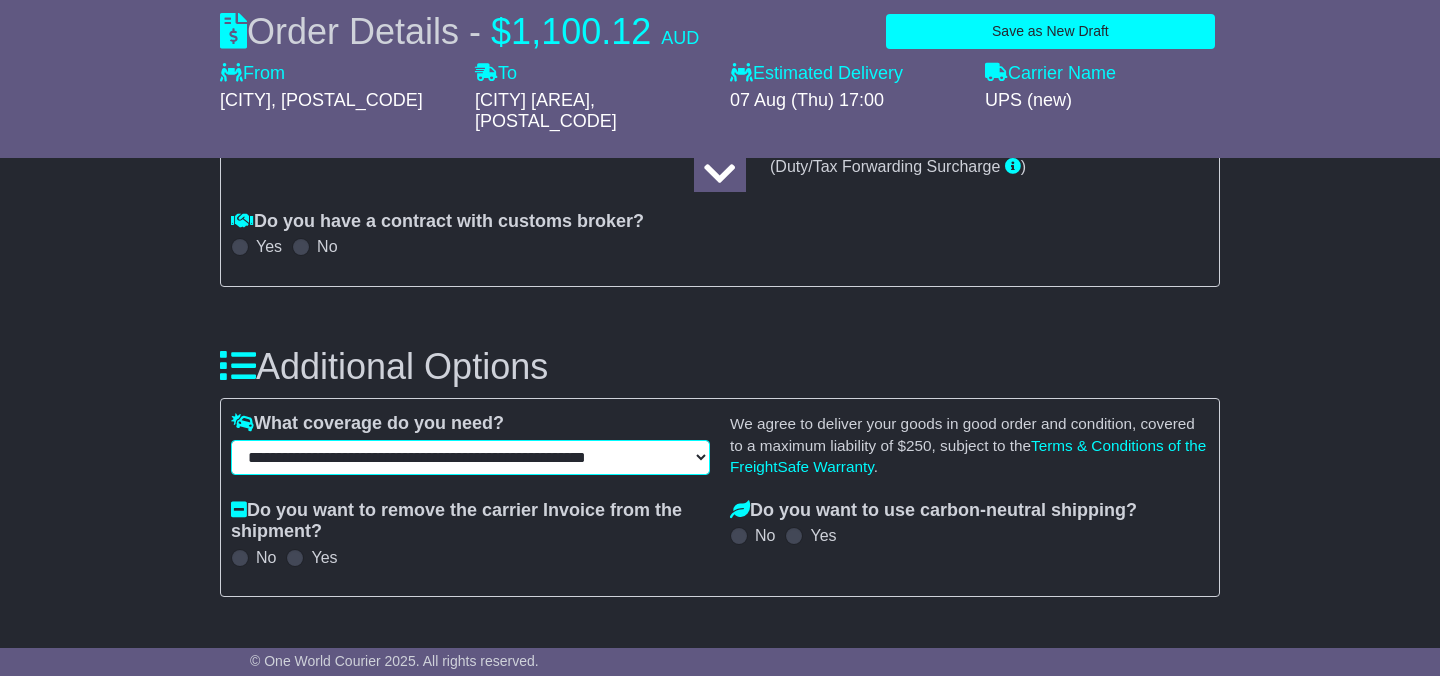 click on "**********" at bounding box center (470, 457) 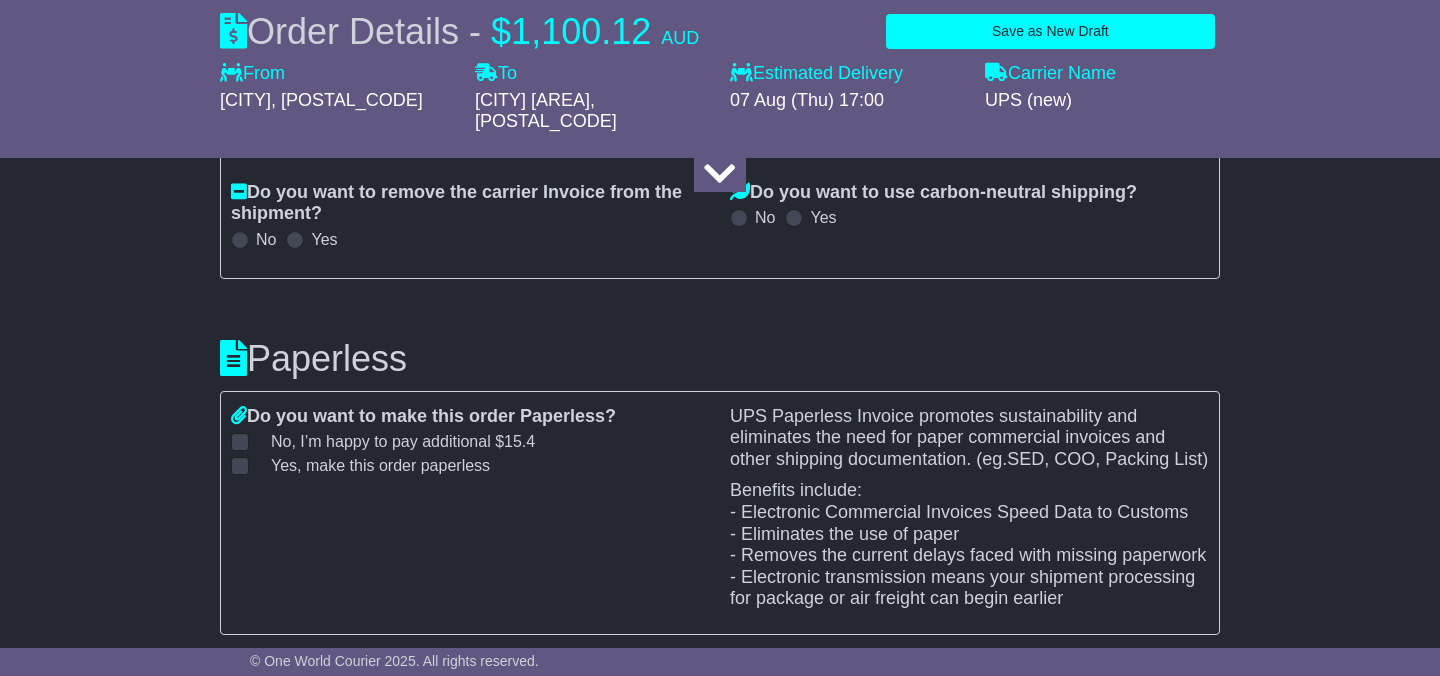 scroll, scrollTop: 2198, scrollLeft: 0, axis: vertical 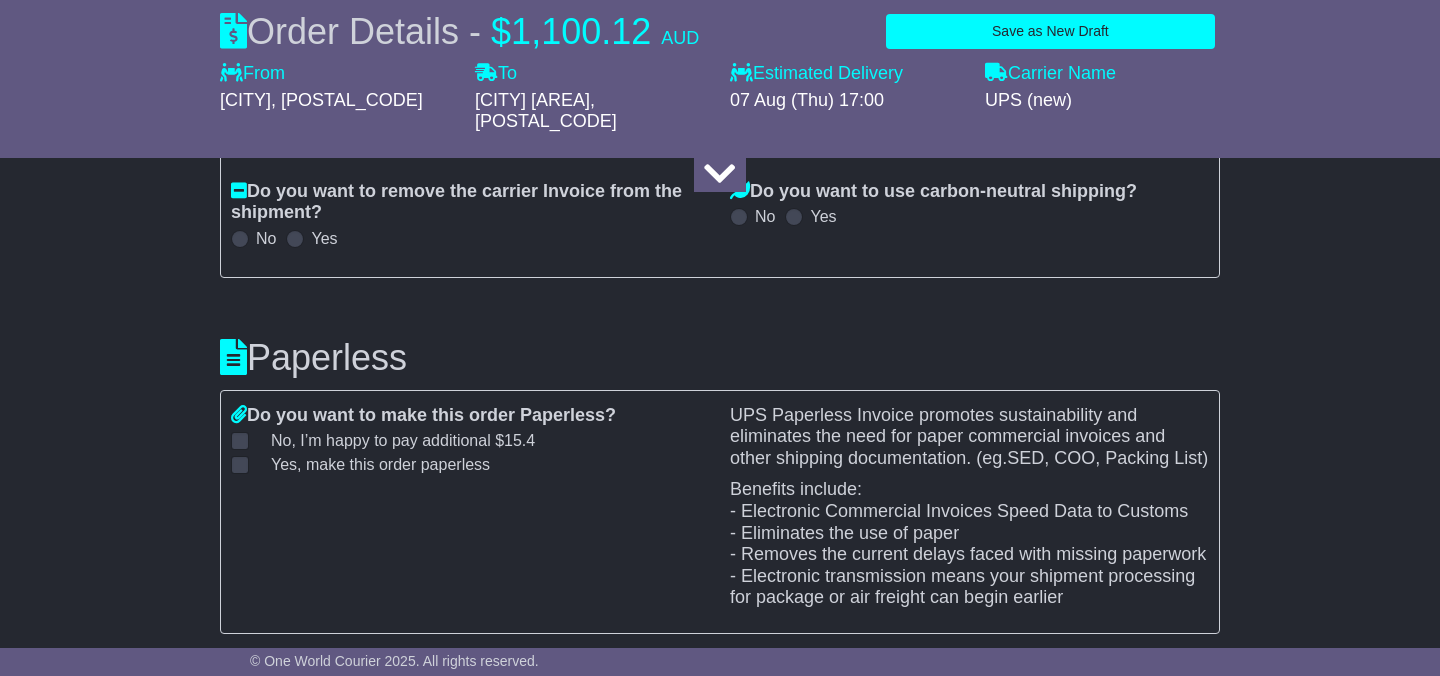 click at bounding box center (240, 465) 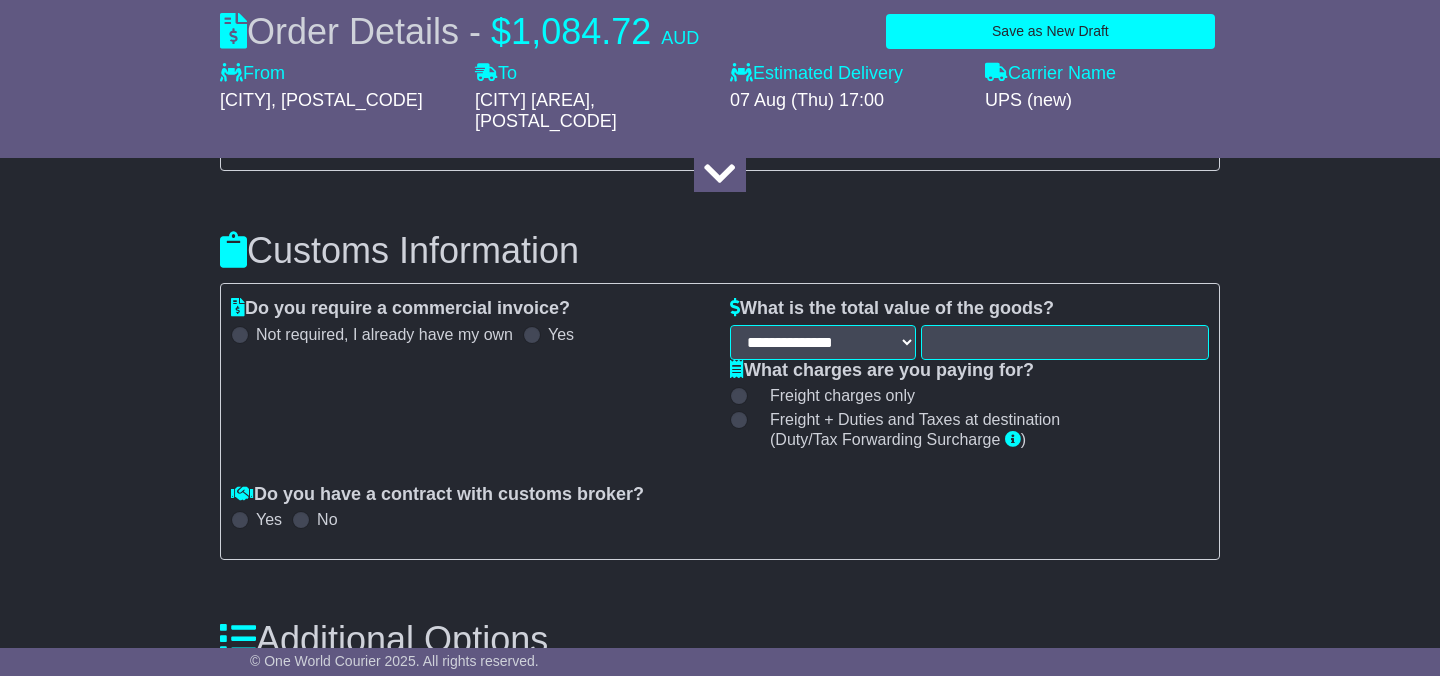 scroll, scrollTop: 1653, scrollLeft: 0, axis: vertical 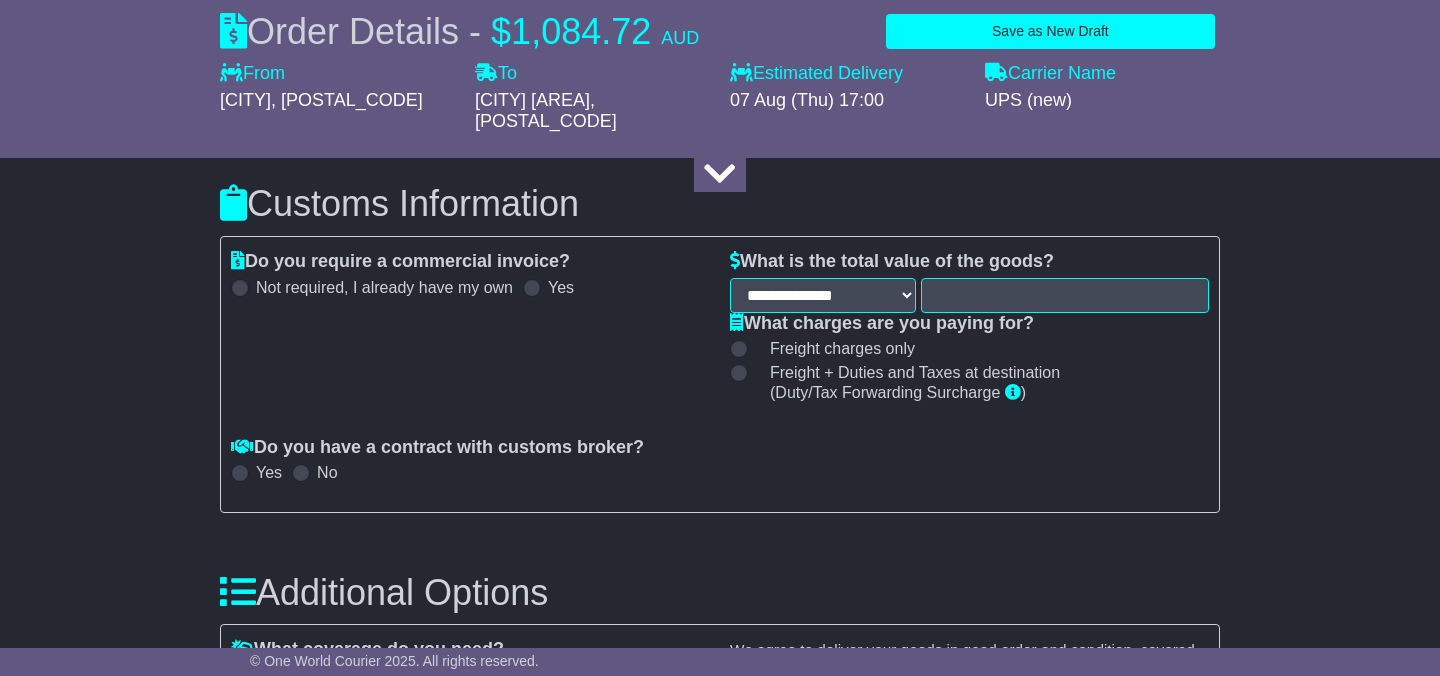 click at bounding box center (737, 322) 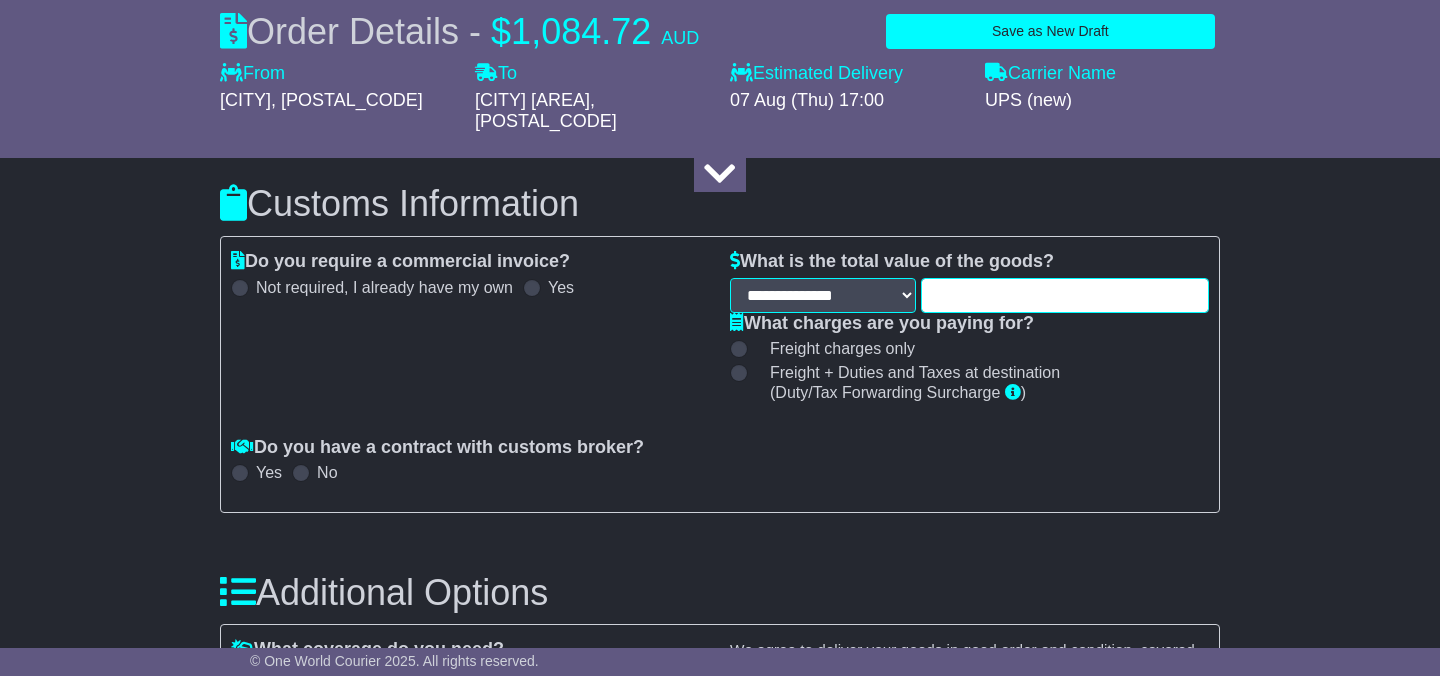 click at bounding box center [1065, 295] 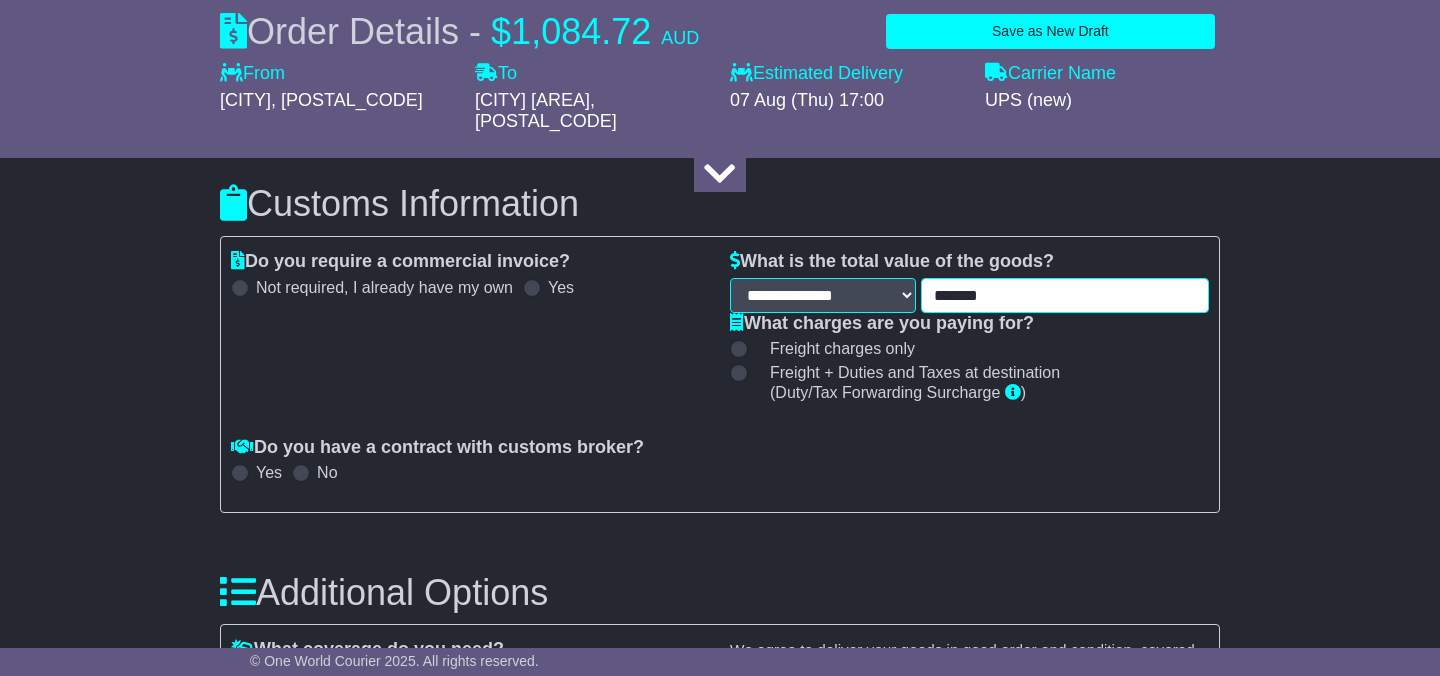 type on "*******" 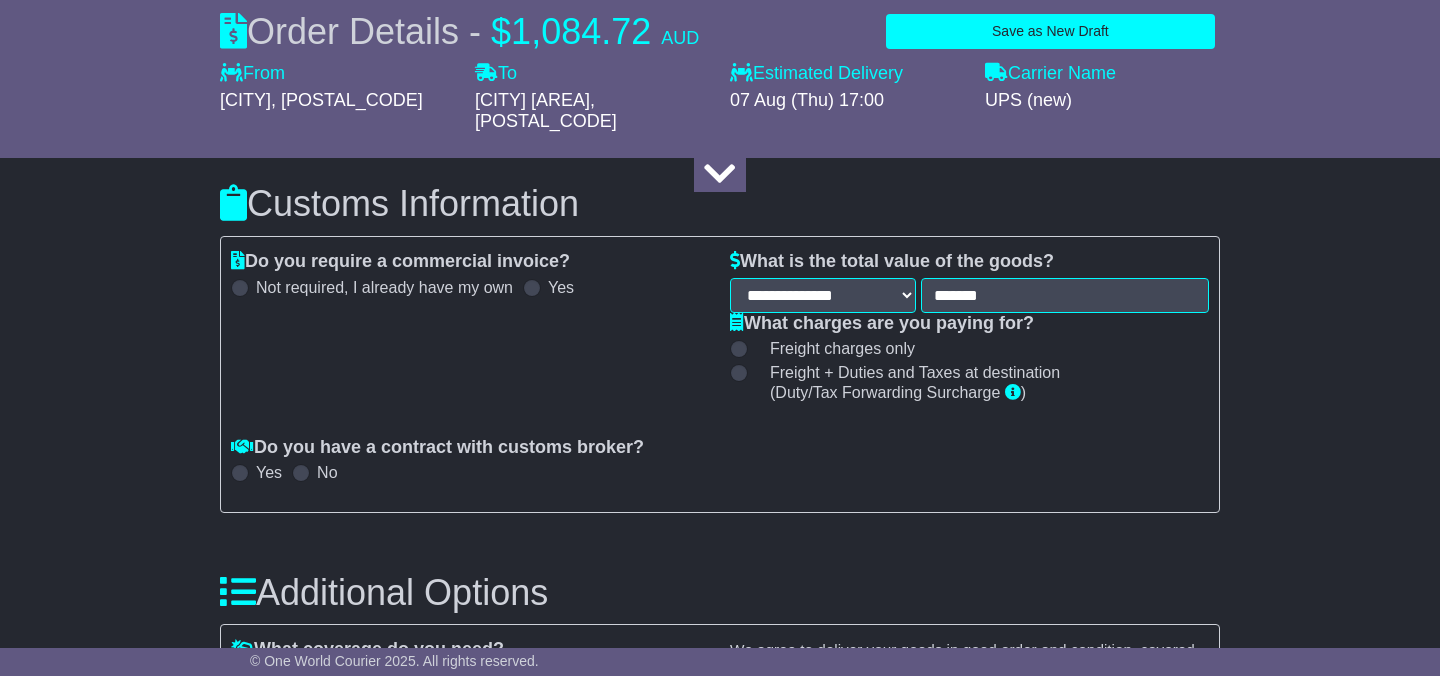 click on "**********" at bounding box center (720, 460) 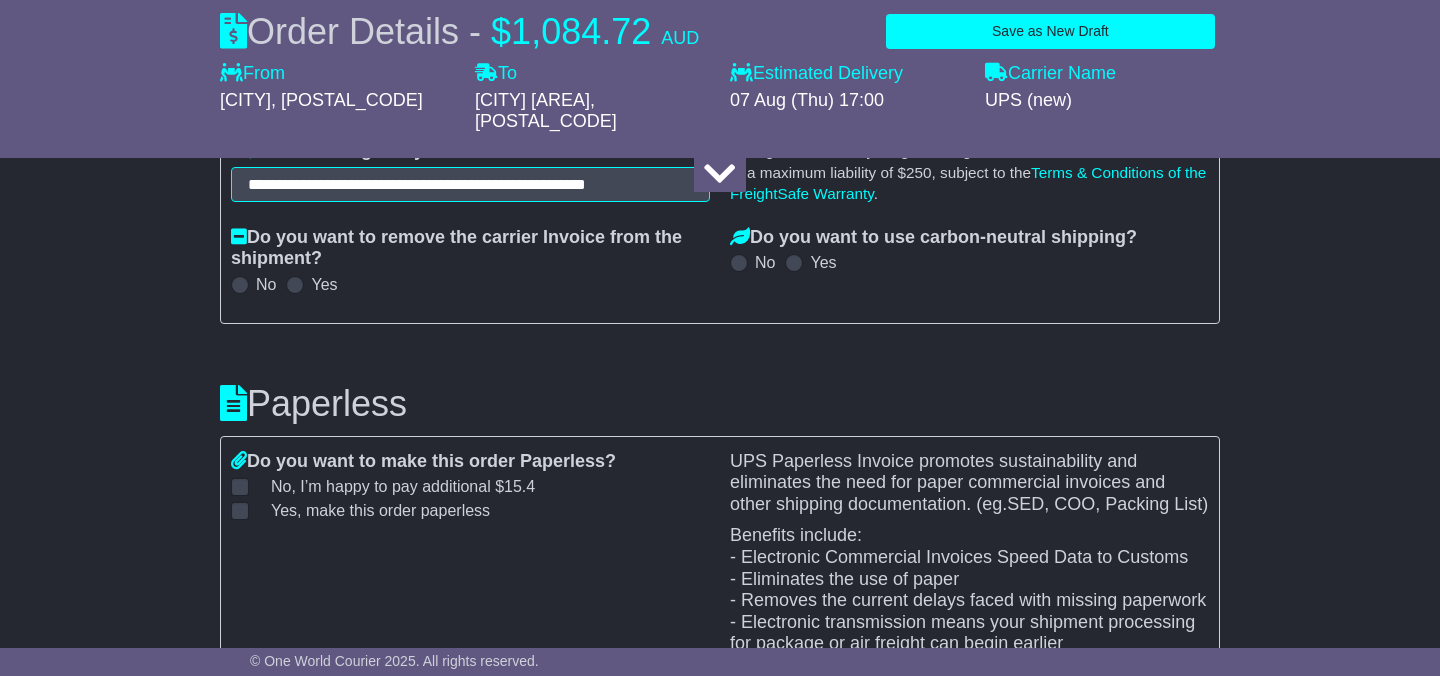 scroll, scrollTop: 2154, scrollLeft: 0, axis: vertical 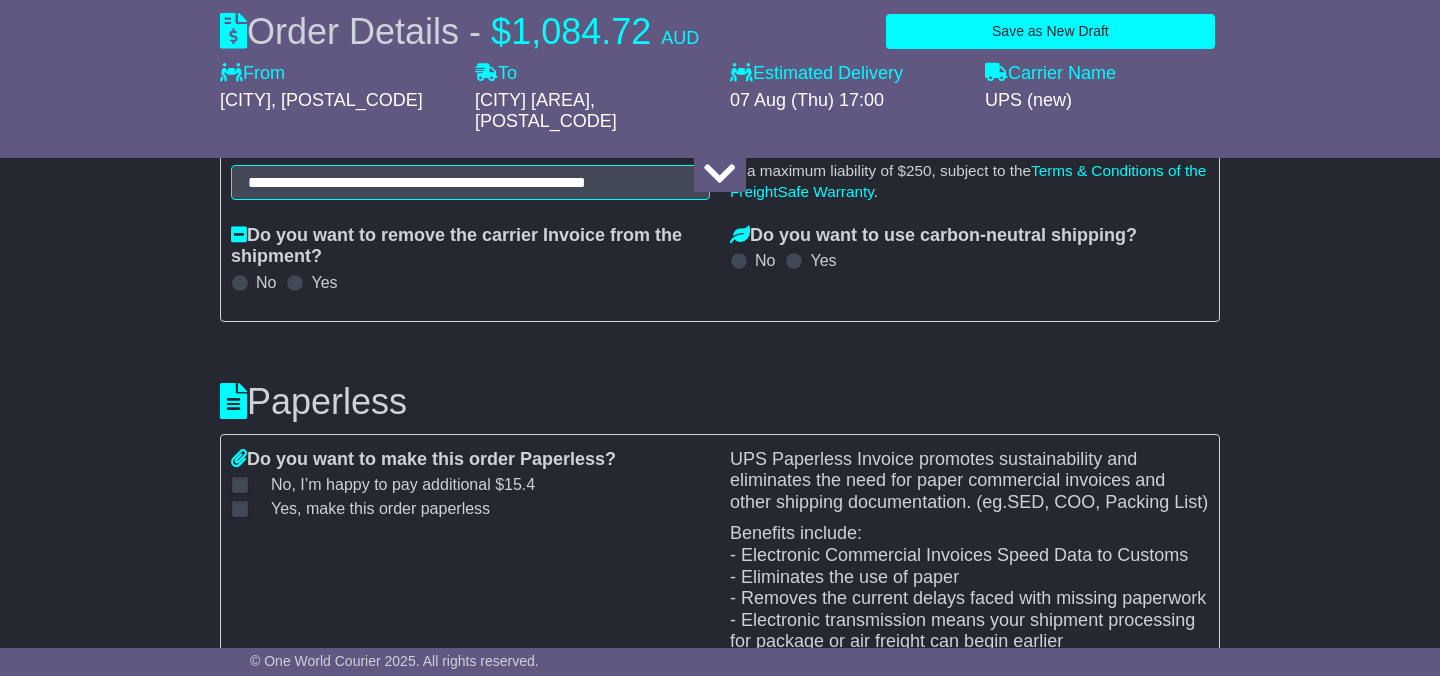 click at bounding box center [239, 234] 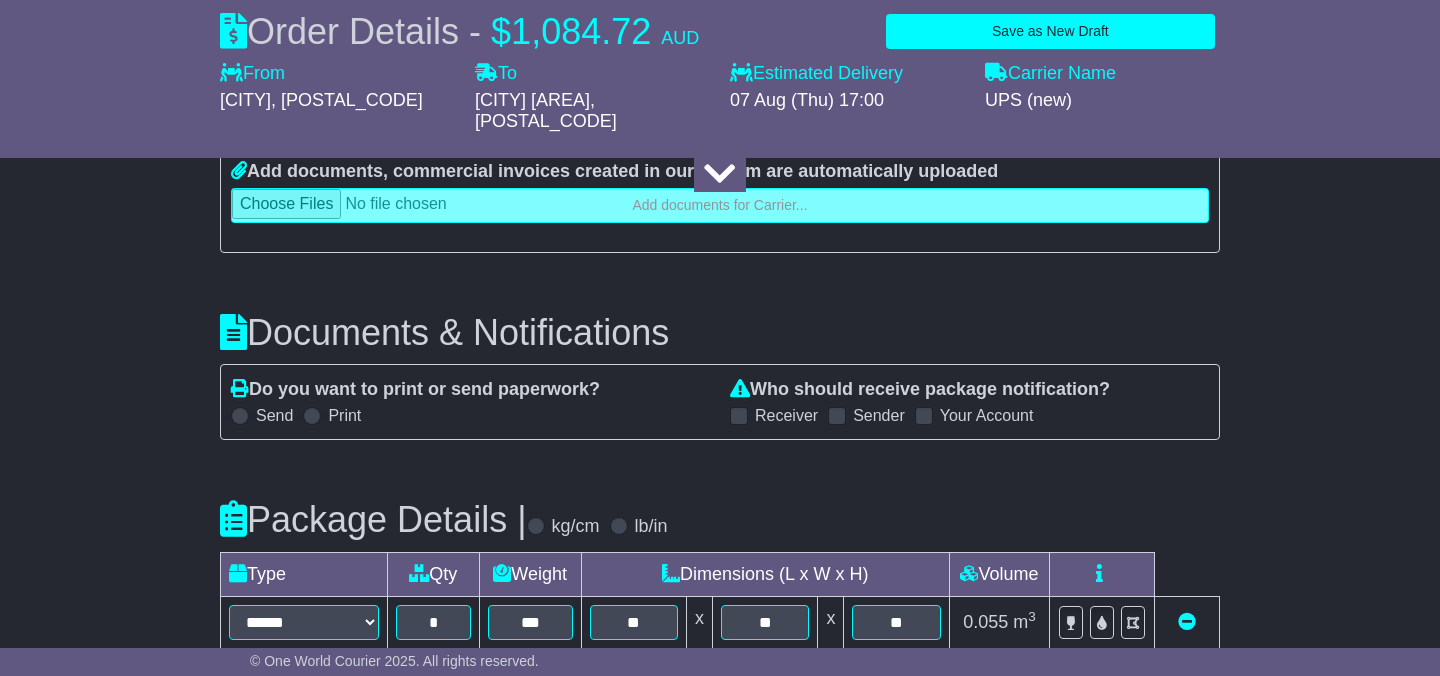 scroll, scrollTop: 2653, scrollLeft: 0, axis: vertical 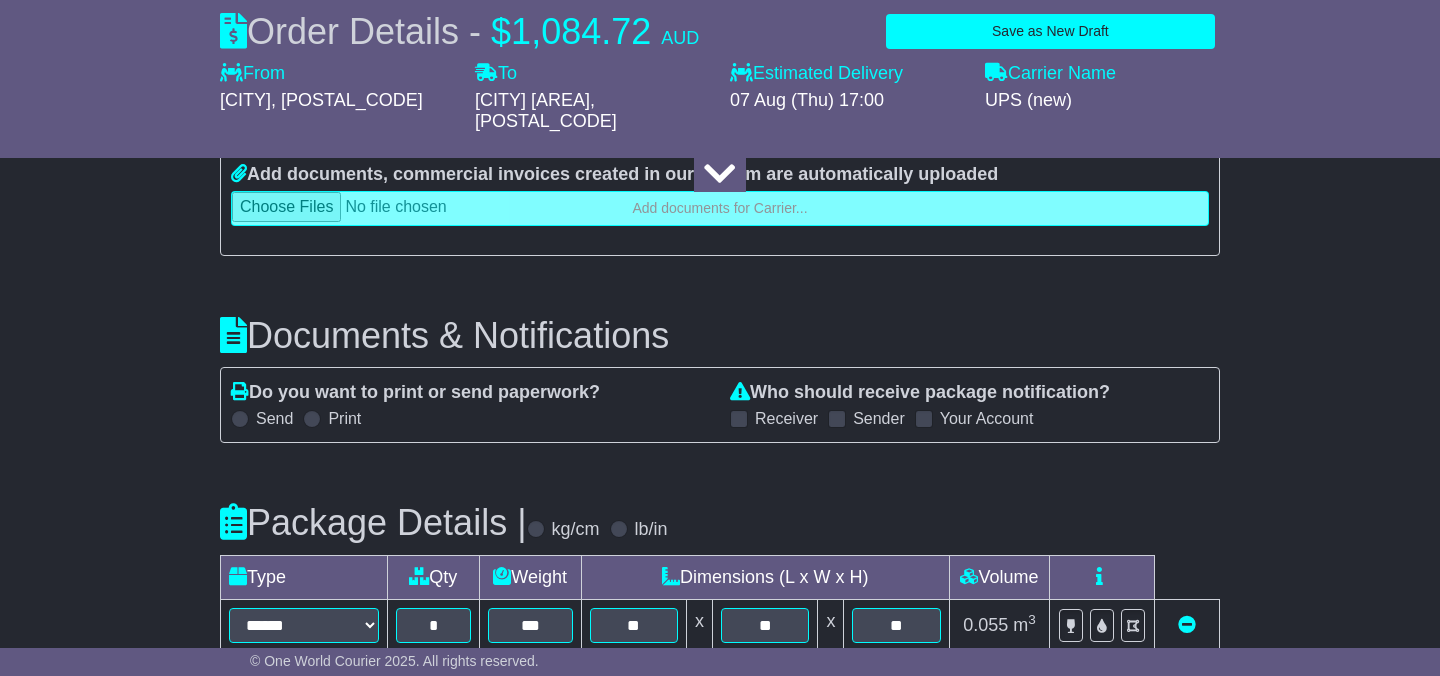 click at bounding box center (240, 419) 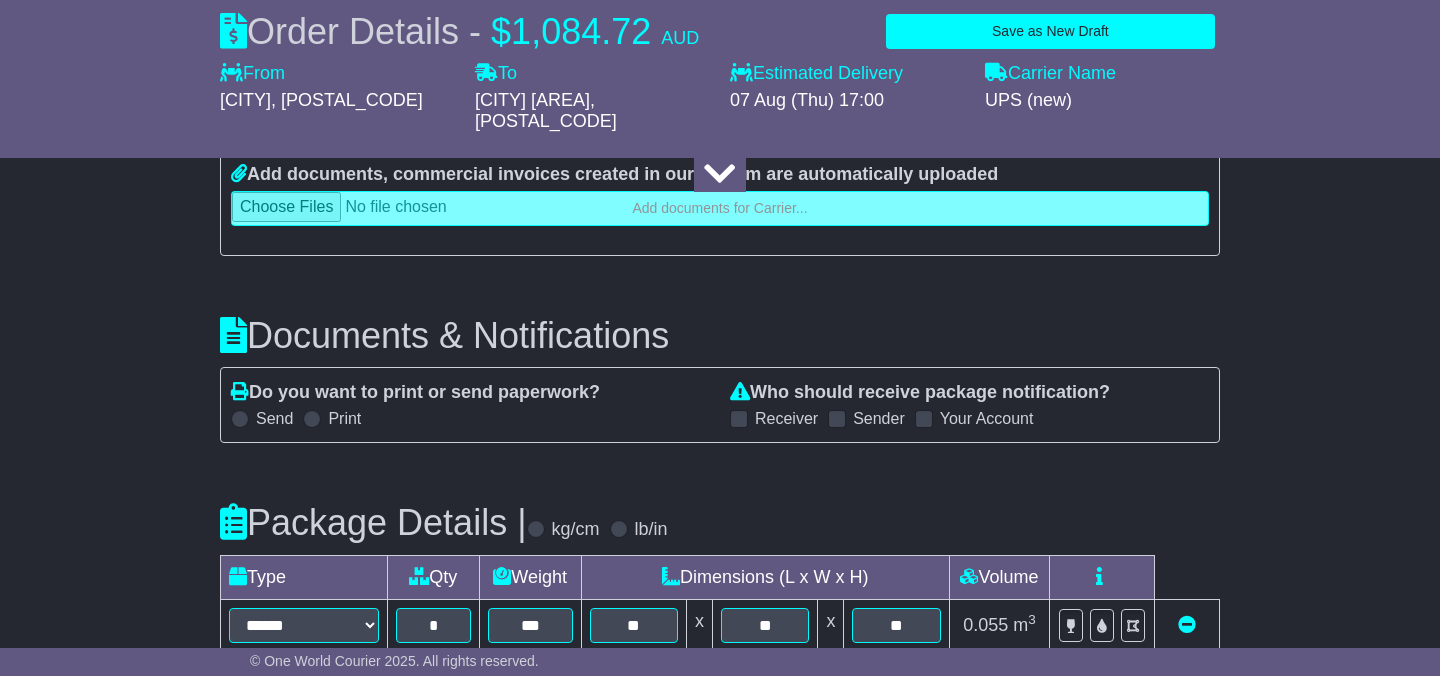 click at bounding box center (837, 419) 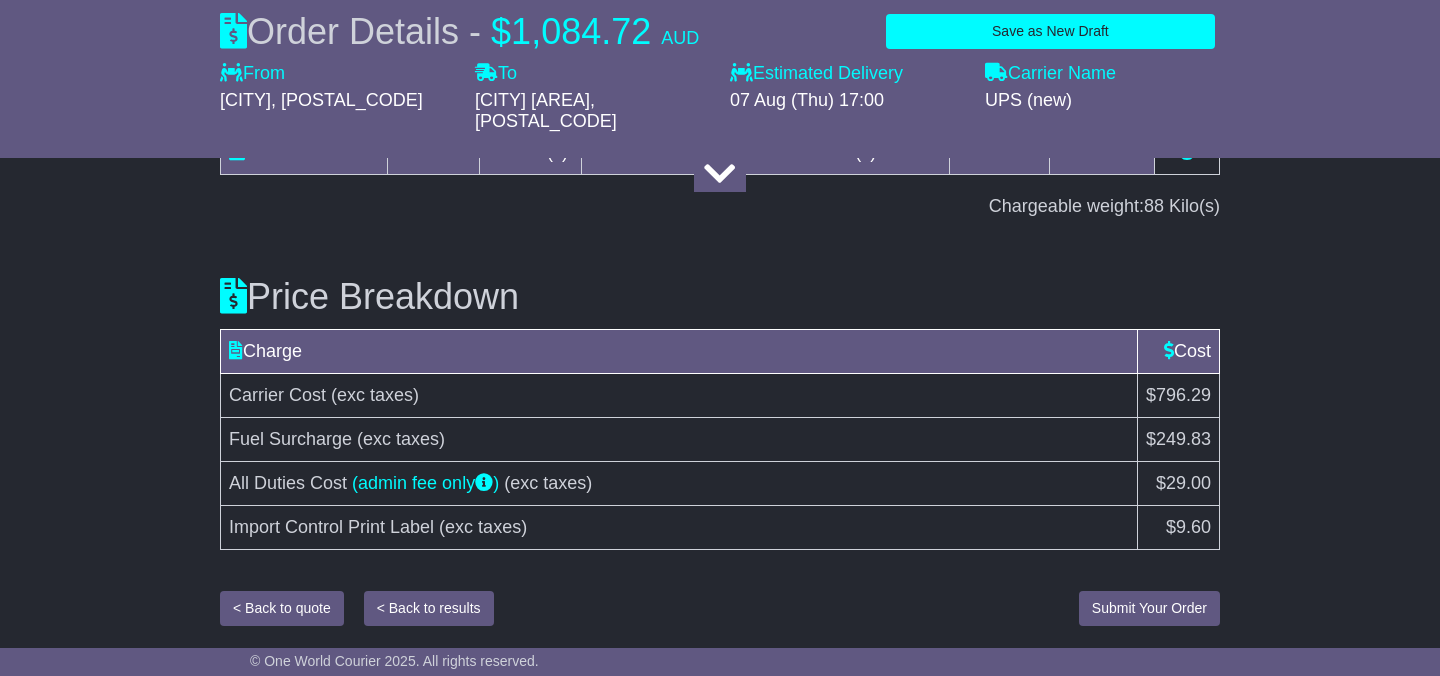 scroll, scrollTop: 3280, scrollLeft: 0, axis: vertical 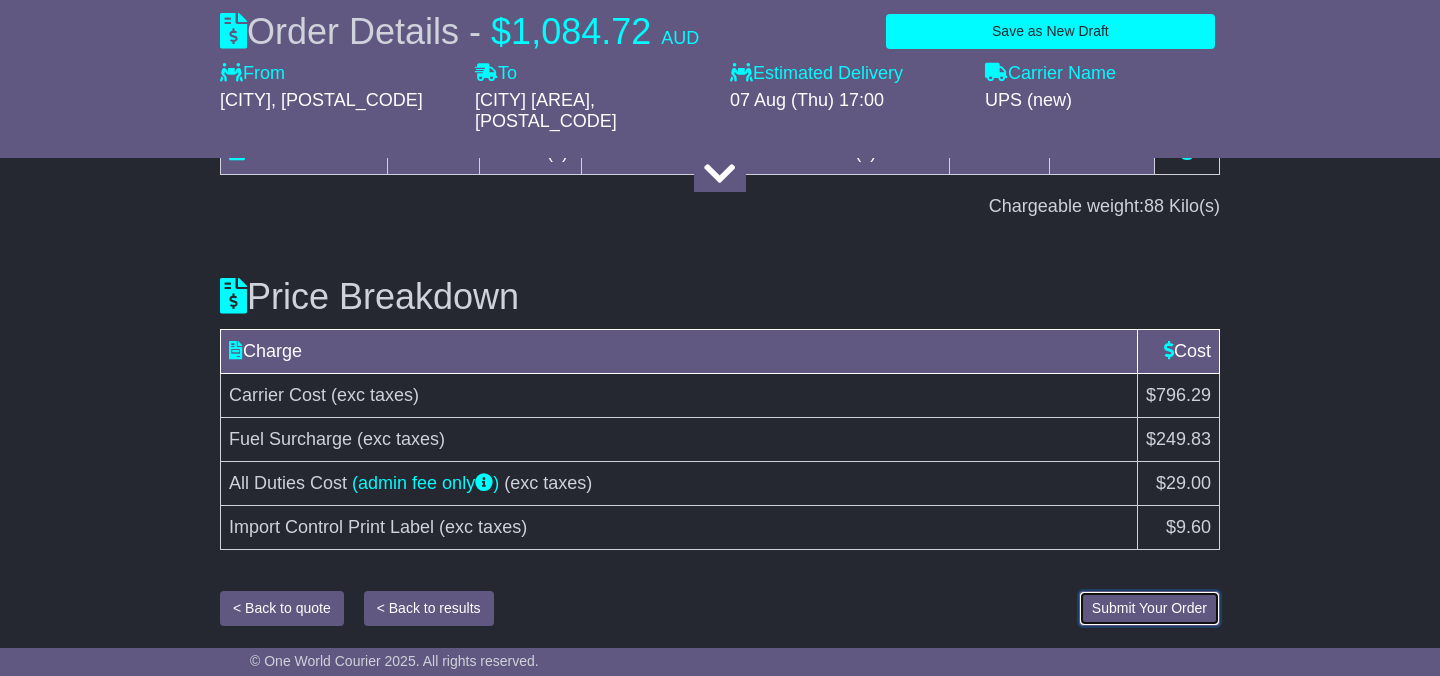 click on "Submit Your Order" at bounding box center (1149, 608) 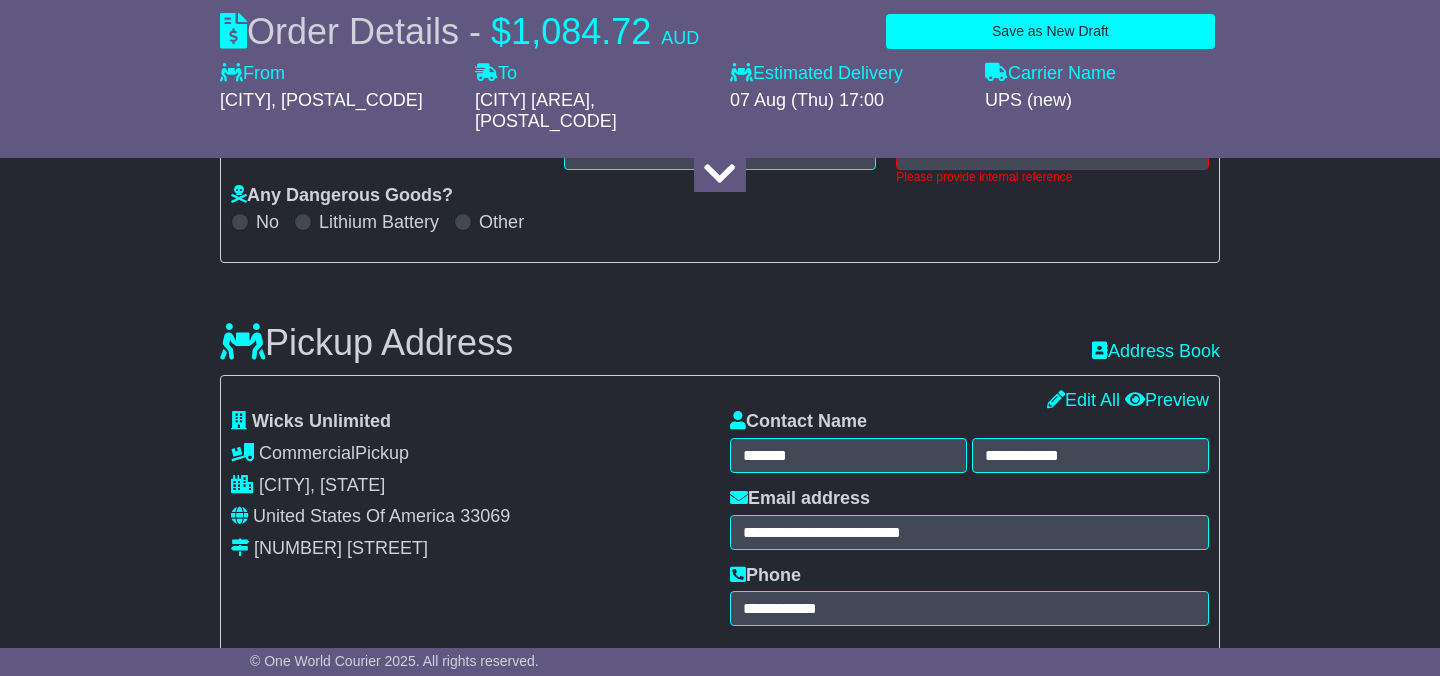 scroll, scrollTop: 292, scrollLeft: 0, axis: vertical 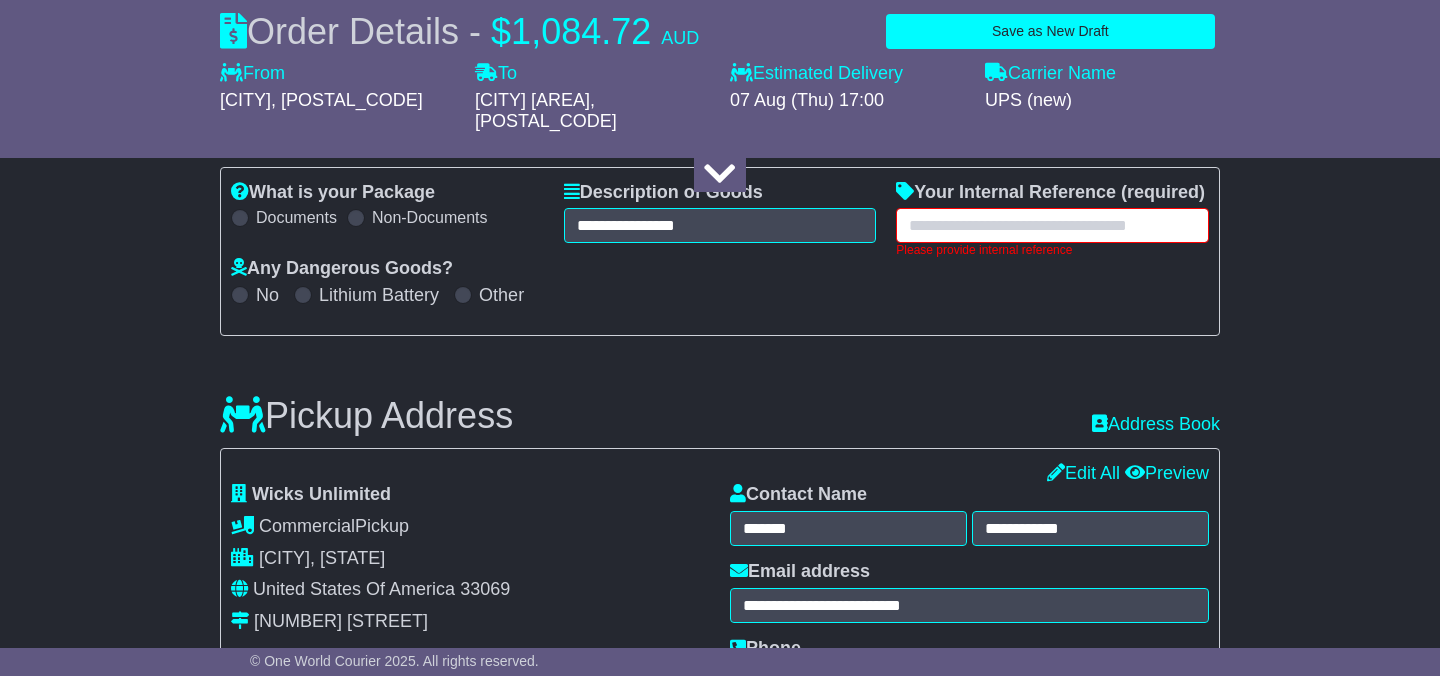 click at bounding box center [1052, 225] 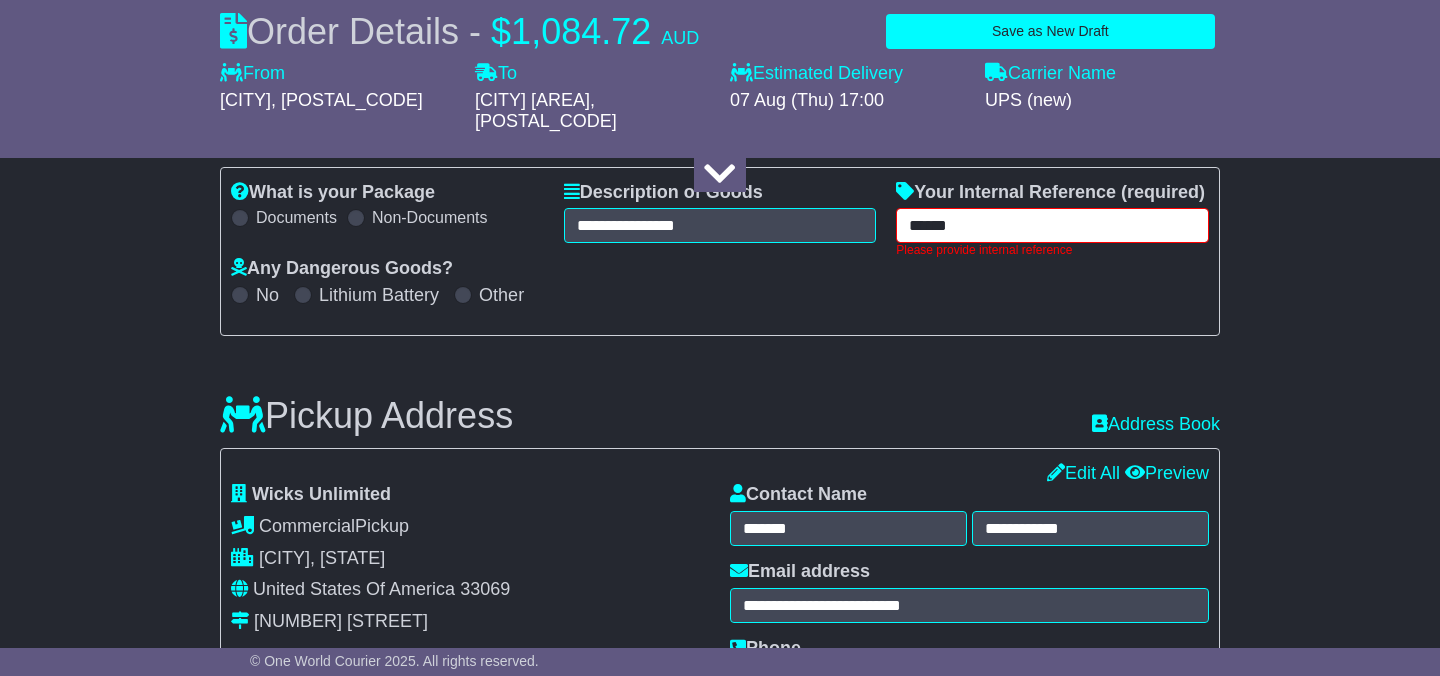 type on "******" 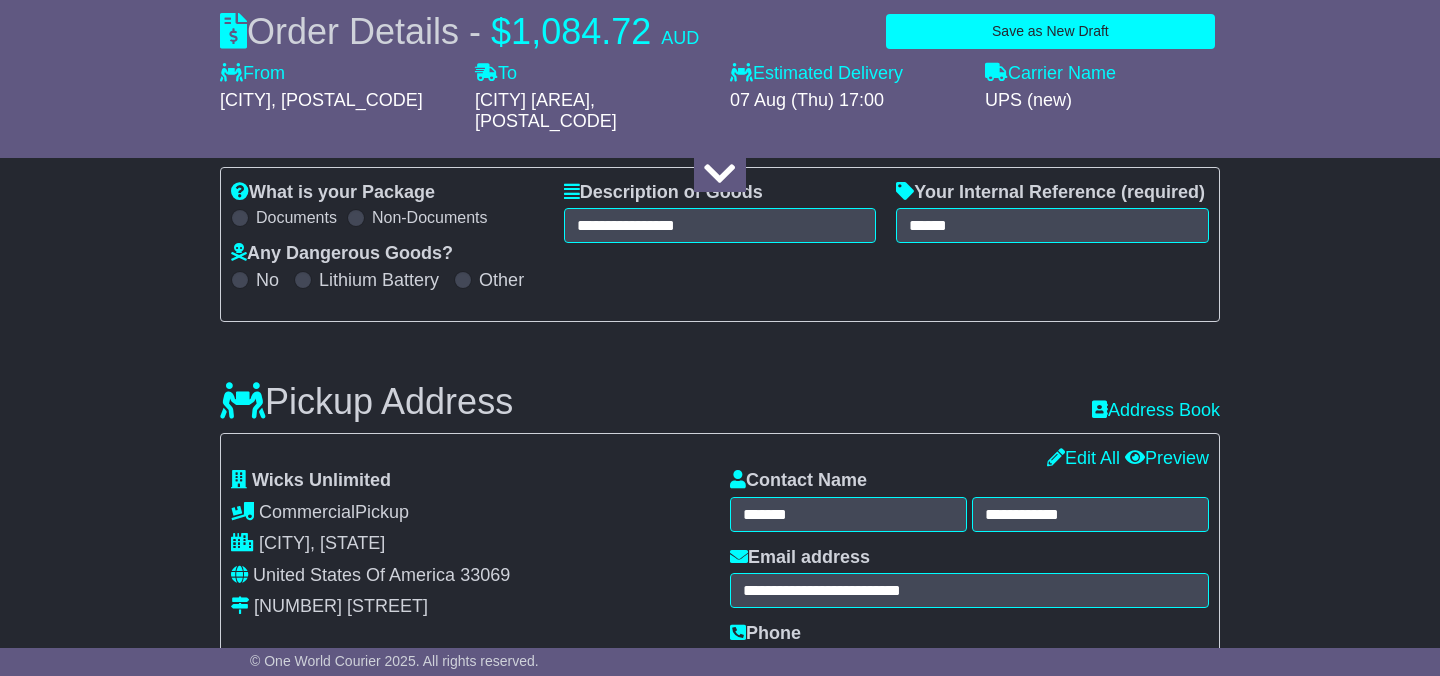 click on "**********" at bounding box center (720, 1821) 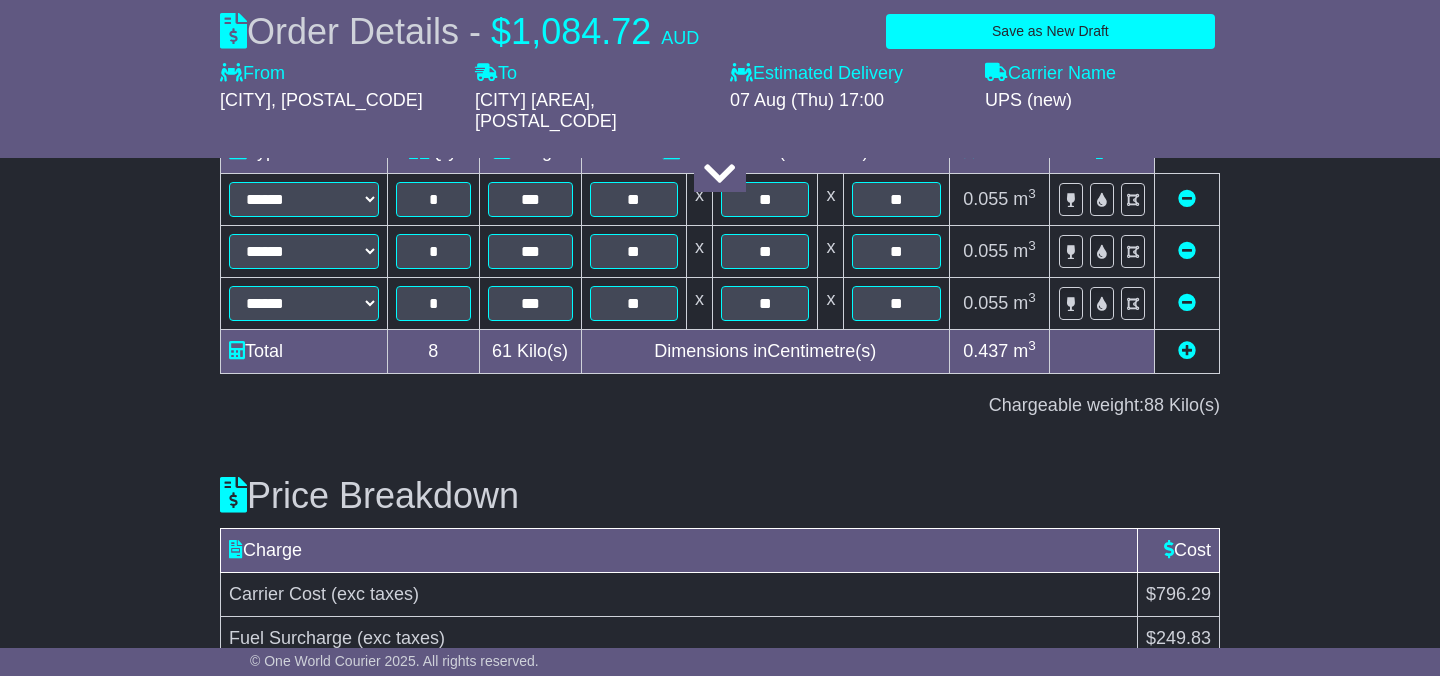 scroll, scrollTop: 3280, scrollLeft: 0, axis: vertical 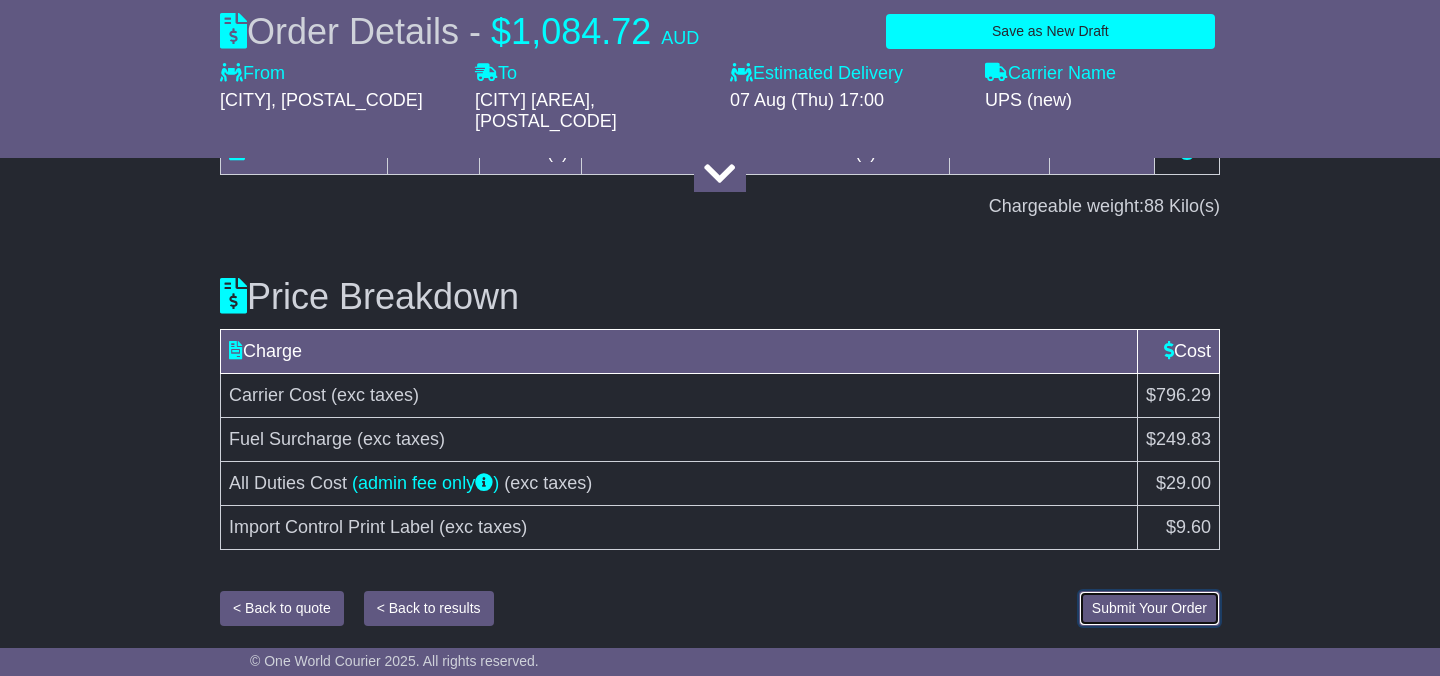 click on "Submit Your Order" at bounding box center [1149, 608] 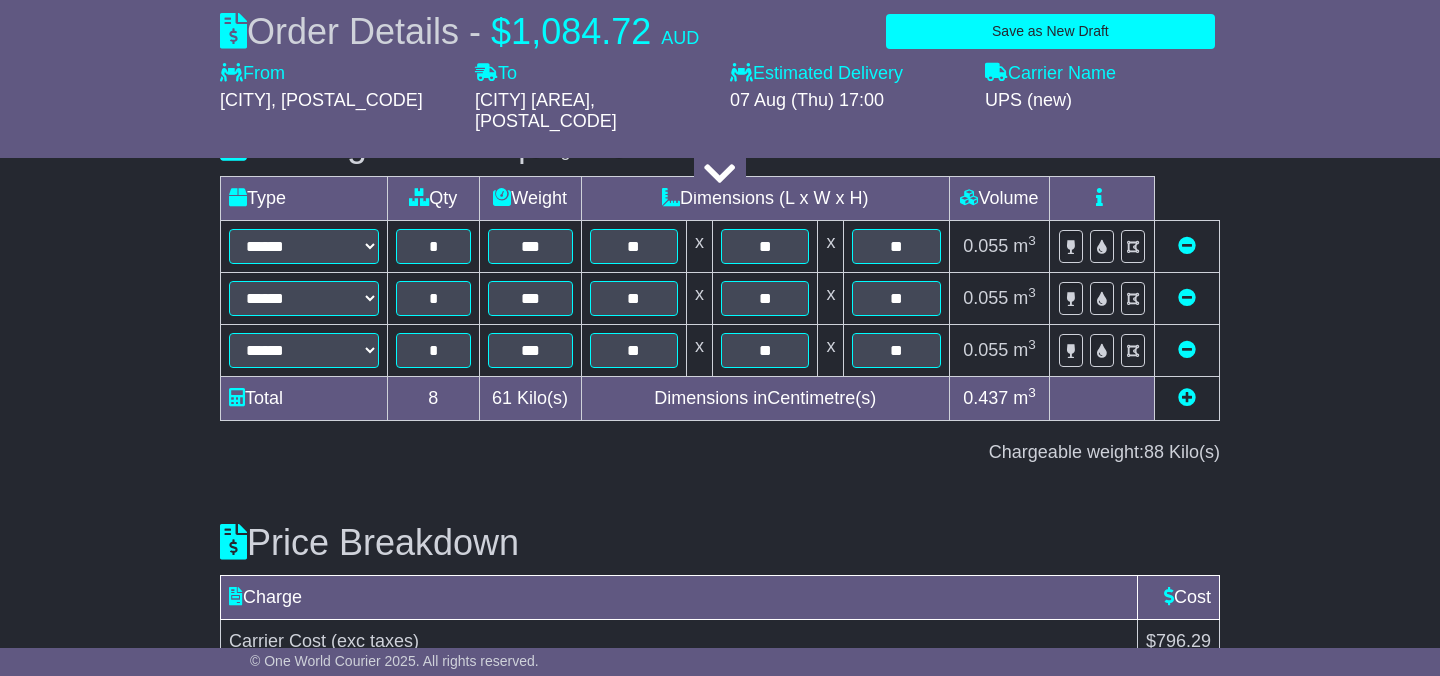scroll, scrollTop: 3280, scrollLeft: 0, axis: vertical 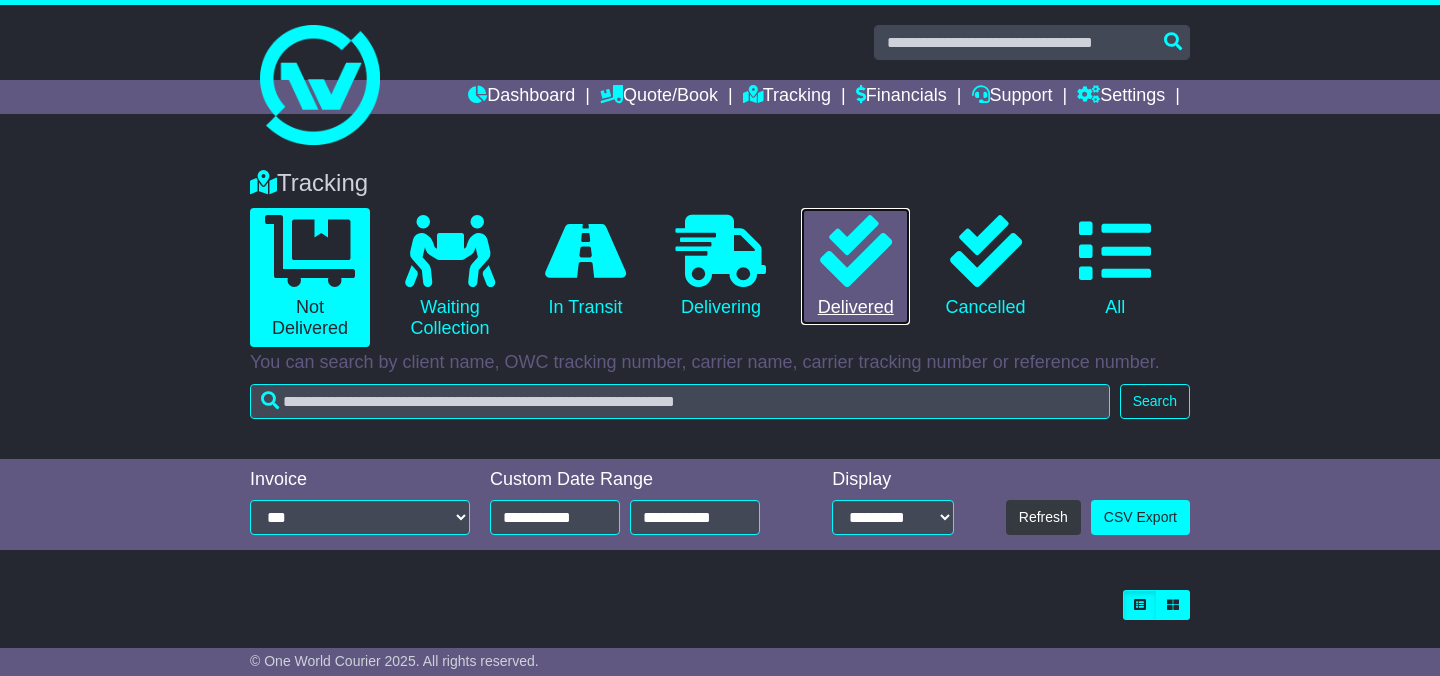 click at bounding box center (856, 251) 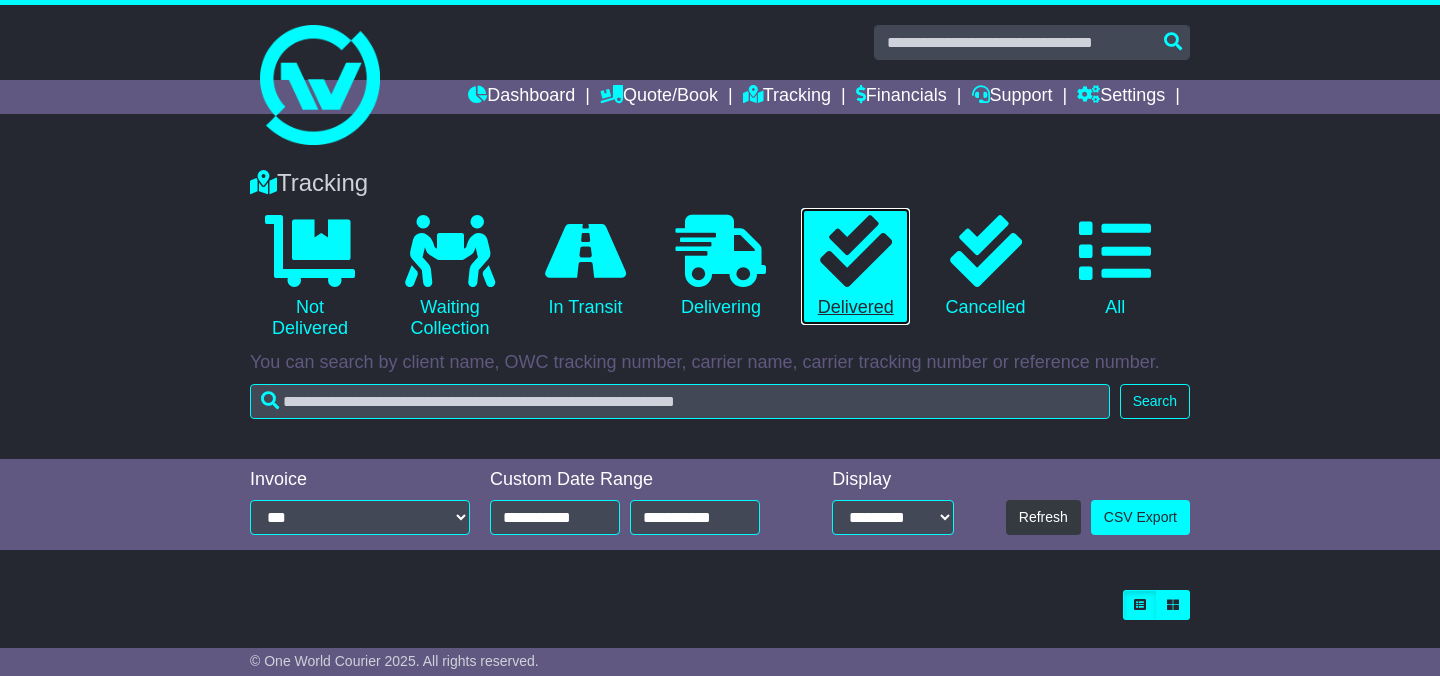 scroll, scrollTop: 46, scrollLeft: 0, axis: vertical 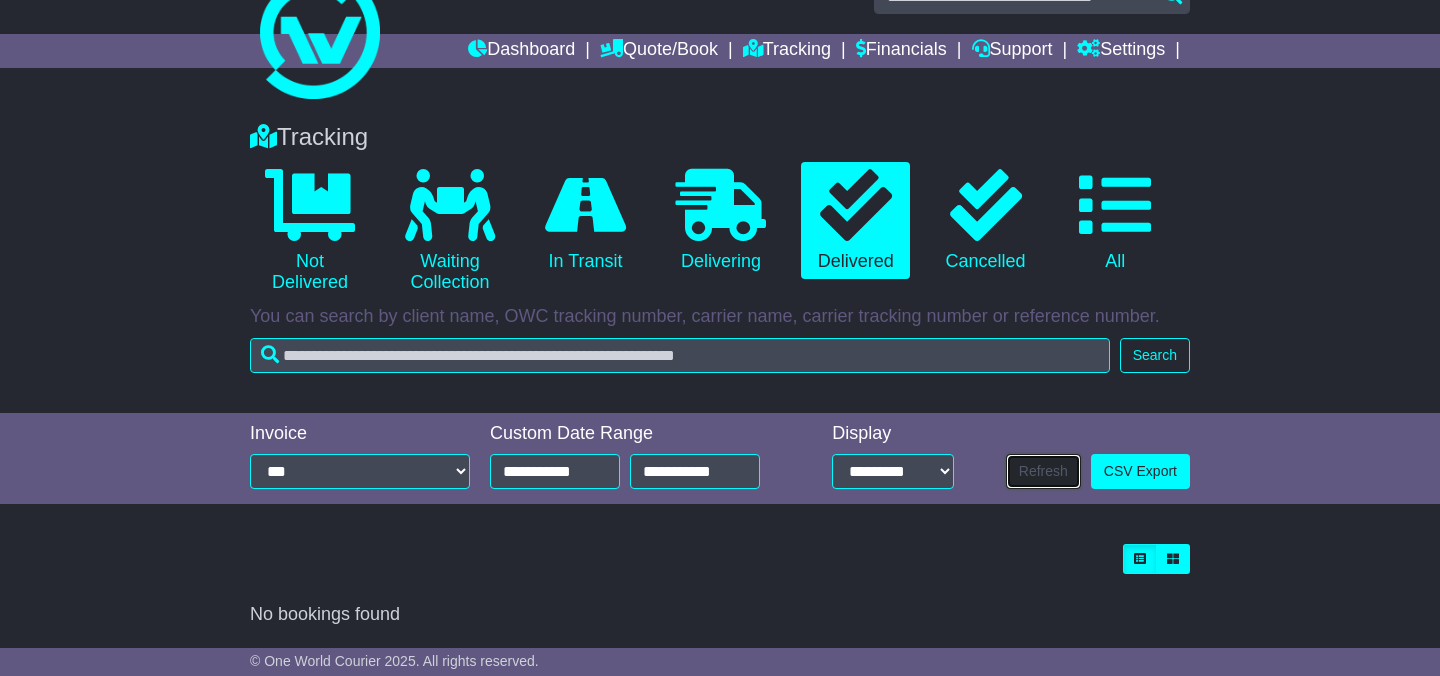 click on "Refresh" at bounding box center [1043, 471] 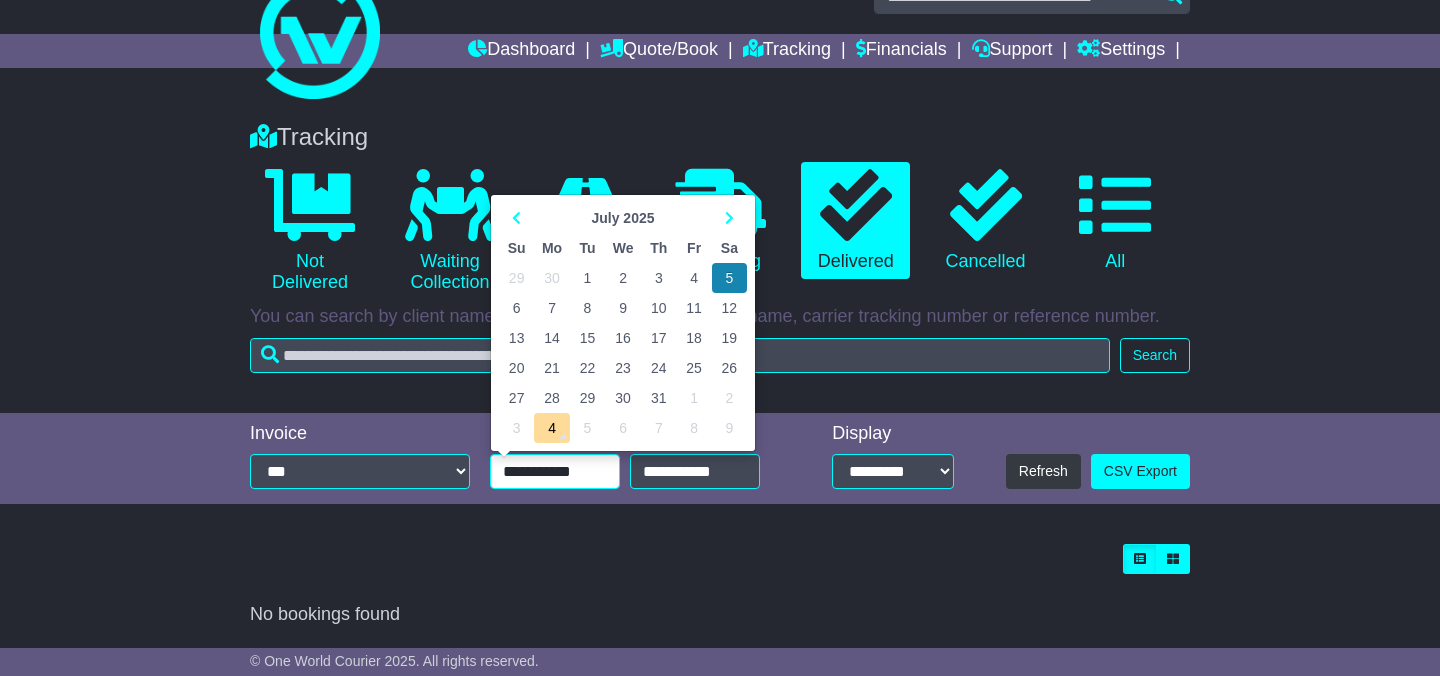 click on "**********" at bounding box center (555, 471) 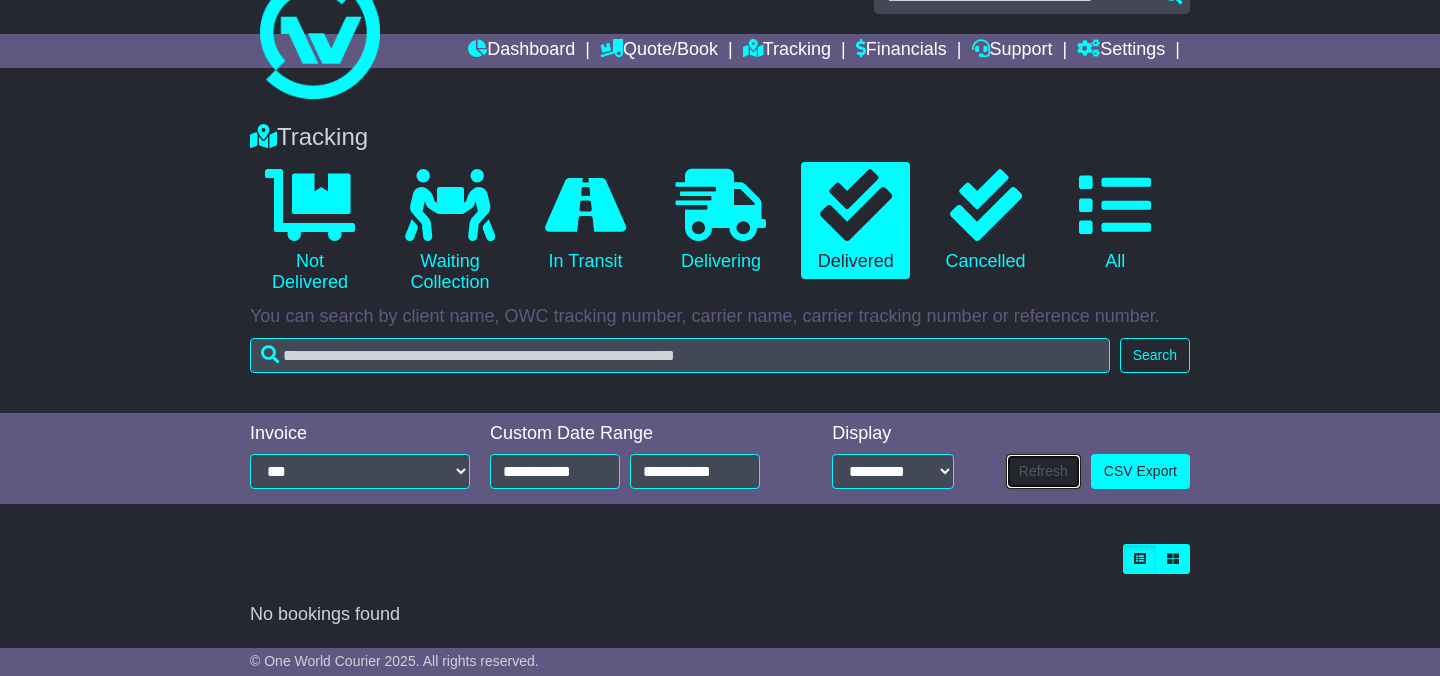 click on "Refresh" at bounding box center [1043, 471] 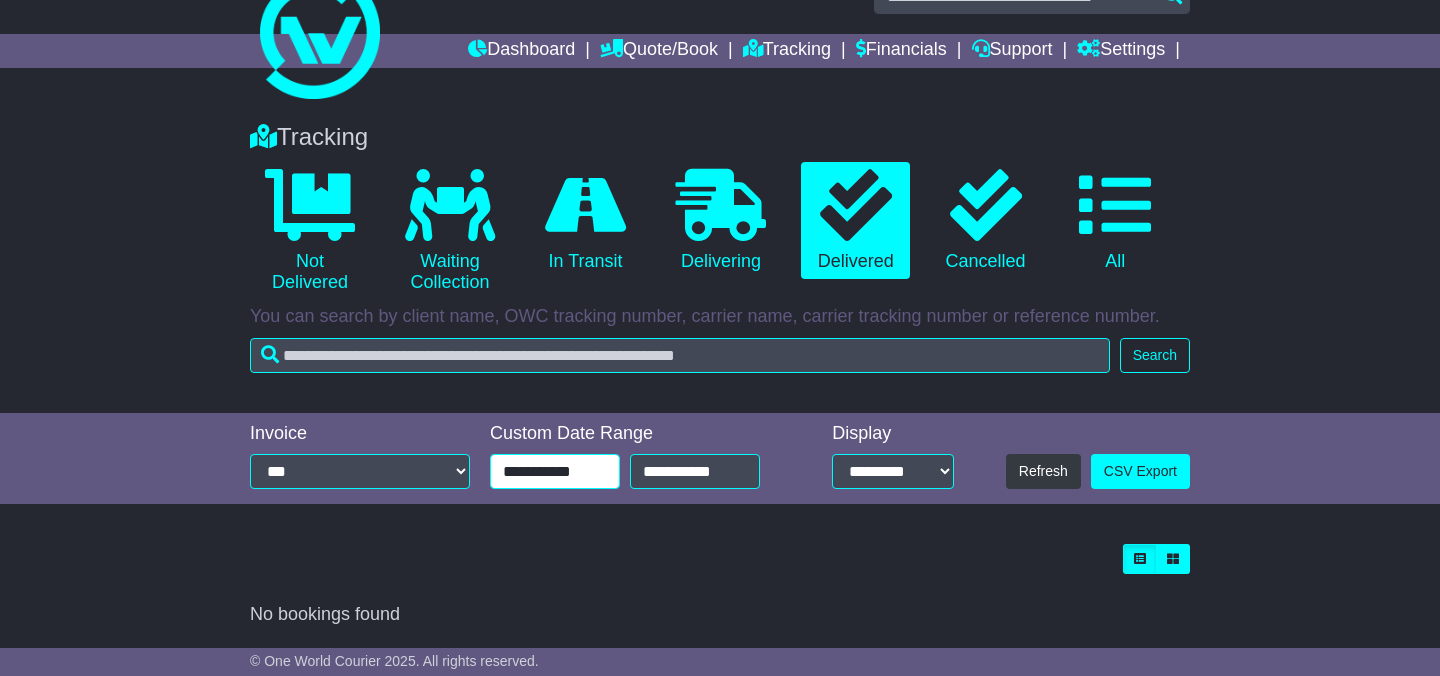 click on "**********" at bounding box center (555, 471) 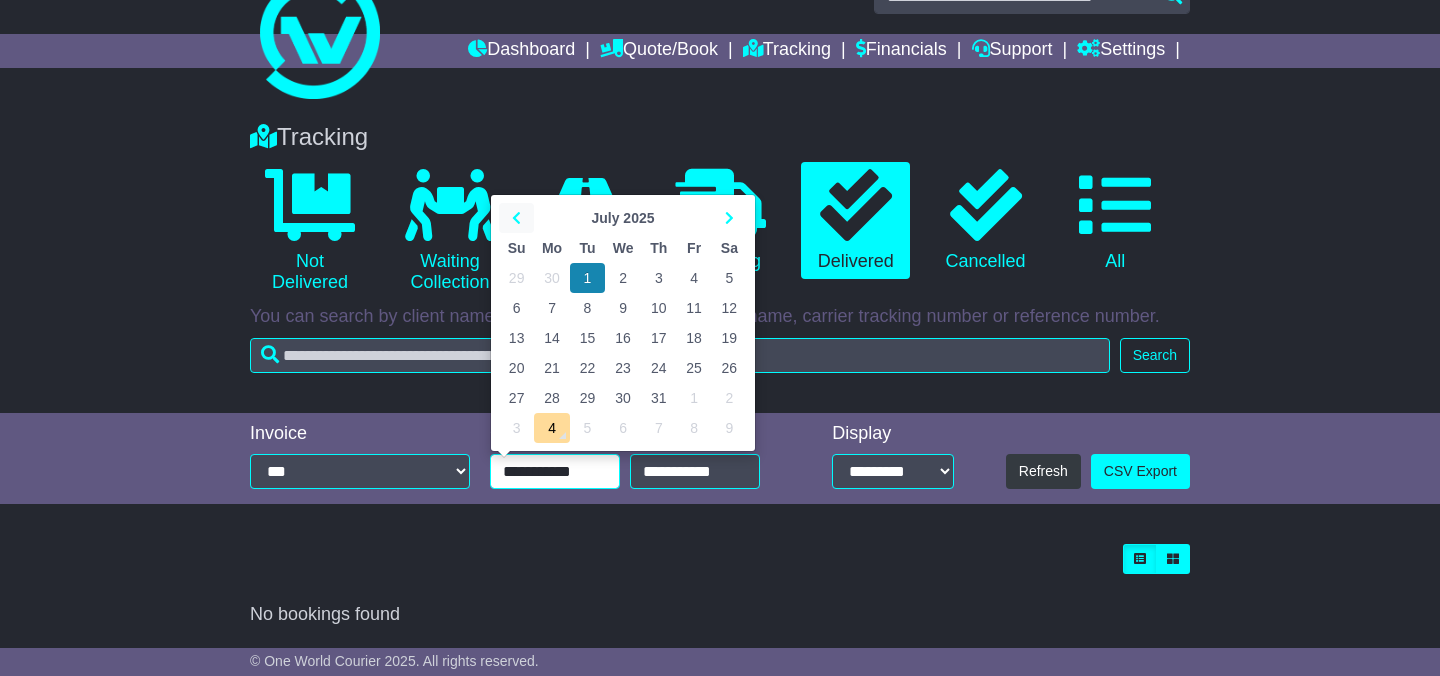 click at bounding box center (516, 218) 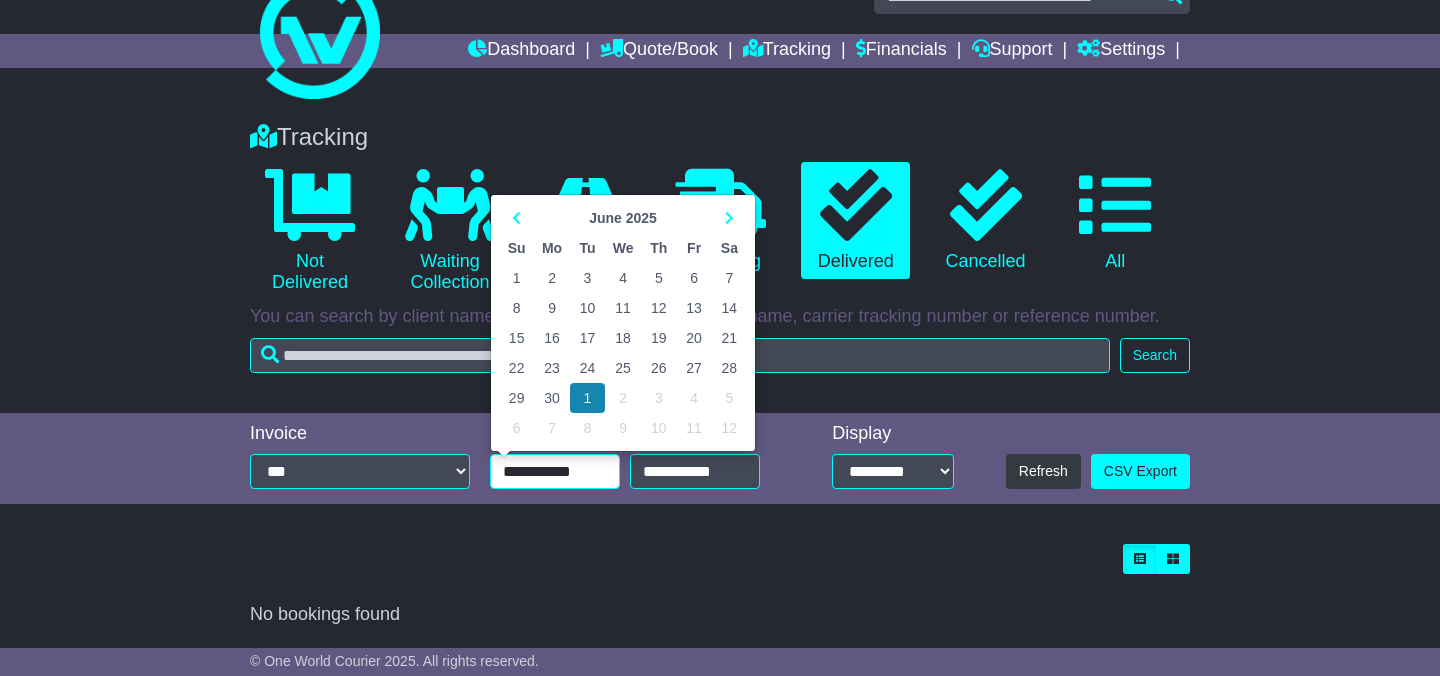 click on "1" at bounding box center (516, 278) 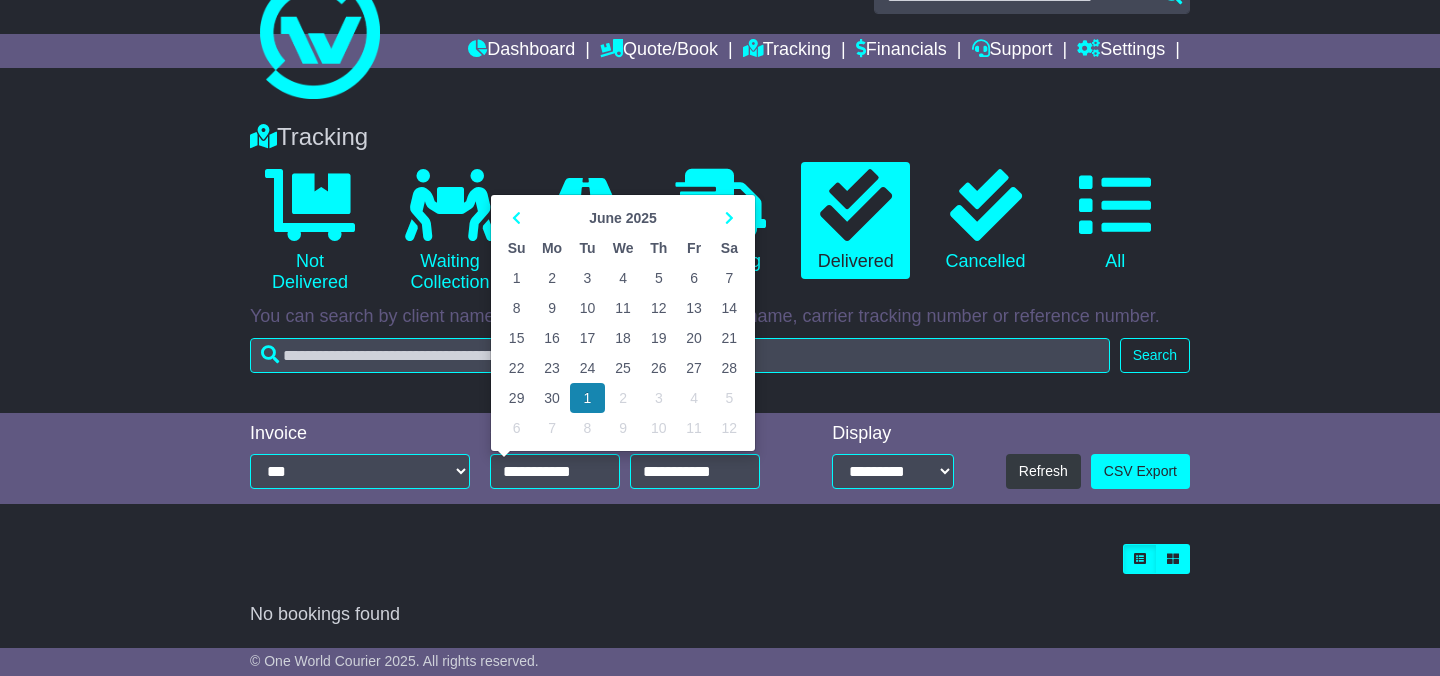 type on "**********" 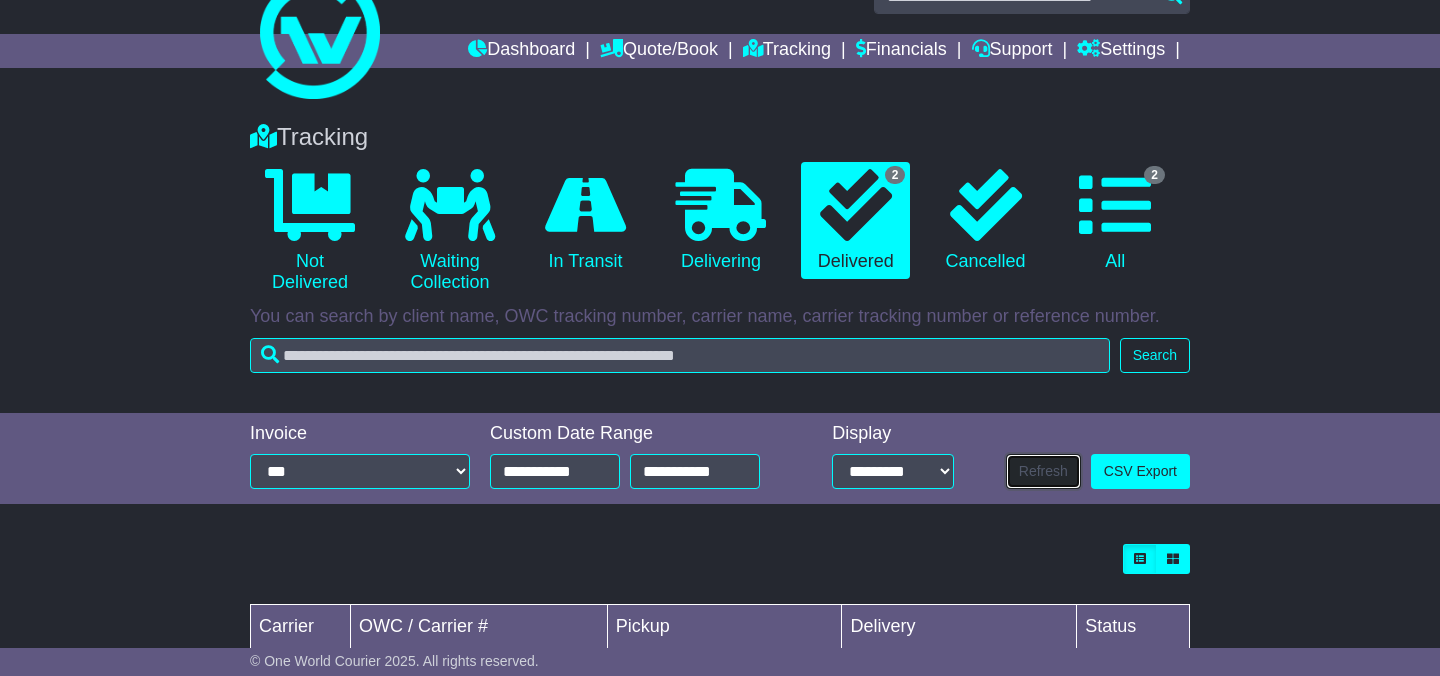 click on "Refresh" at bounding box center (1043, 471) 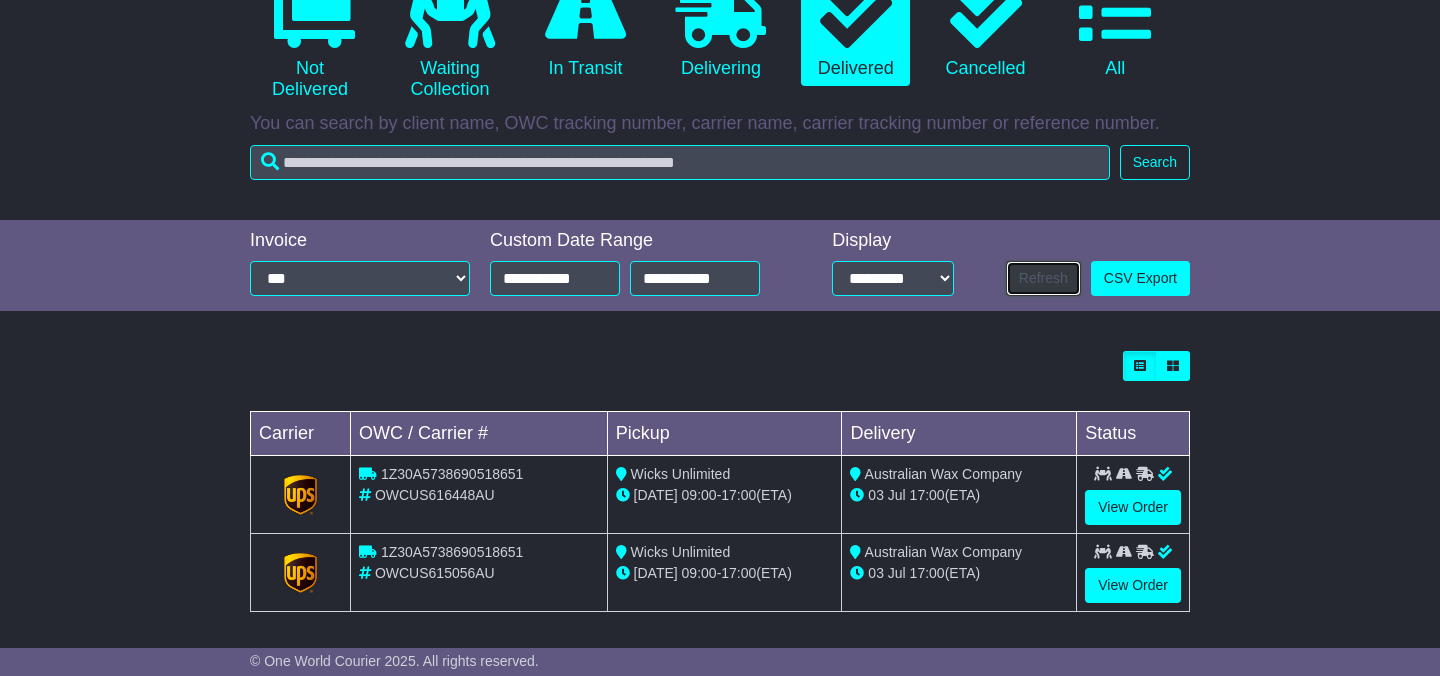 scroll, scrollTop: 246, scrollLeft: 0, axis: vertical 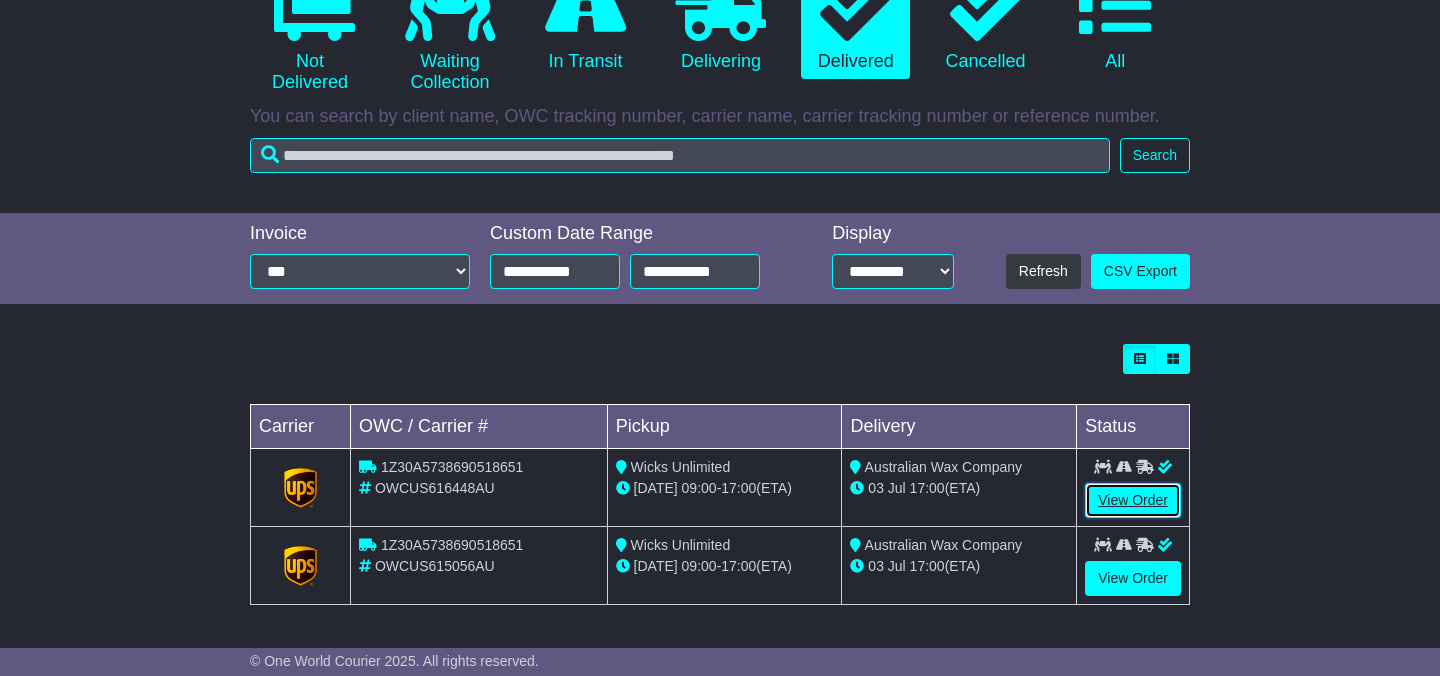 click on "View Order" at bounding box center [1133, 500] 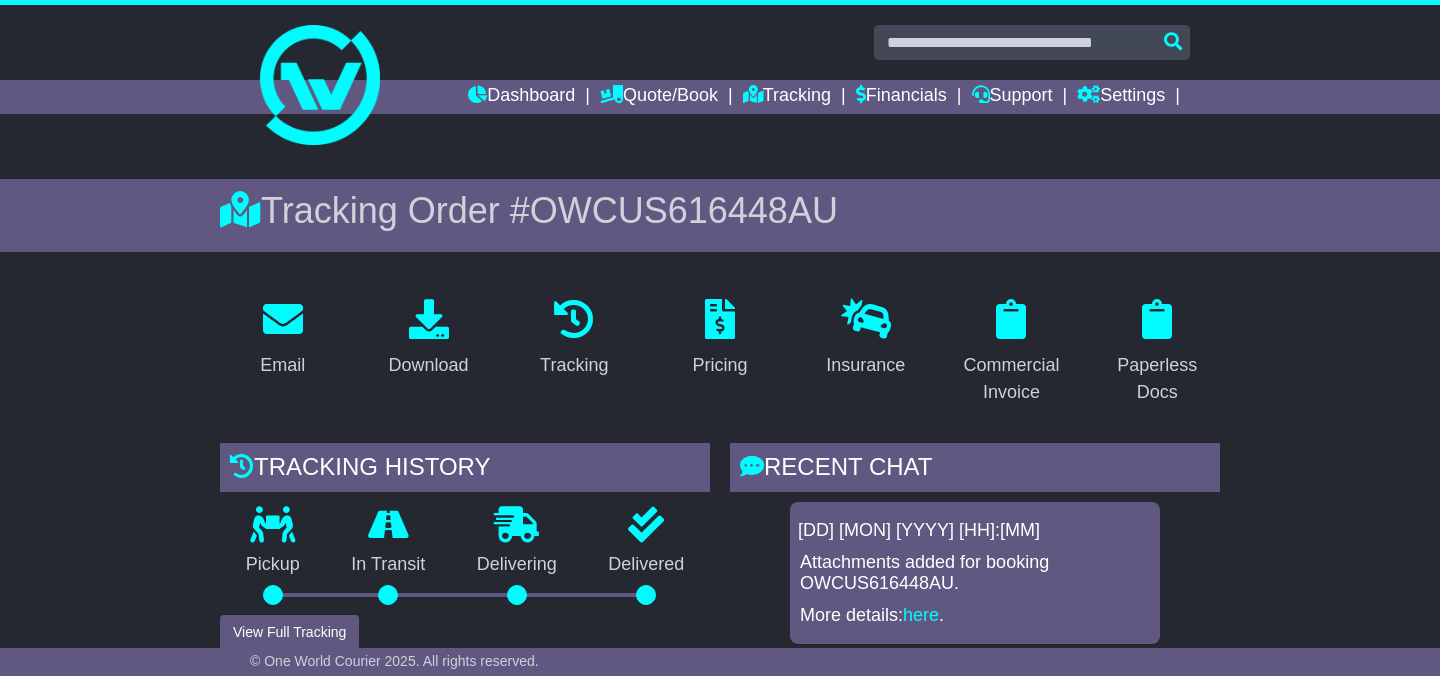 scroll, scrollTop: 0, scrollLeft: 0, axis: both 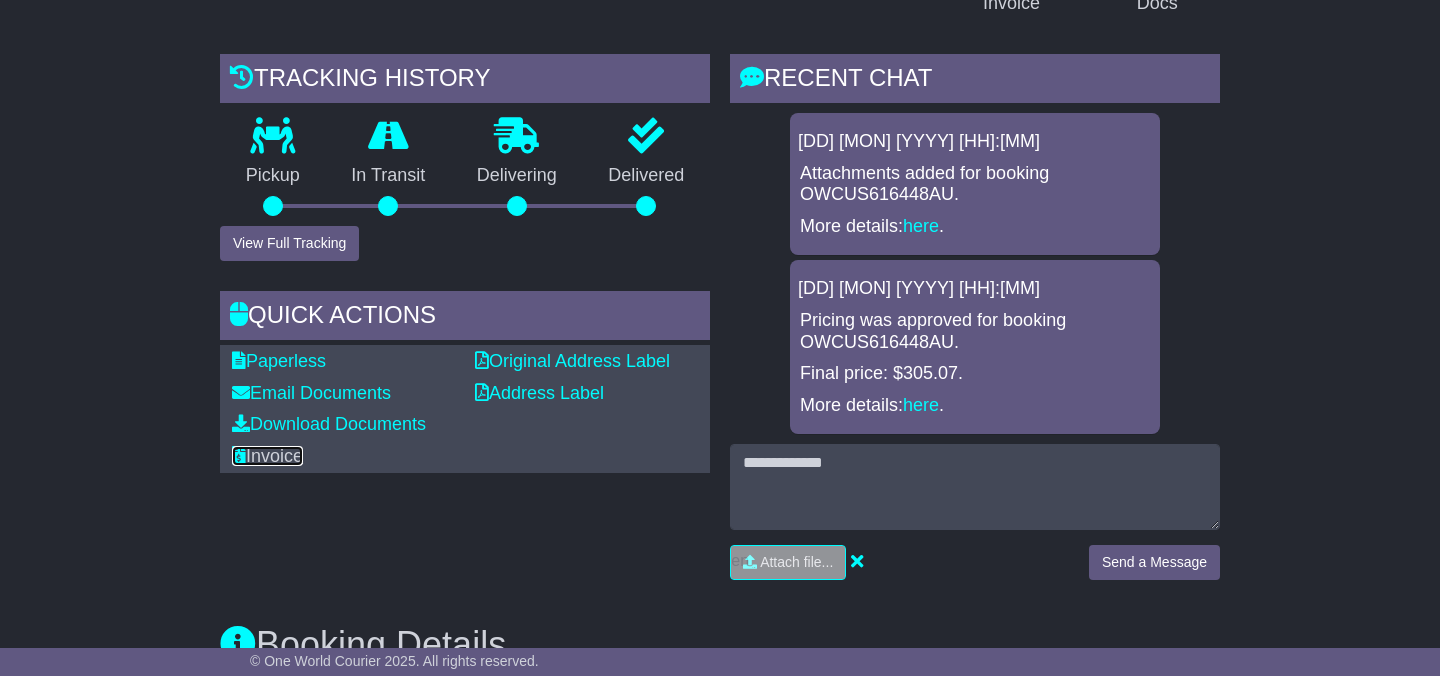 click on "Invoice" at bounding box center [267, 456] 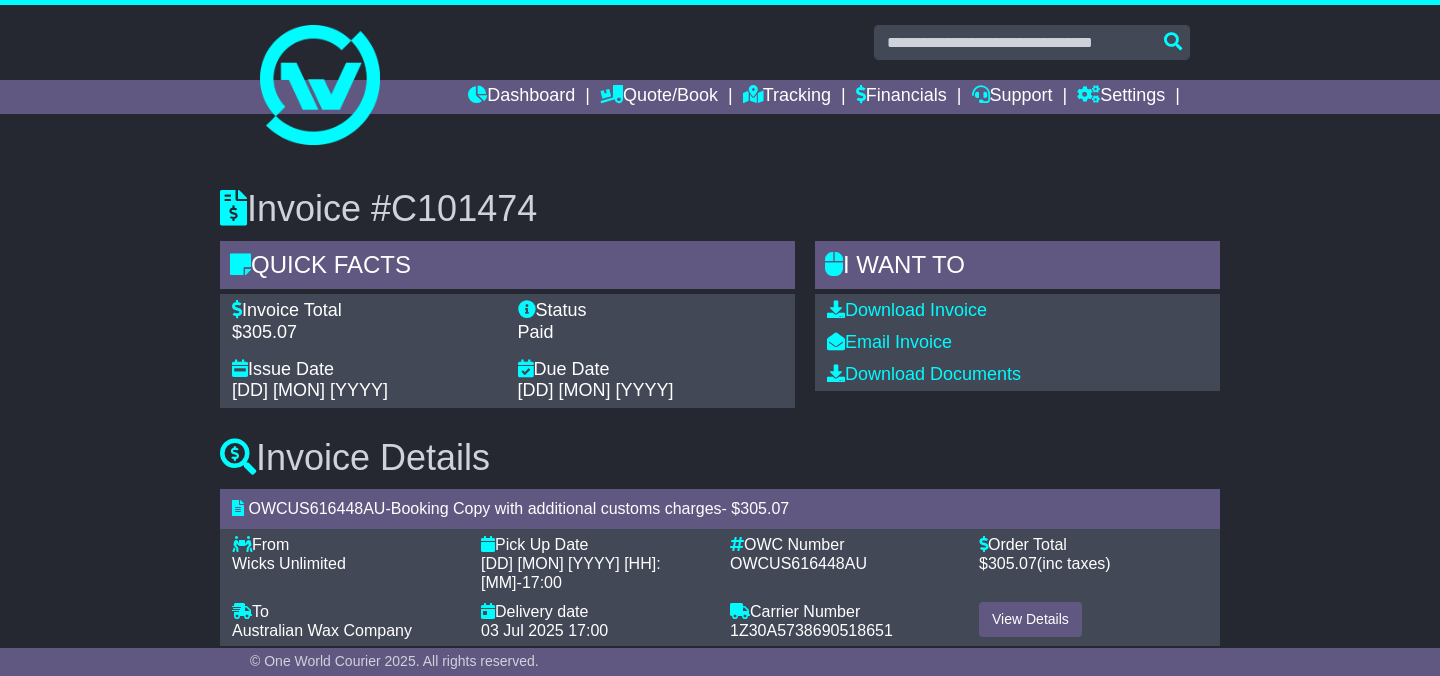 scroll, scrollTop: 0, scrollLeft: 0, axis: both 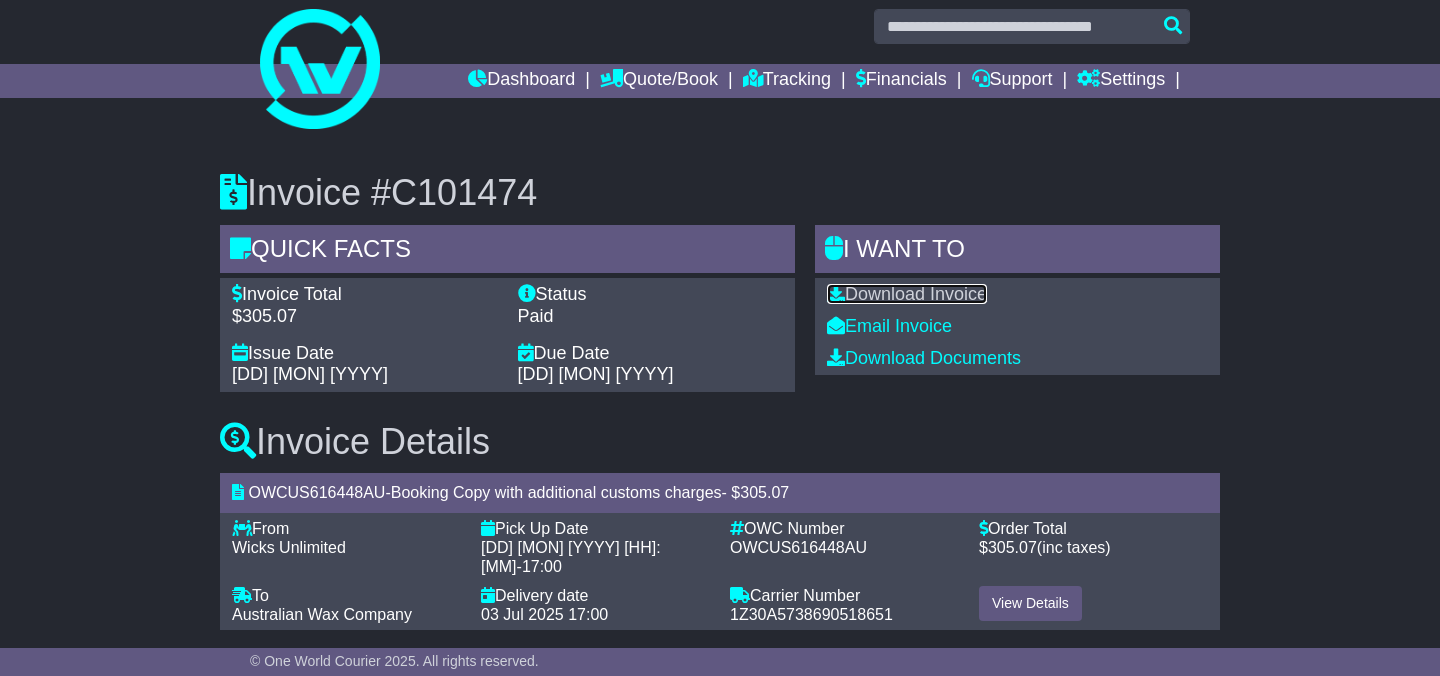 click on "Download Invoice" at bounding box center [907, 294] 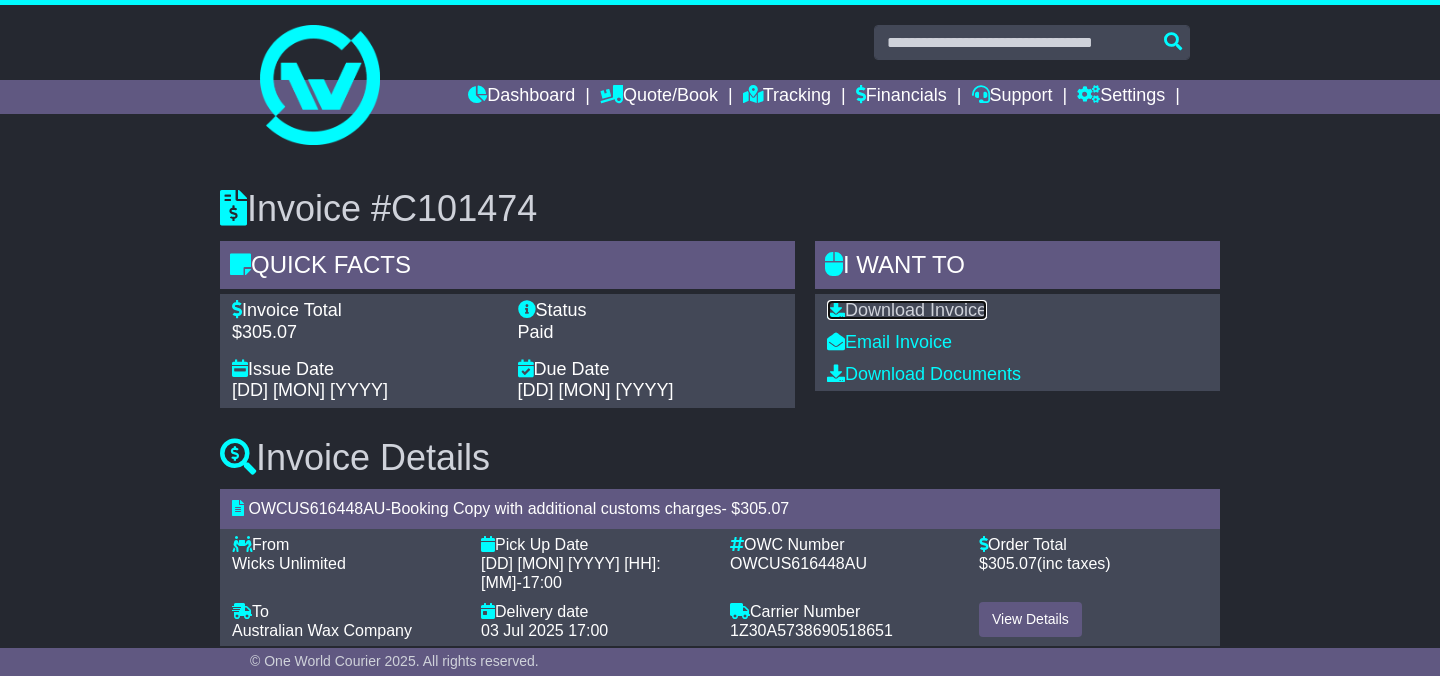 scroll, scrollTop: 16, scrollLeft: 0, axis: vertical 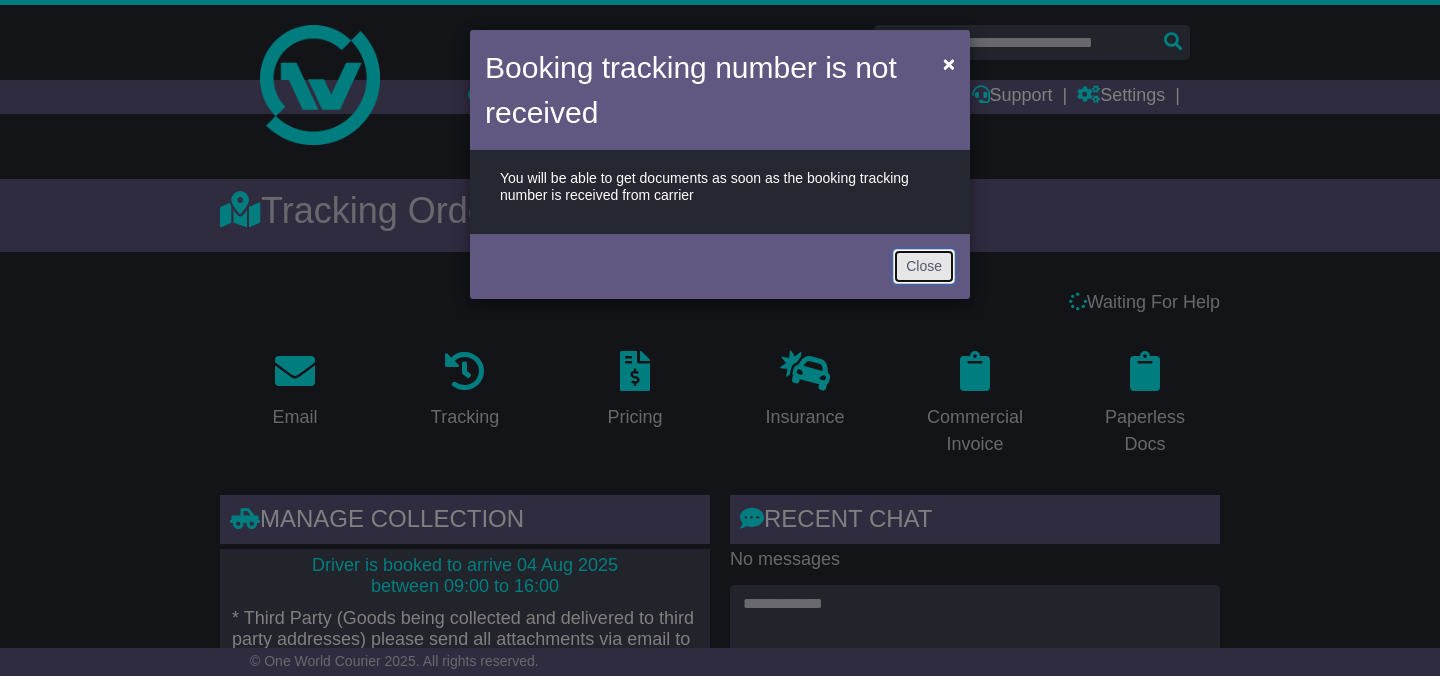 click on "Close" at bounding box center [924, 266] 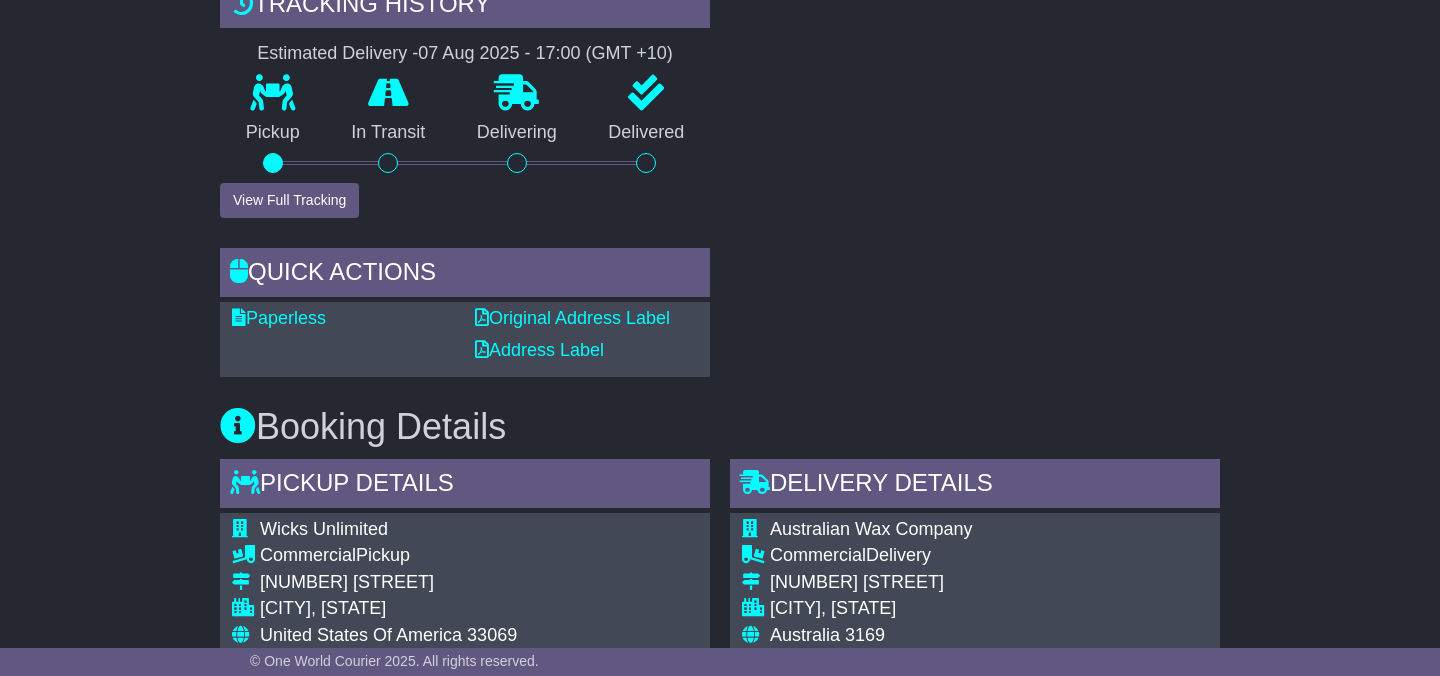 scroll, scrollTop: 778, scrollLeft: 0, axis: vertical 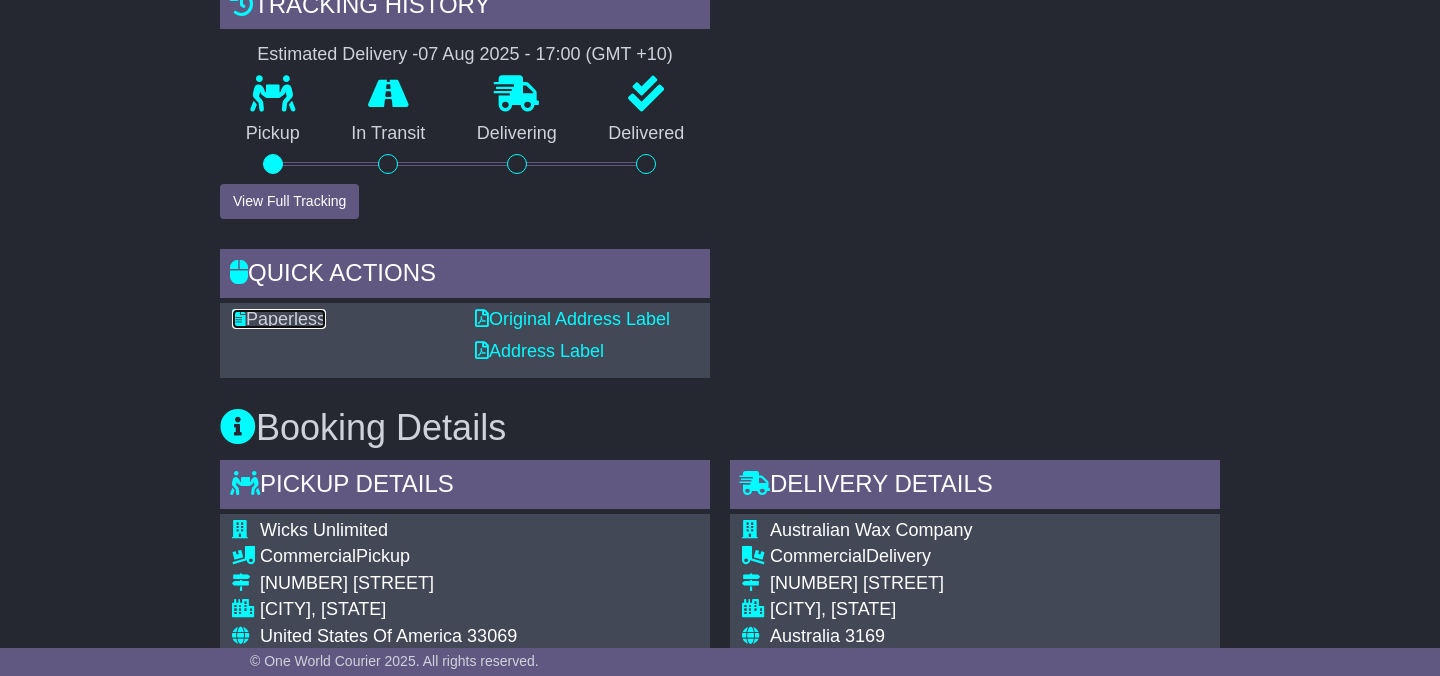 click on "Paperless" at bounding box center (279, 319) 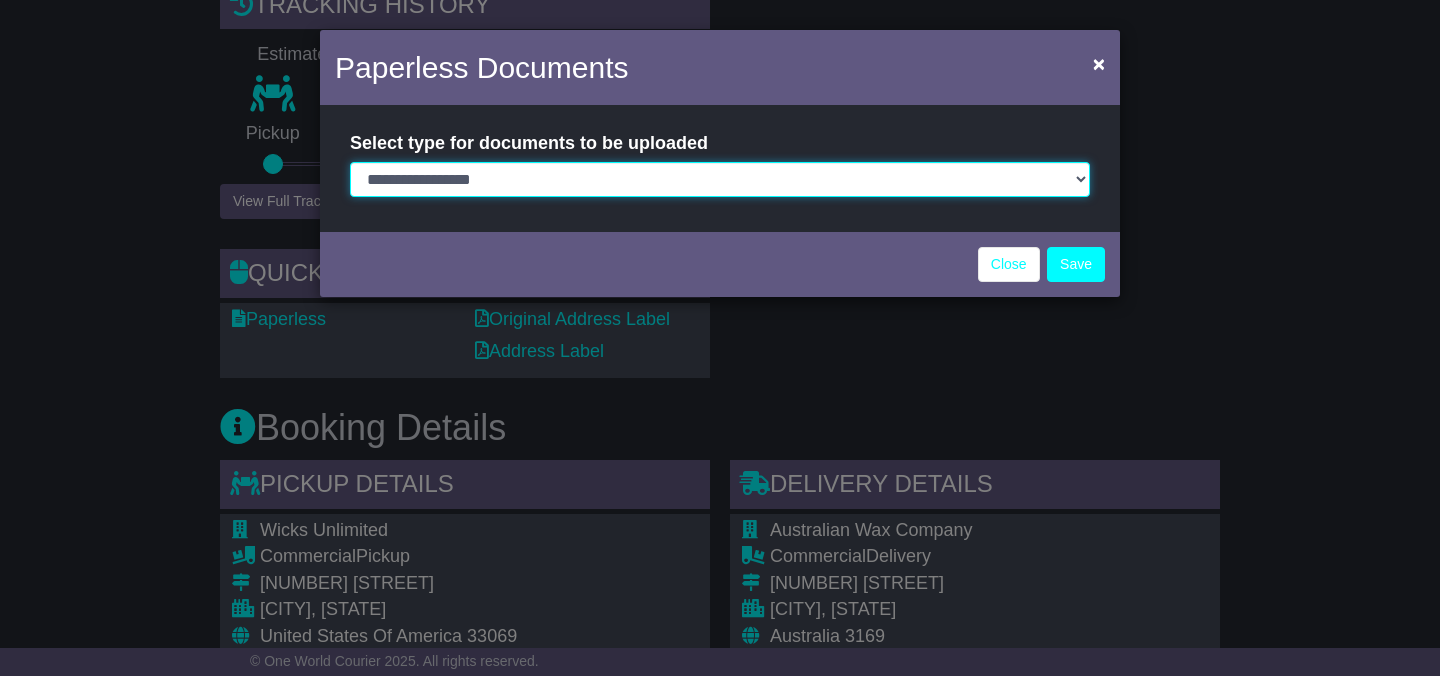click on "**********" at bounding box center (720, 179) 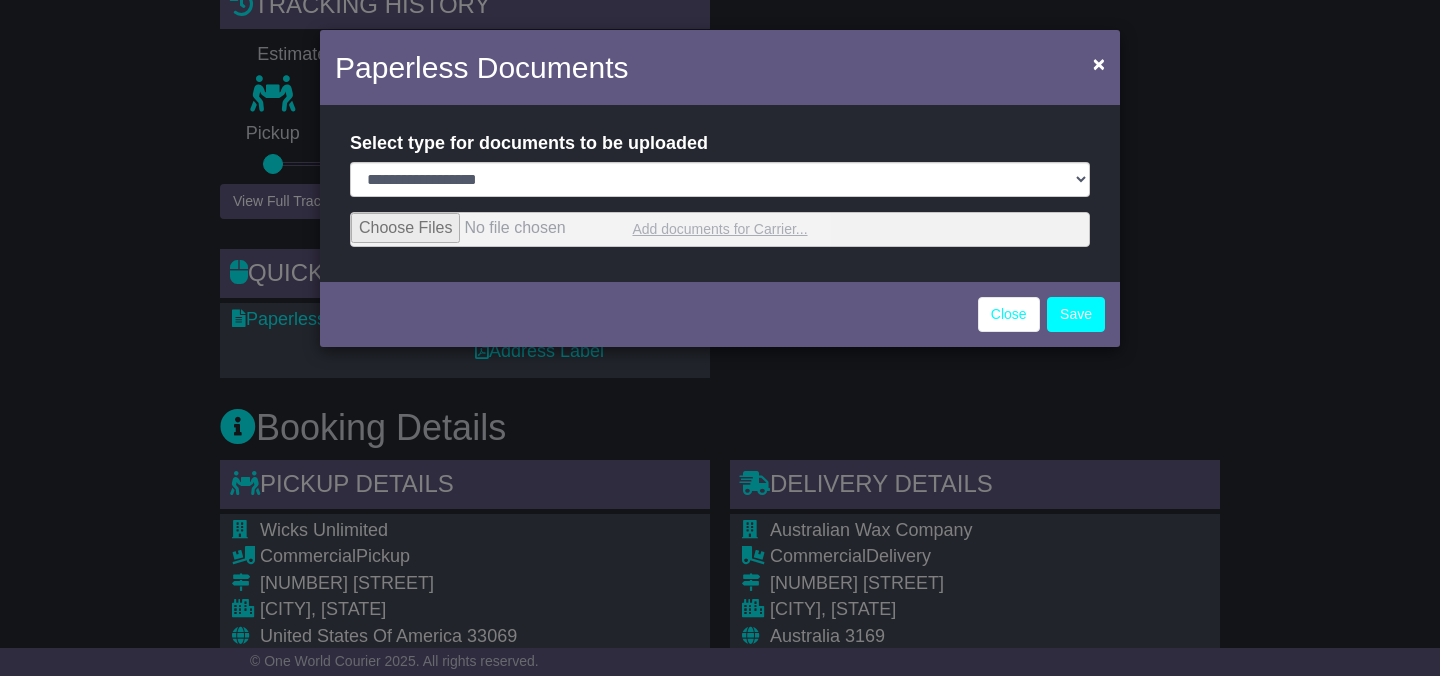 click at bounding box center (720, 229) 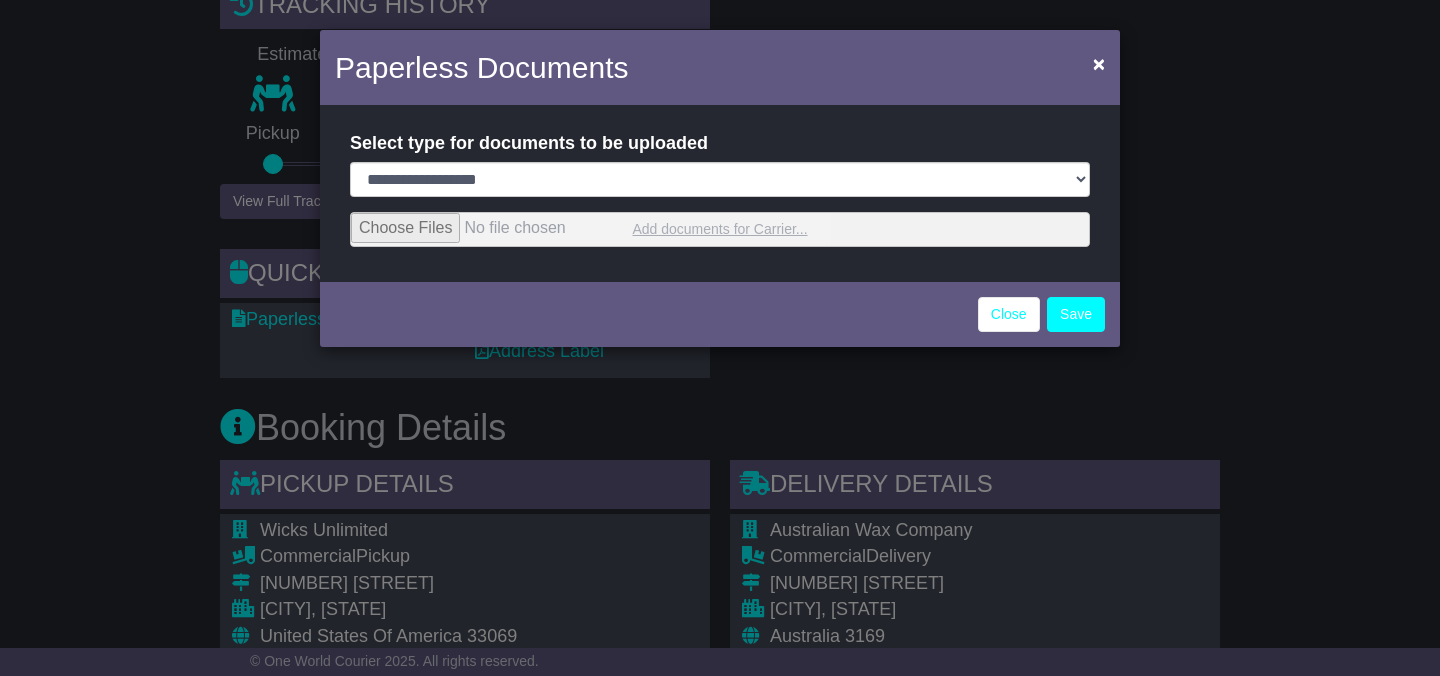 type on "**********" 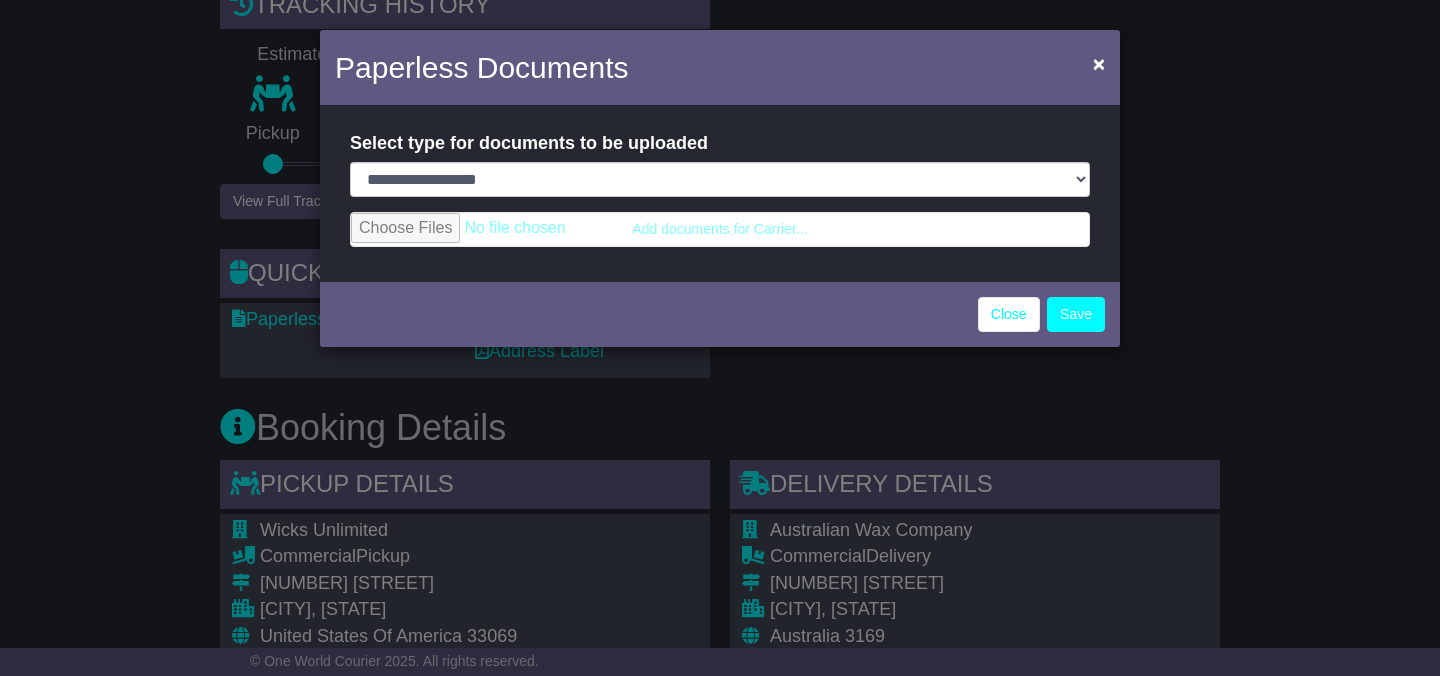 select on "**********" 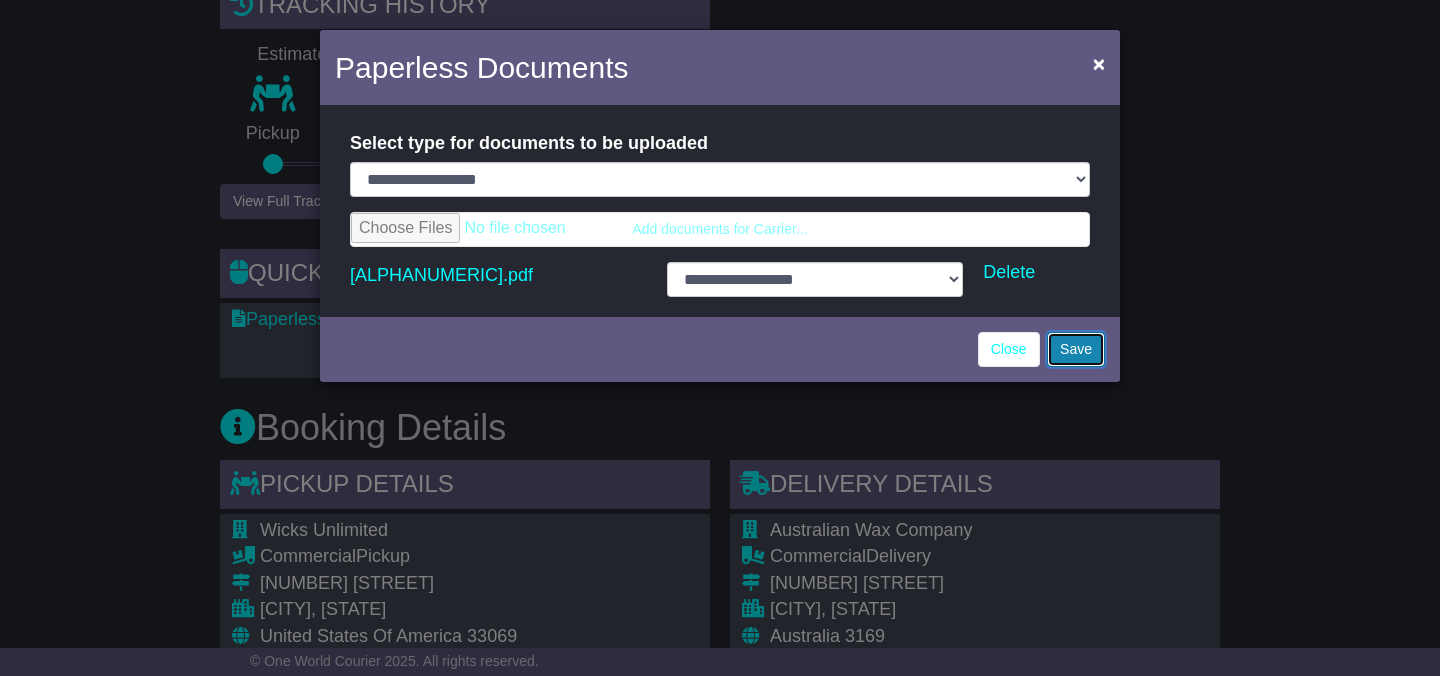 click on "Save" at bounding box center (1076, 349) 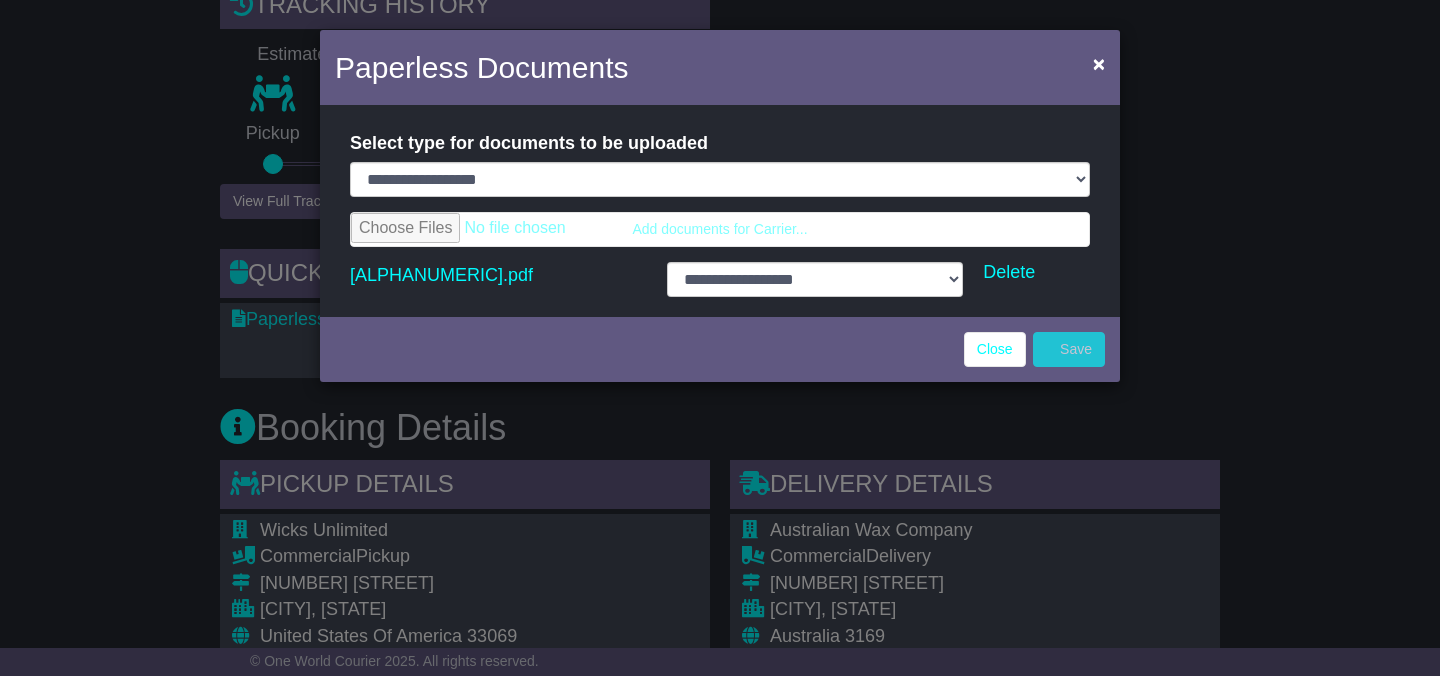 select on "**********" 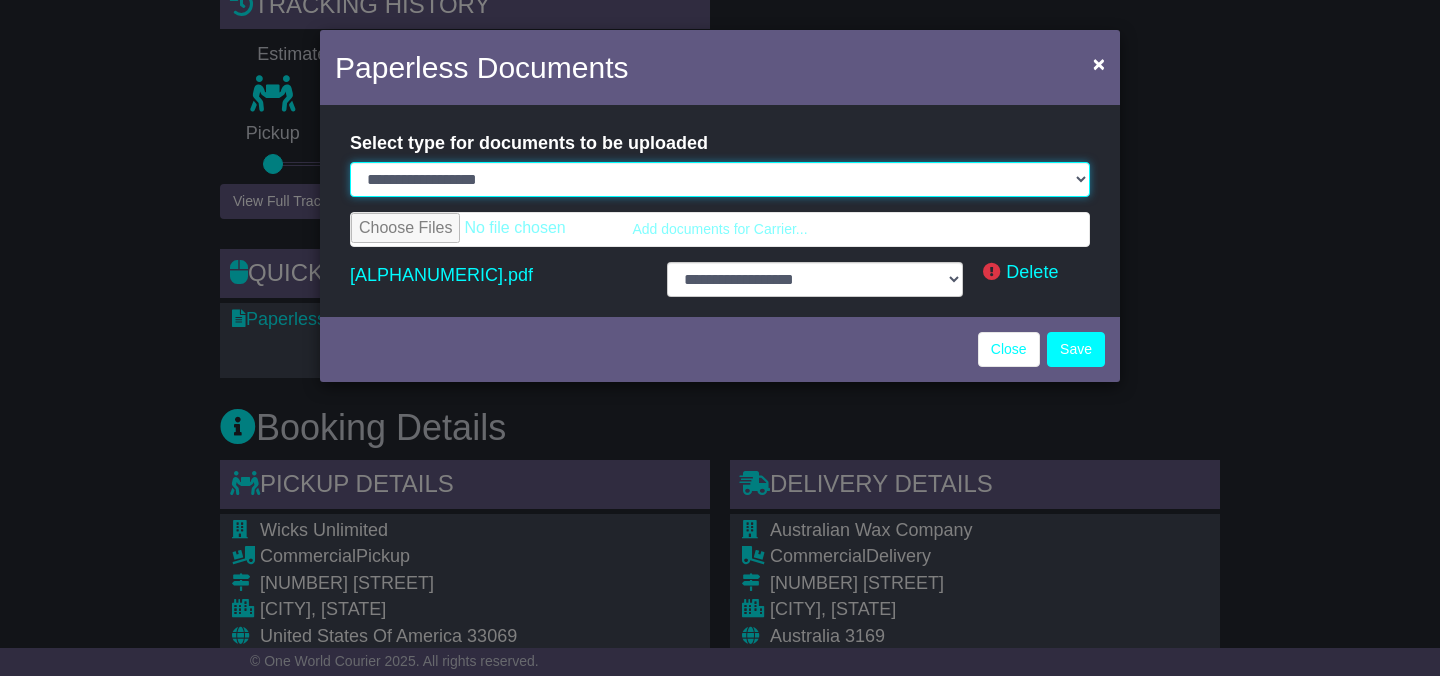 click on "**********" at bounding box center (720, 179) 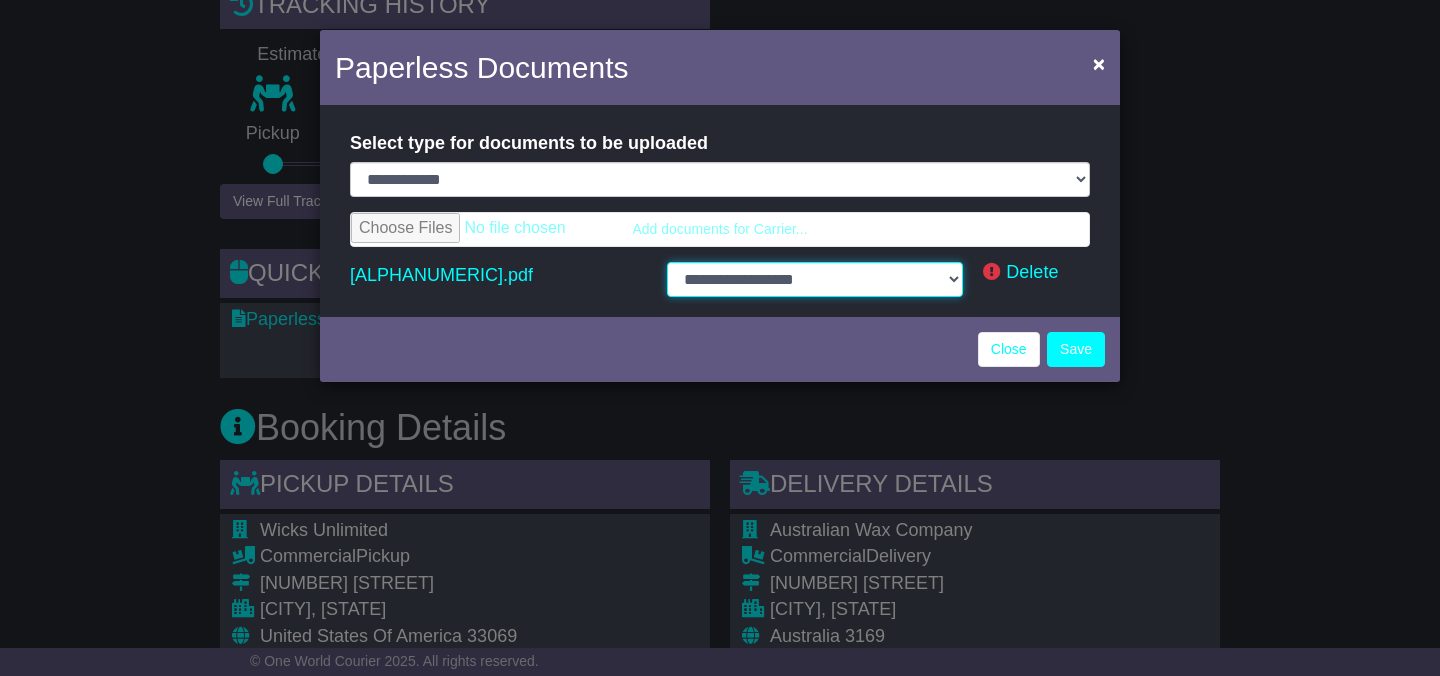 click on "**********" at bounding box center (815, 279) 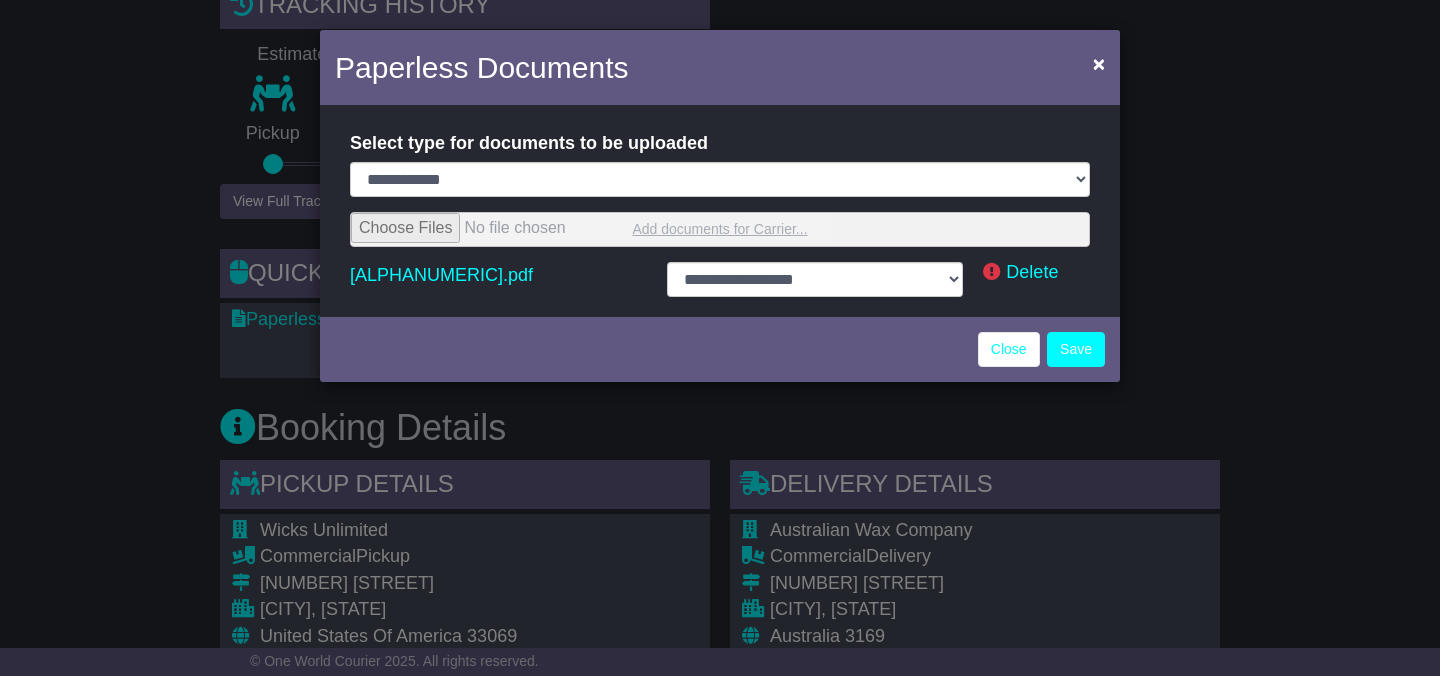 click at bounding box center (720, 229) 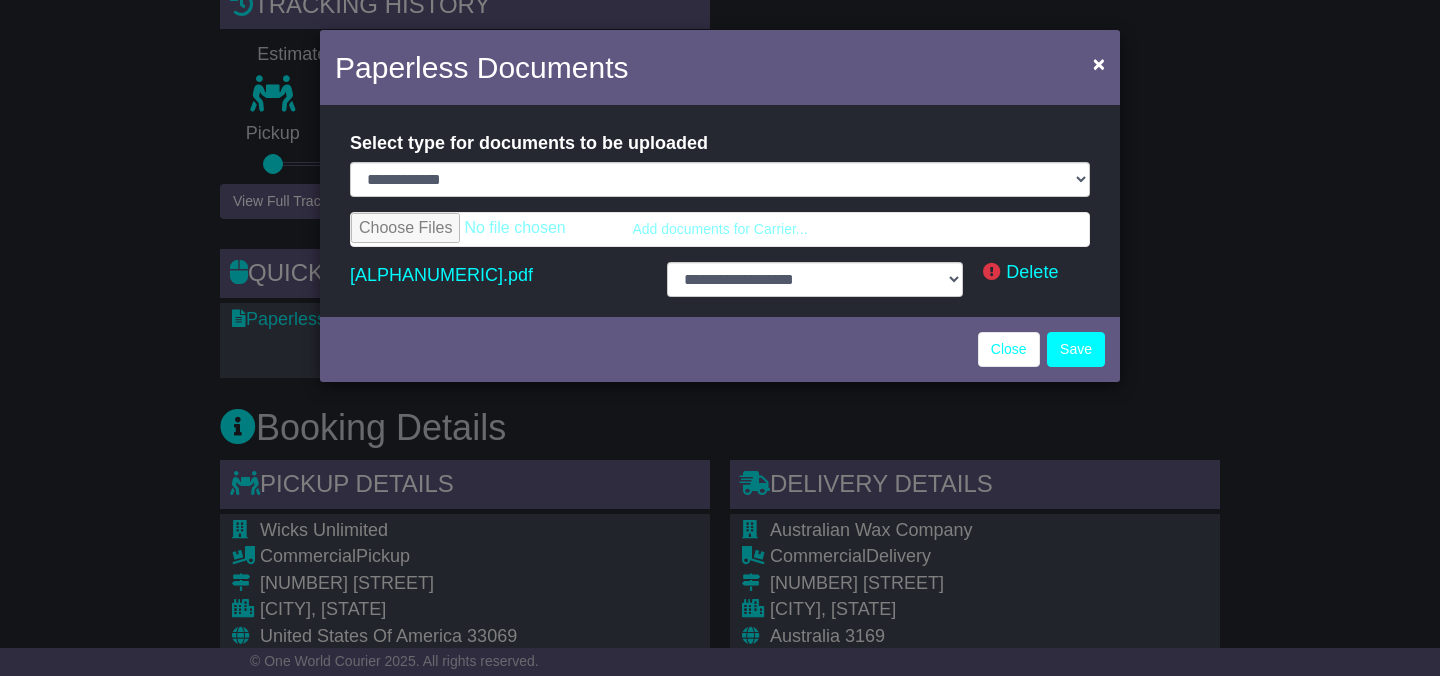 select on "**********" 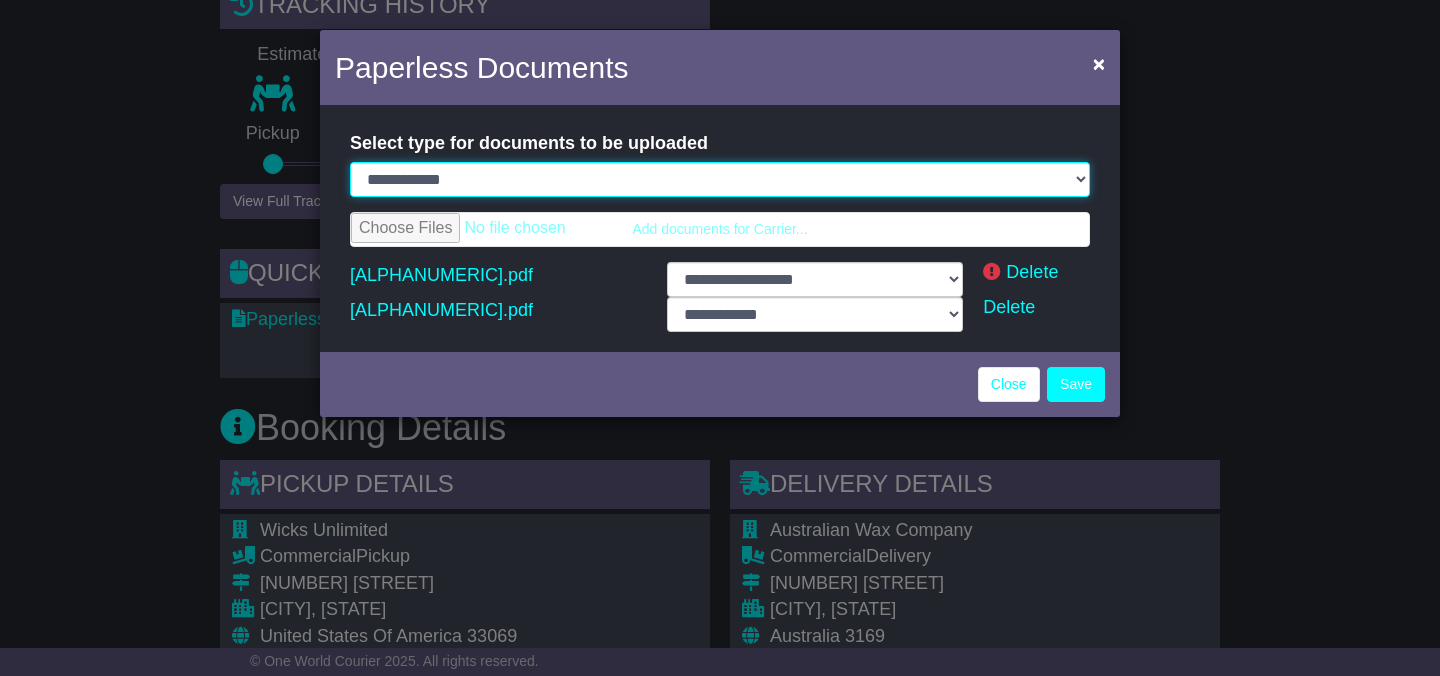 click on "**********" at bounding box center [720, 179] 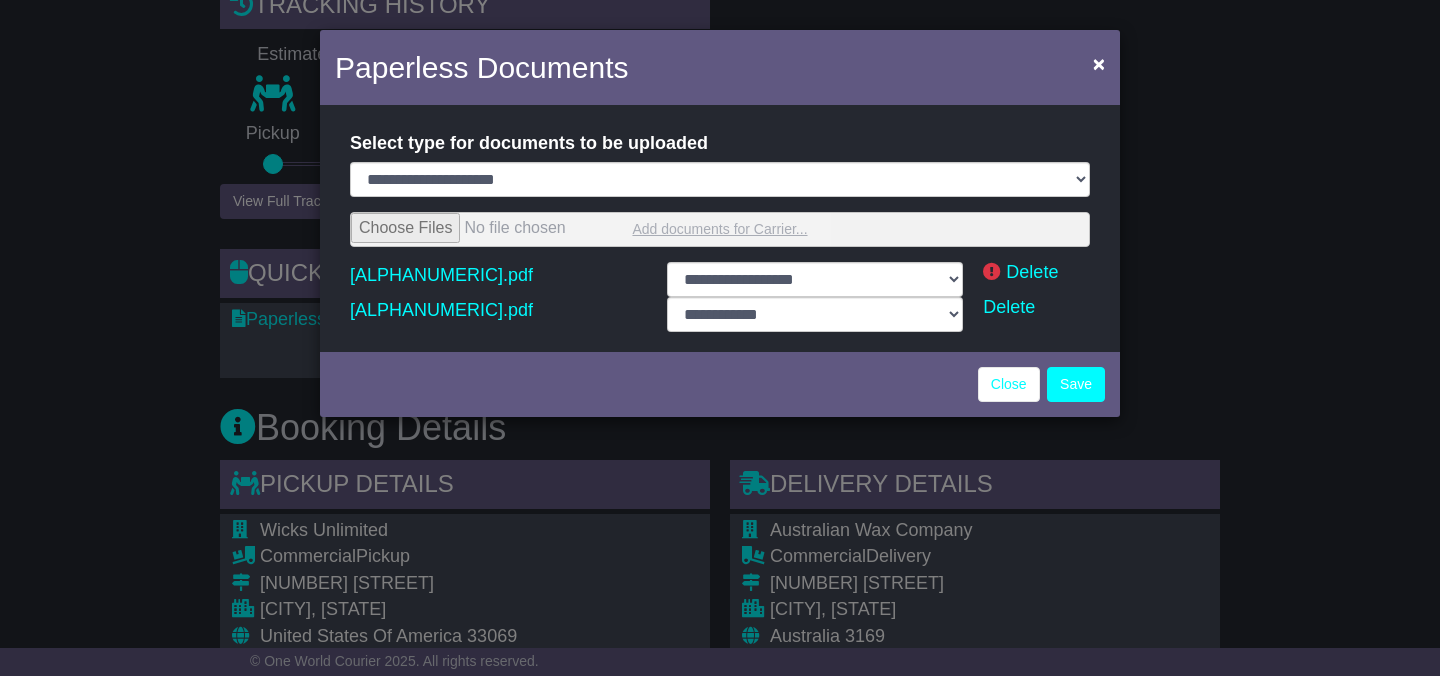 click at bounding box center (720, 229) 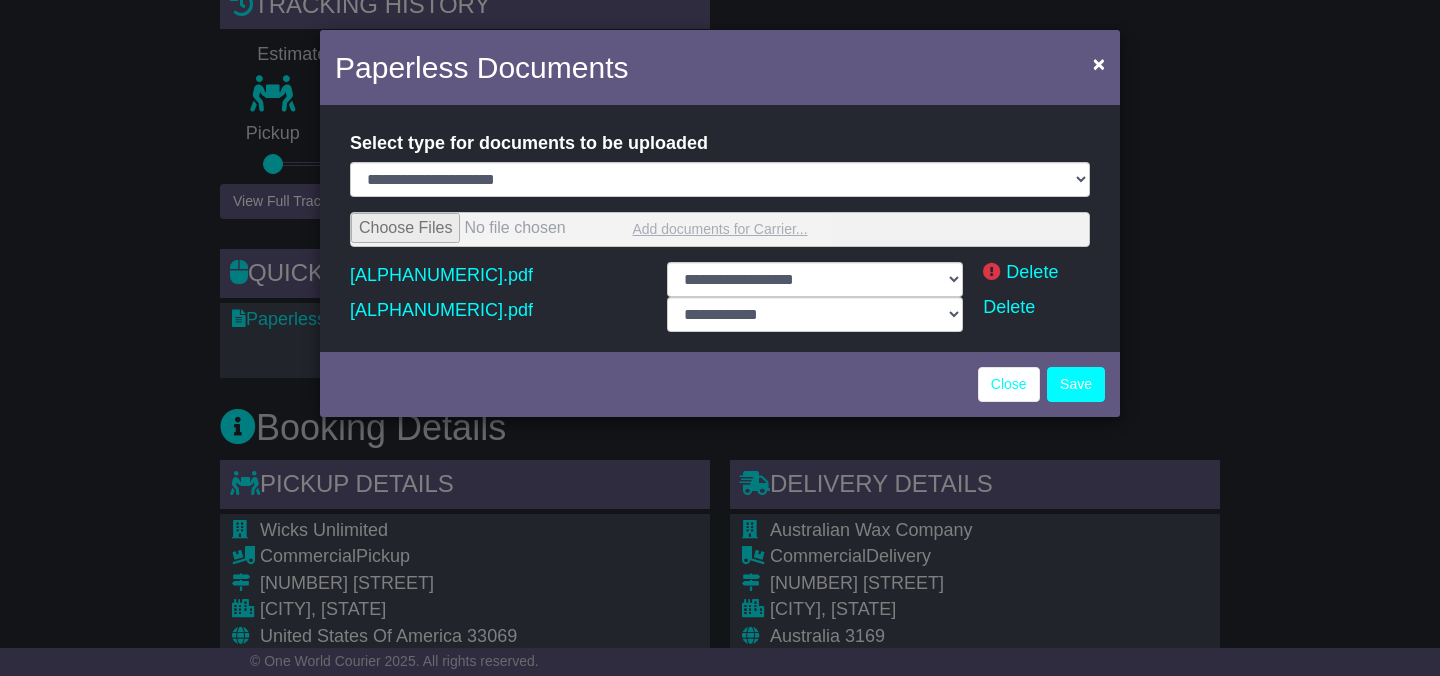 click at bounding box center [720, 229] 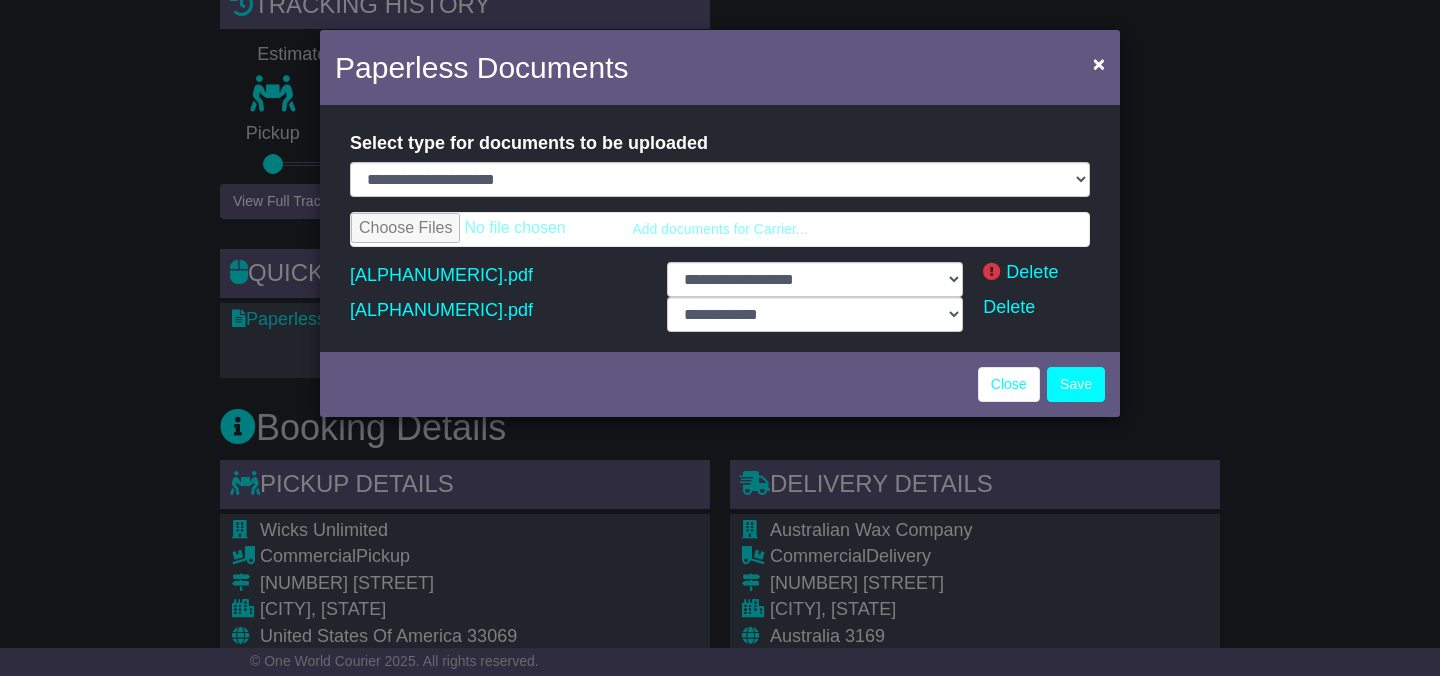 click on "**********" at bounding box center (720, 161) 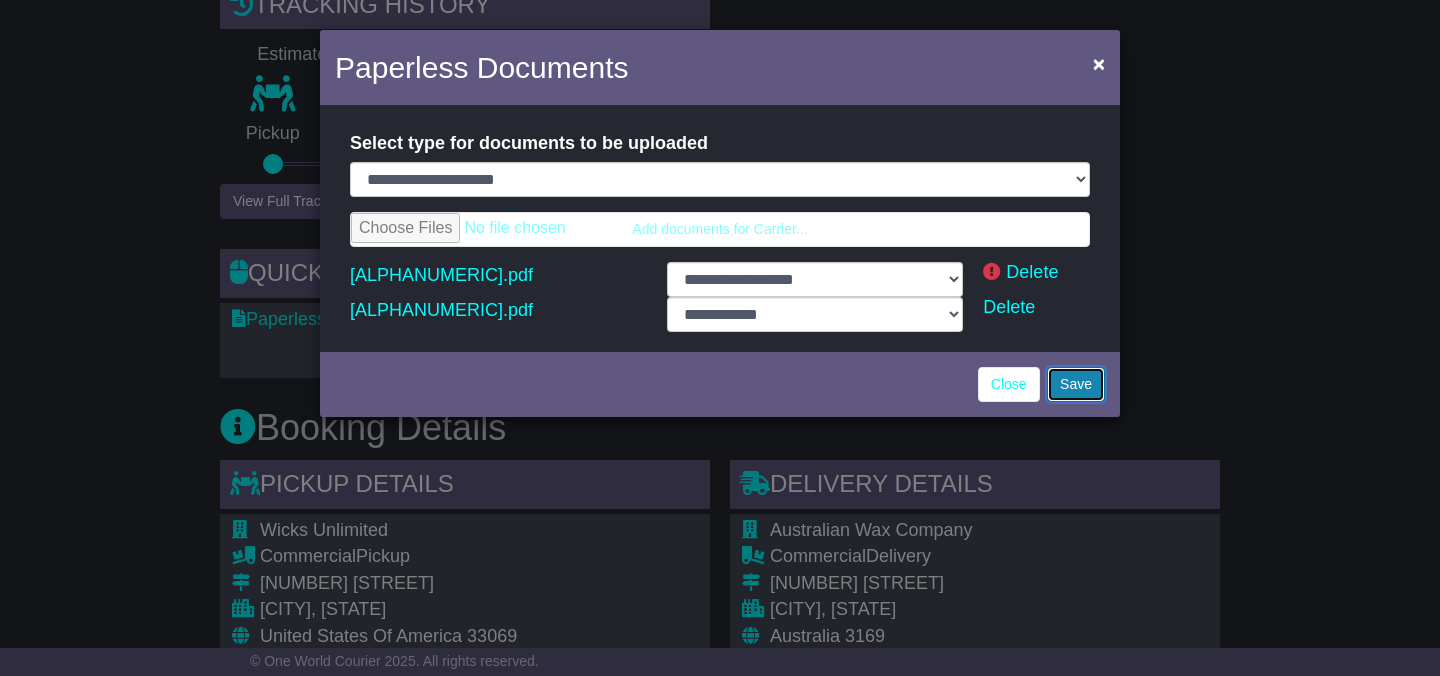 click on "Save" at bounding box center [1076, 384] 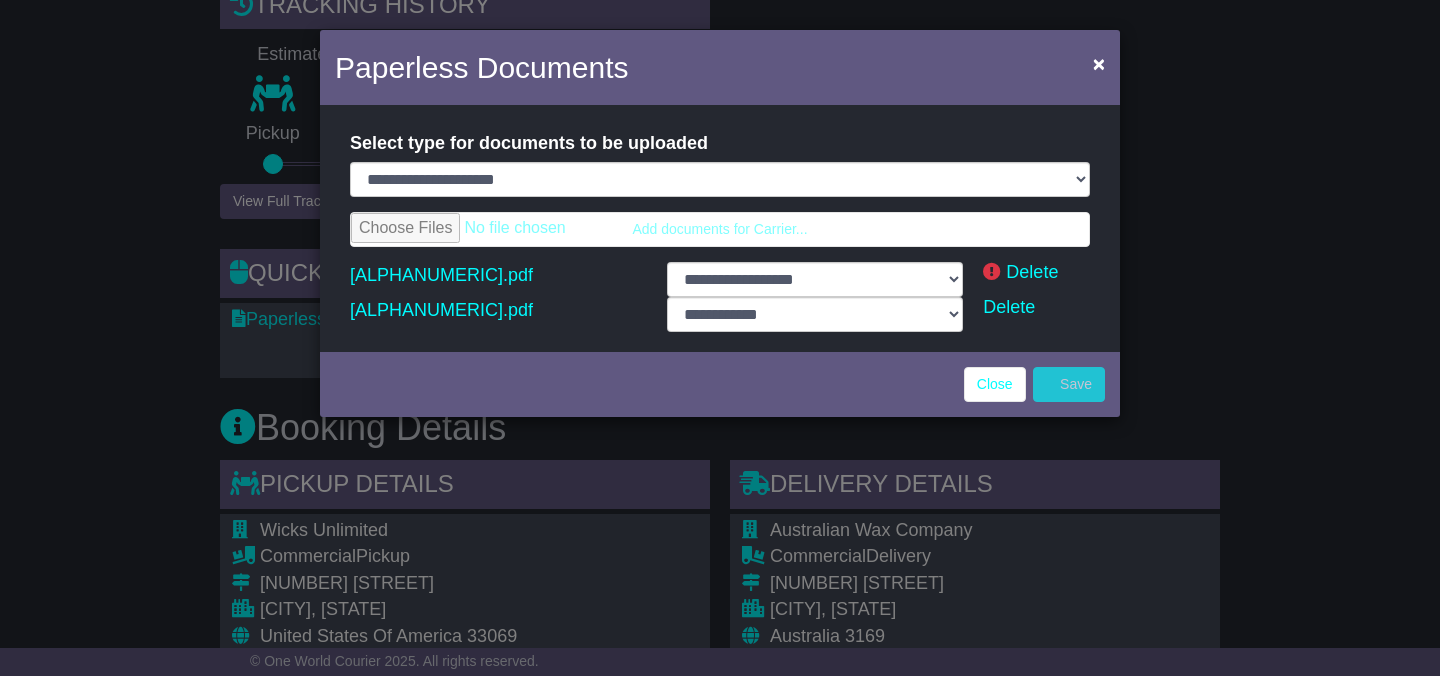 select on "**********" 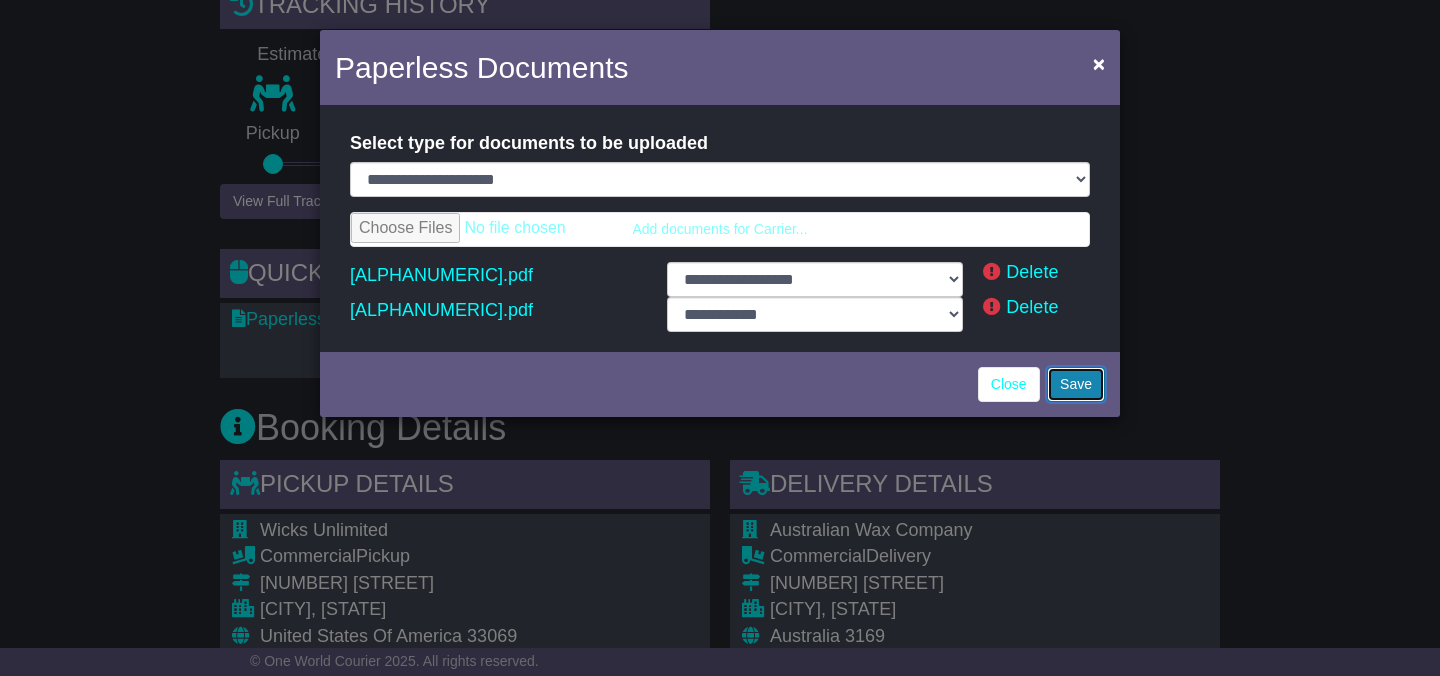 click on "Save" at bounding box center [1076, 384] 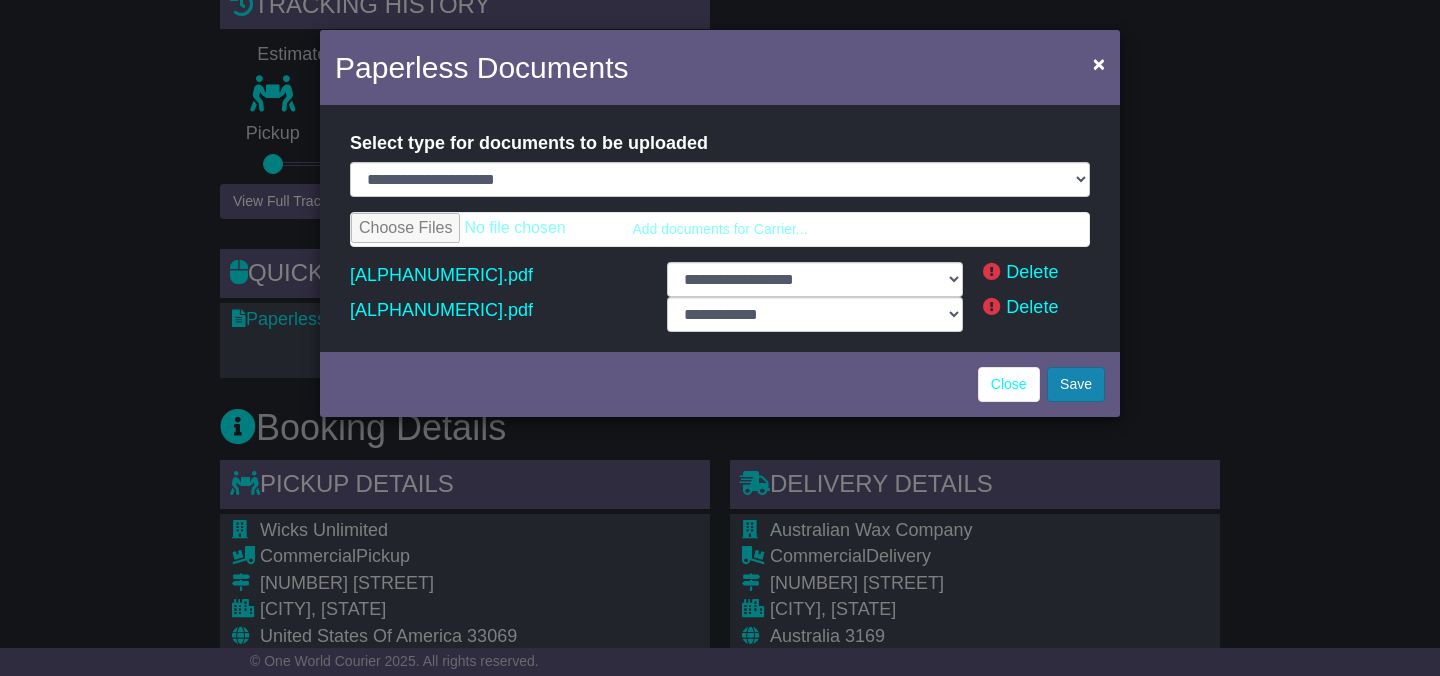 select on "**********" 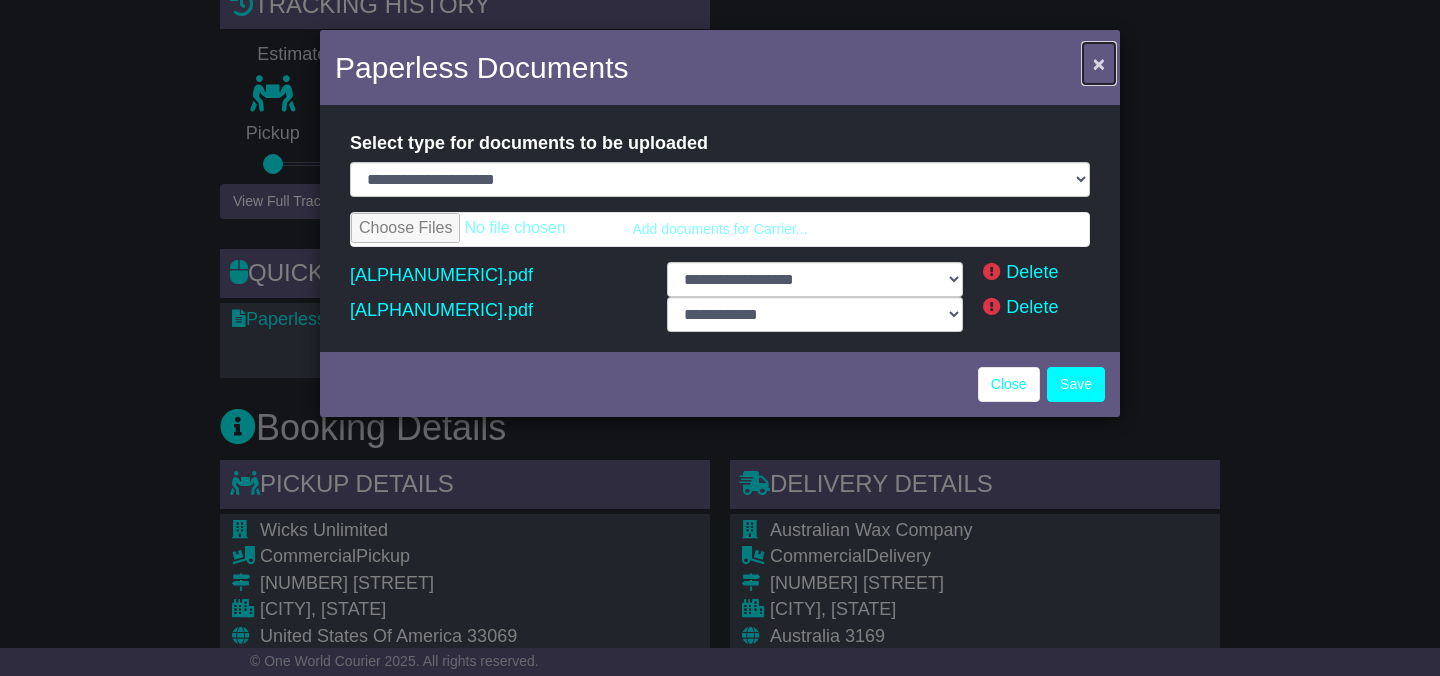 click on "×" at bounding box center [1099, 63] 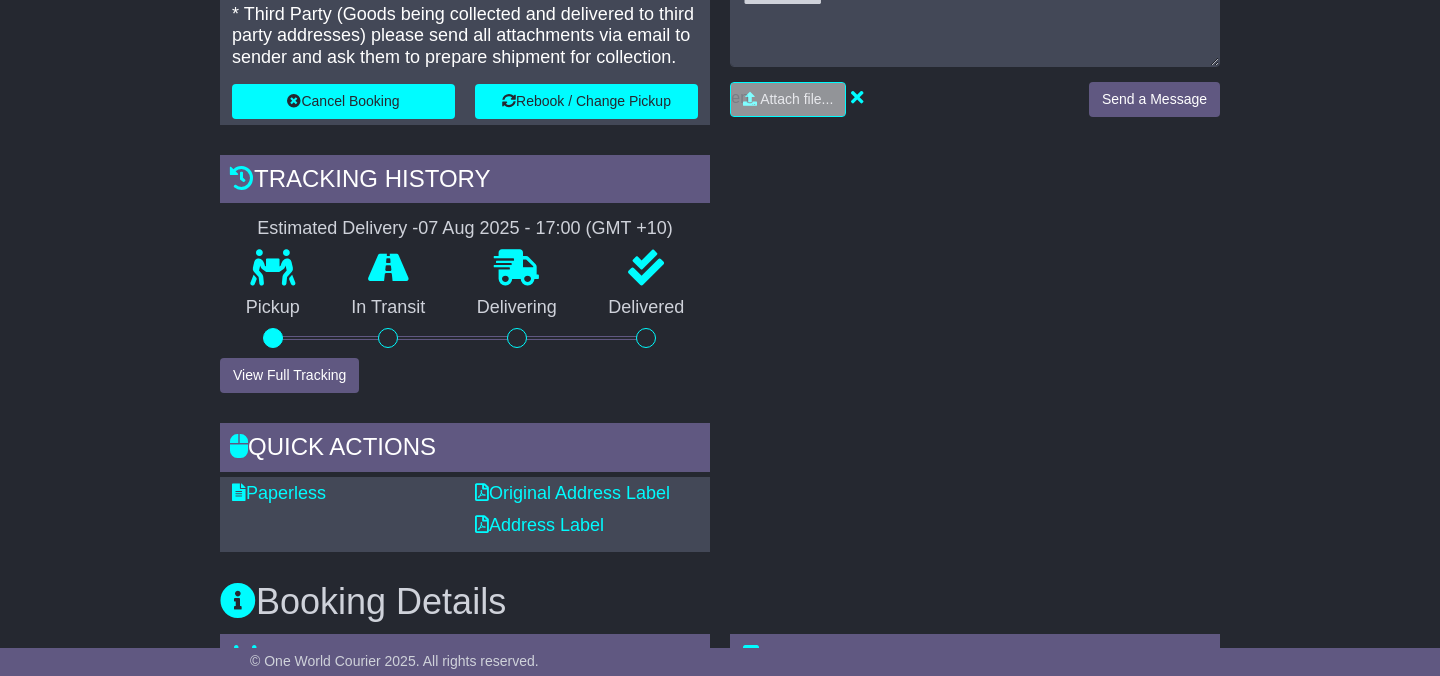 scroll, scrollTop: 624, scrollLeft: 0, axis: vertical 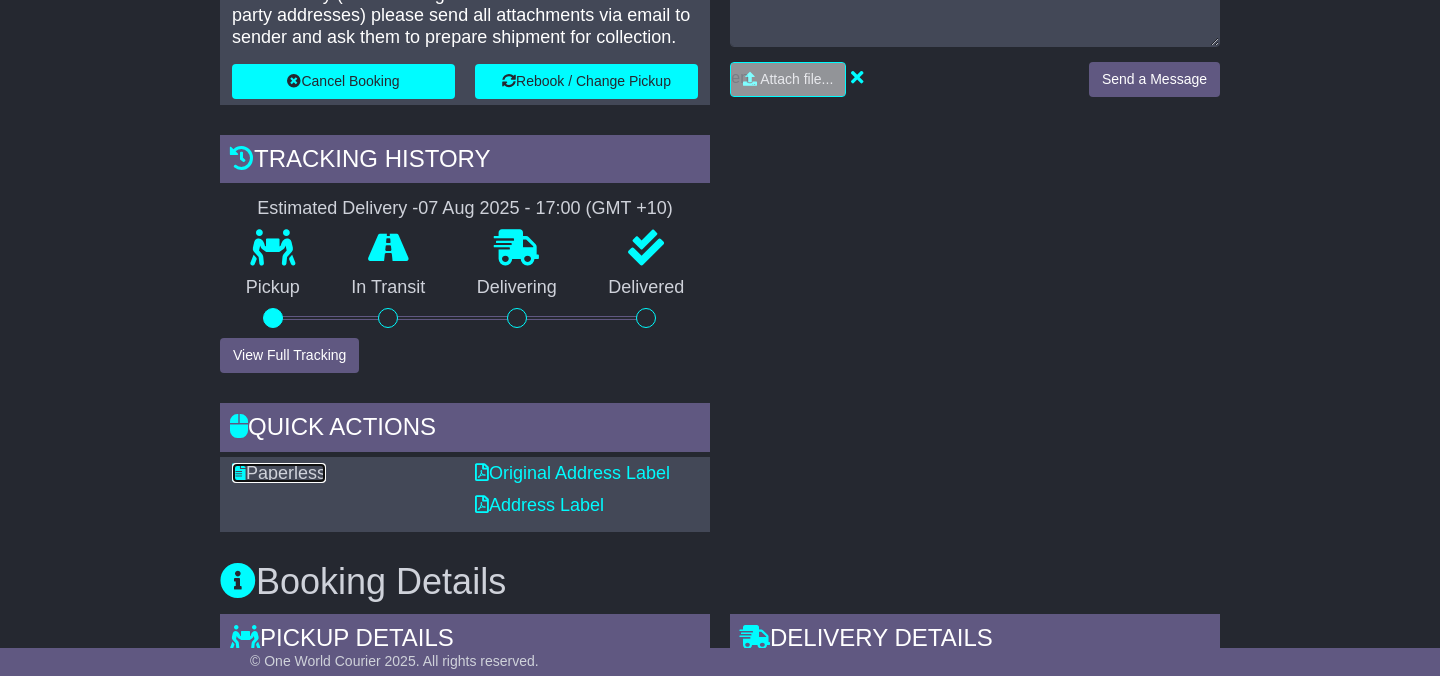 click on "Paperless" at bounding box center [279, 473] 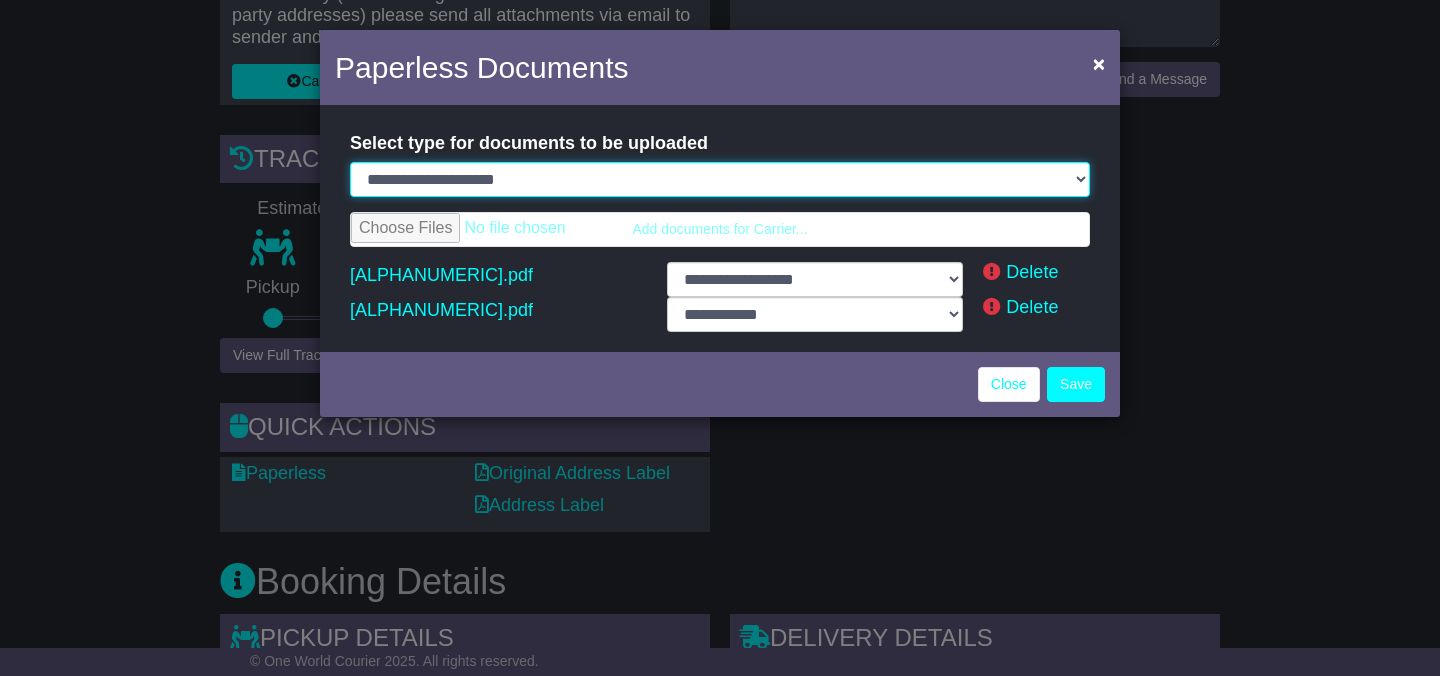 click on "**********" at bounding box center [720, 179] 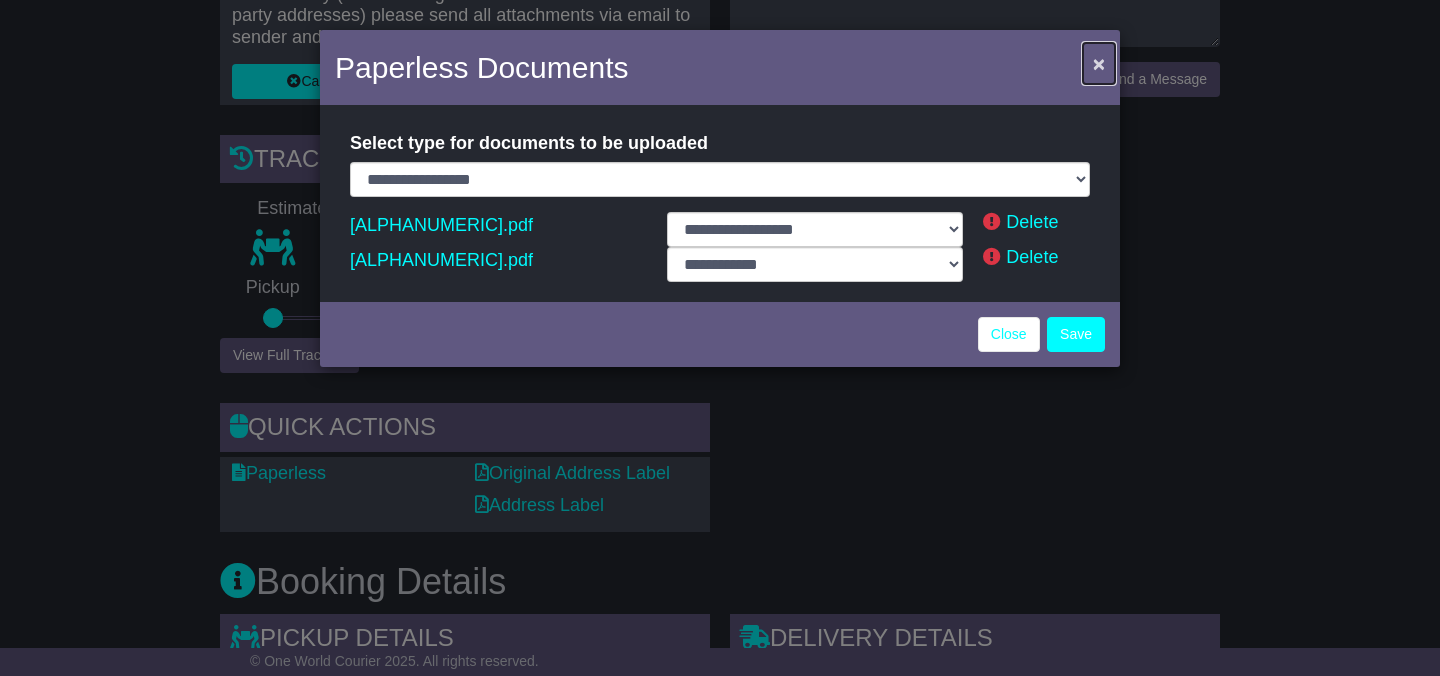 click on "×" at bounding box center (1099, 63) 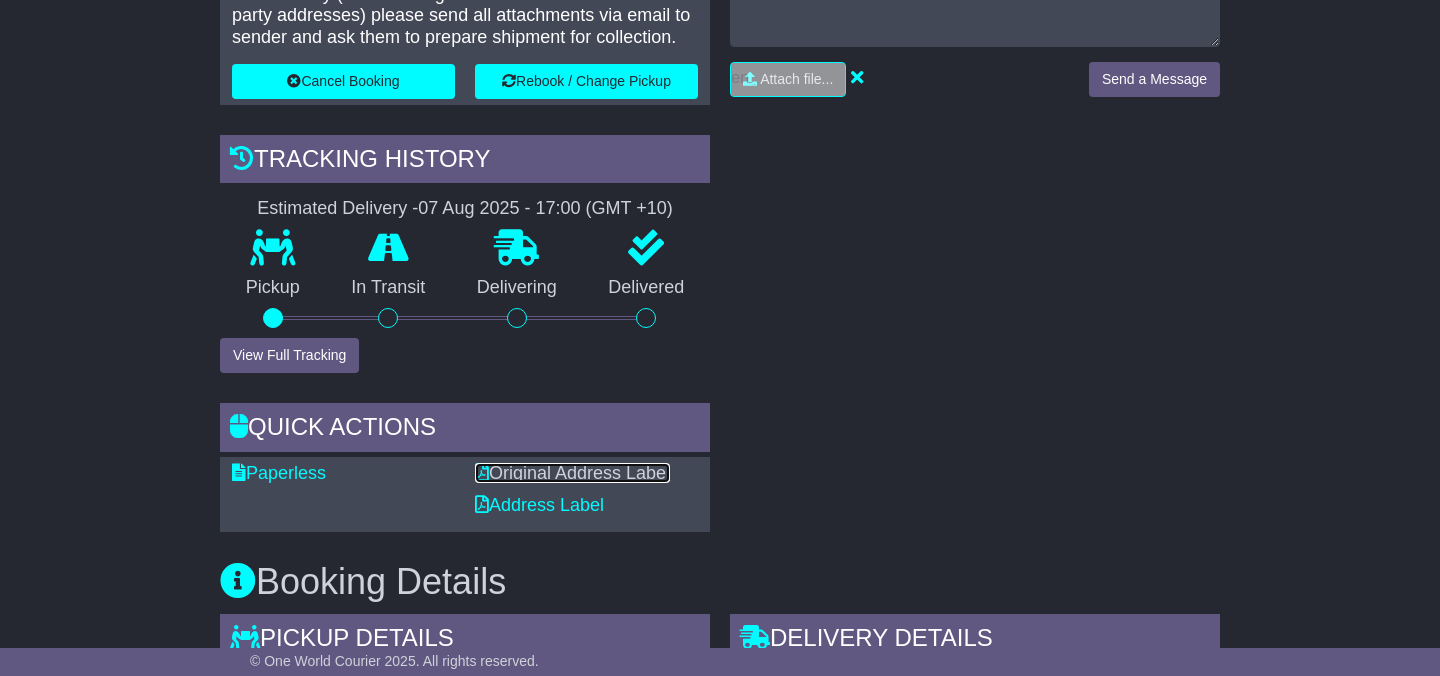 click on "Original Address Label" at bounding box center [572, 473] 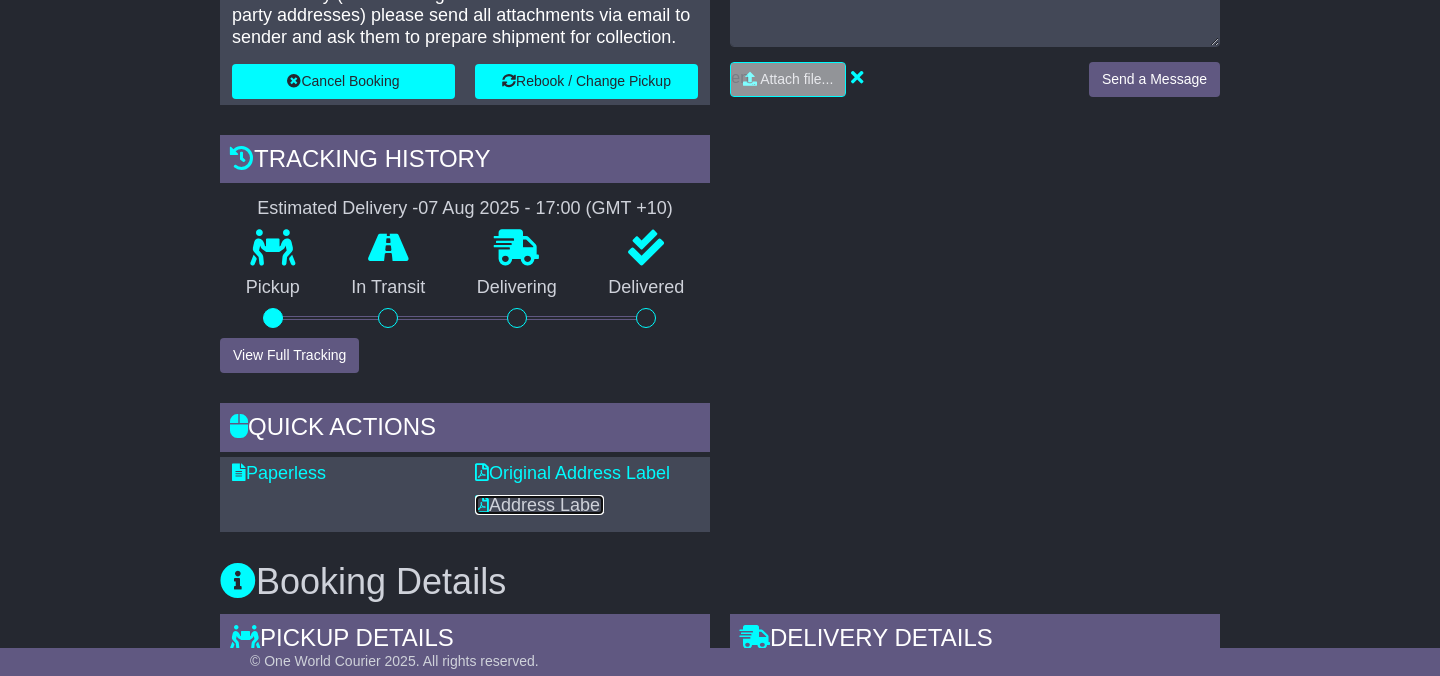 click on "Address Label" at bounding box center (539, 505) 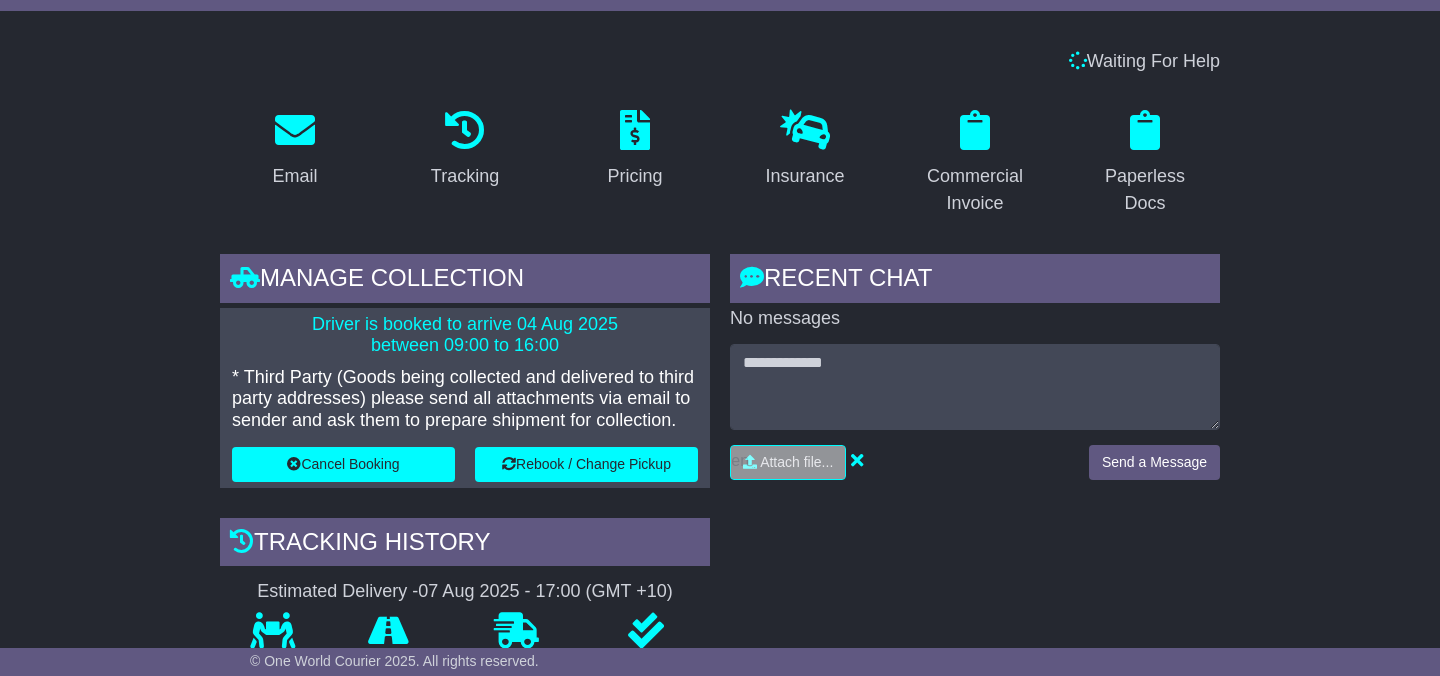 scroll, scrollTop: 0, scrollLeft: 0, axis: both 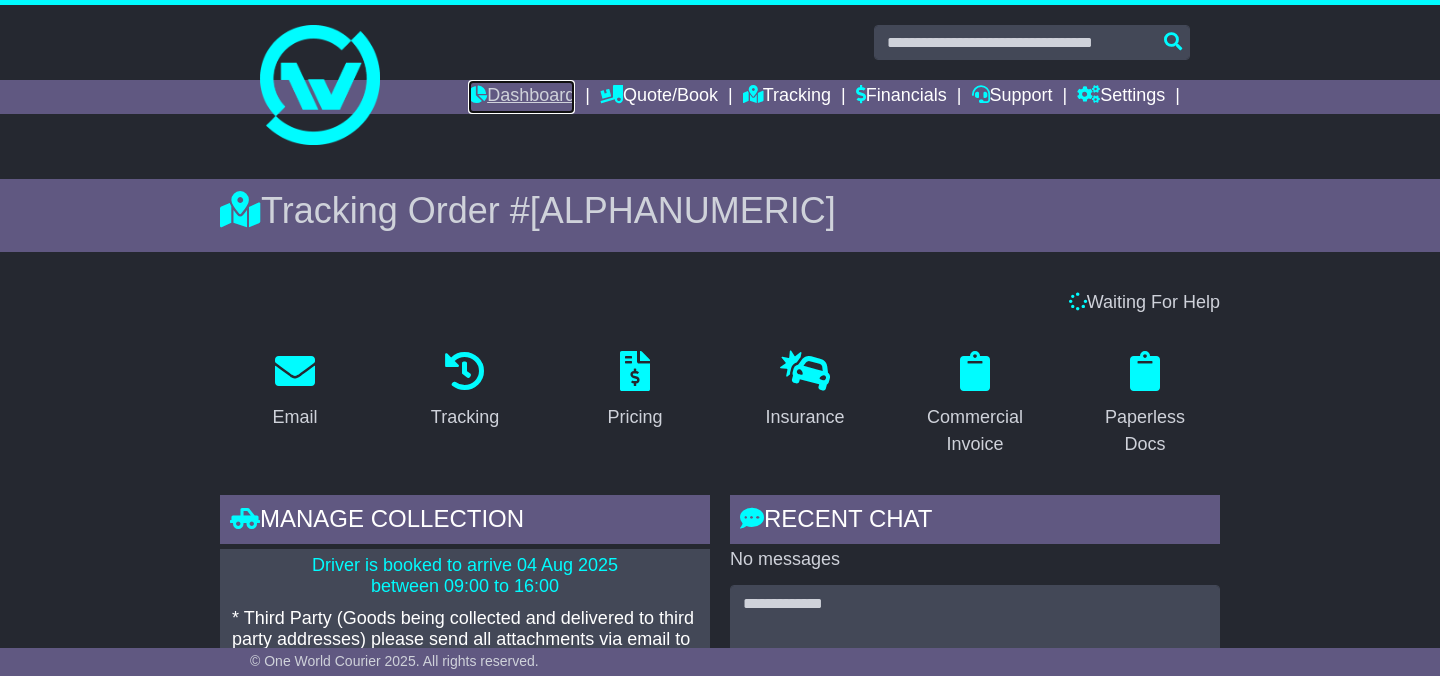 click on "Dashboard" at bounding box center (521, 97) 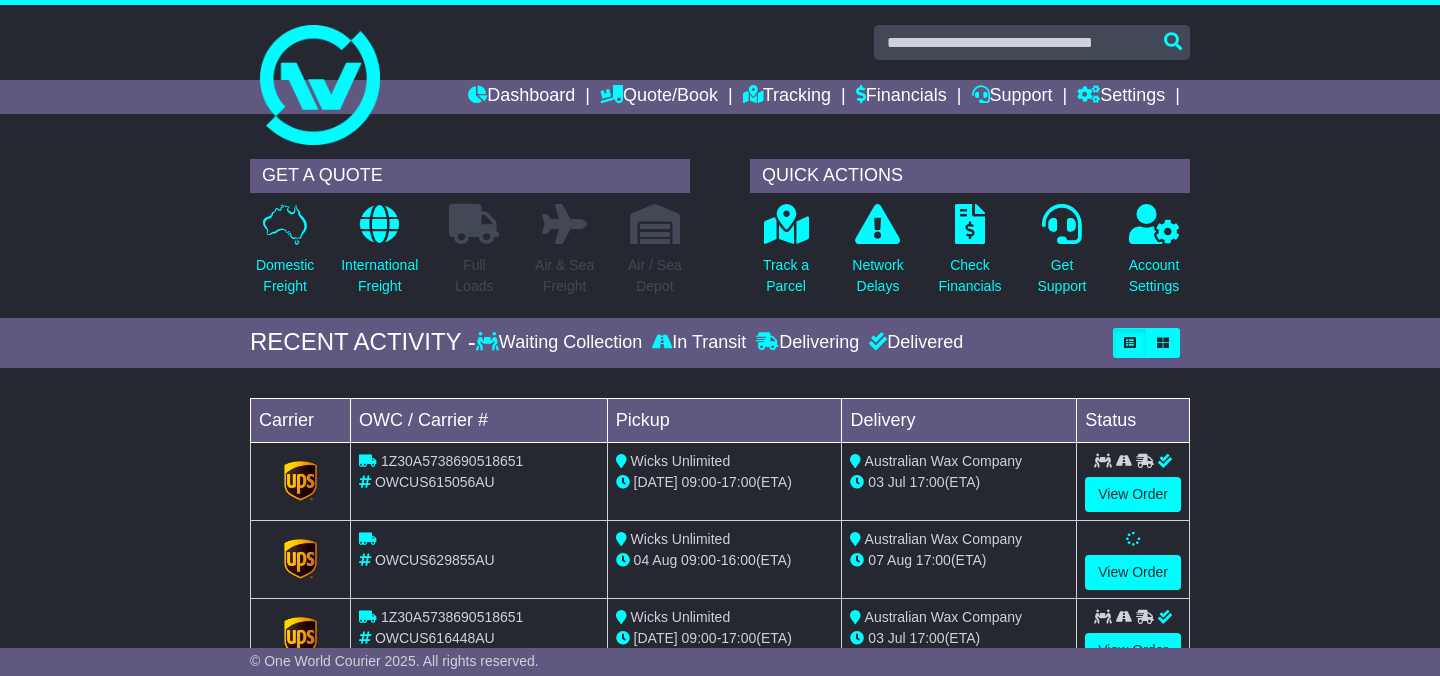 scroll, scrollTop: 0, scrollLeft: 0, axis: both 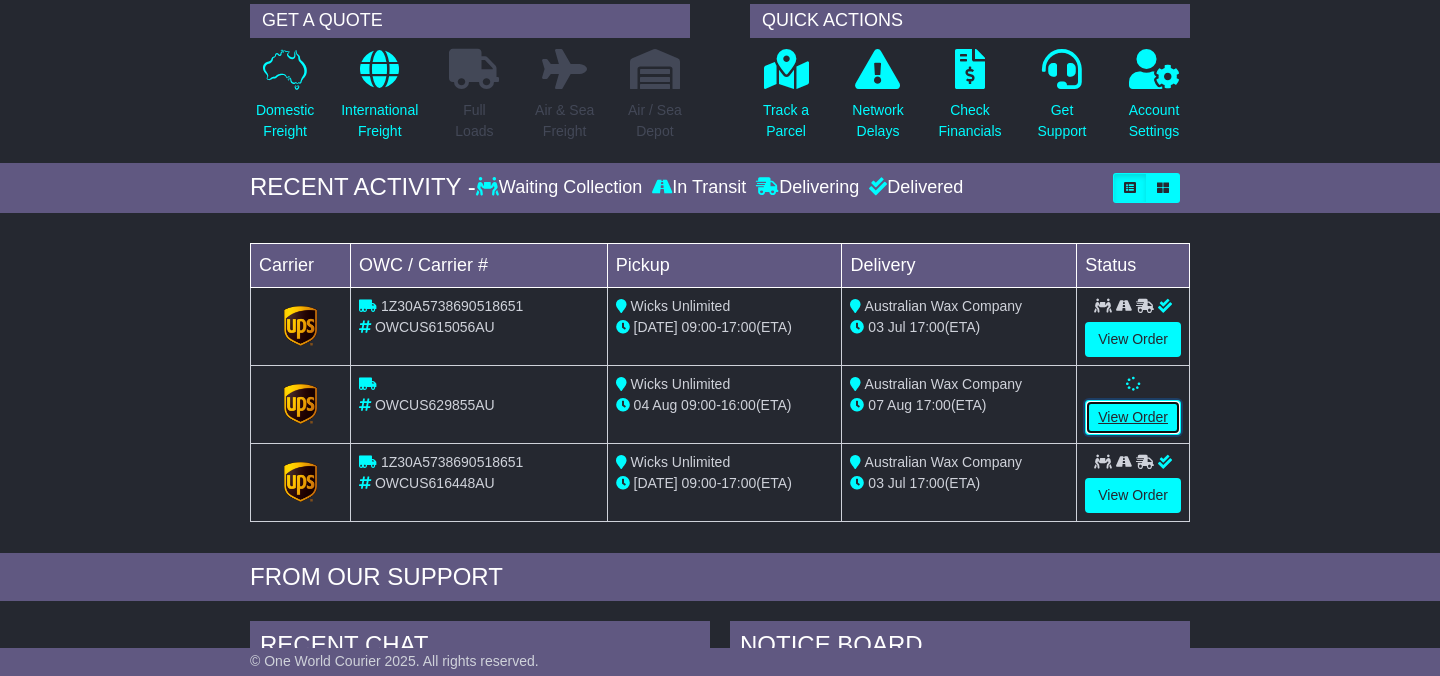 click on "View Order" at bounding box center (1133, 417) 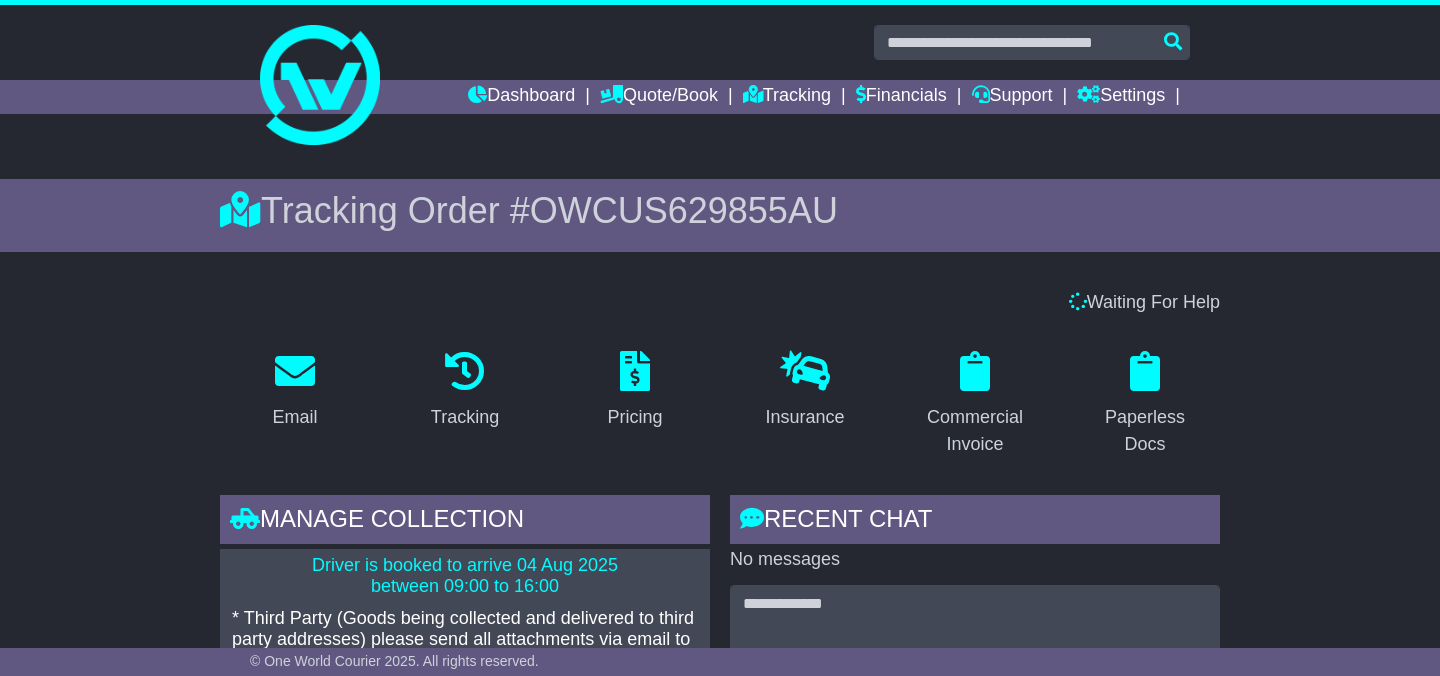 scroll, scrollTop: 0, scrollLeft: 0, axis: both 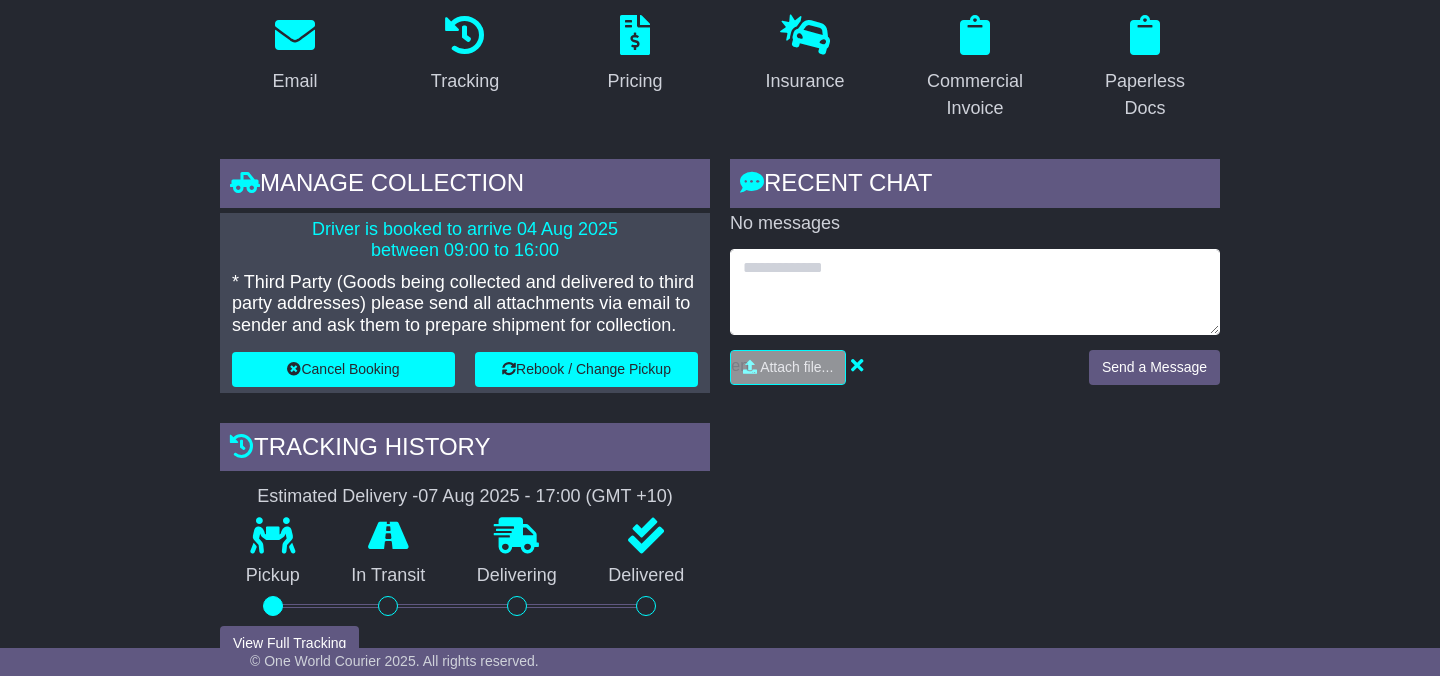 click at bounding box center (975, 292) 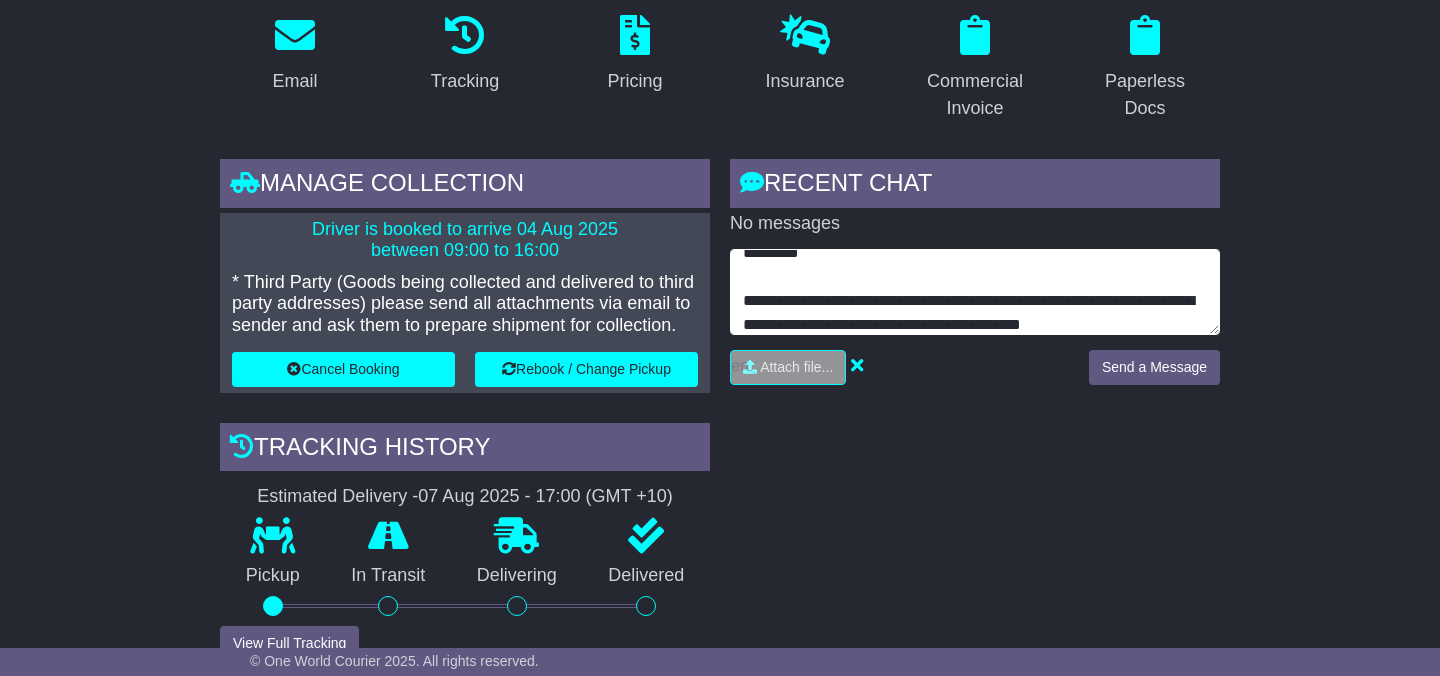 scroll, scrollTop: 39, scrollLeft: 0, axis: vertical 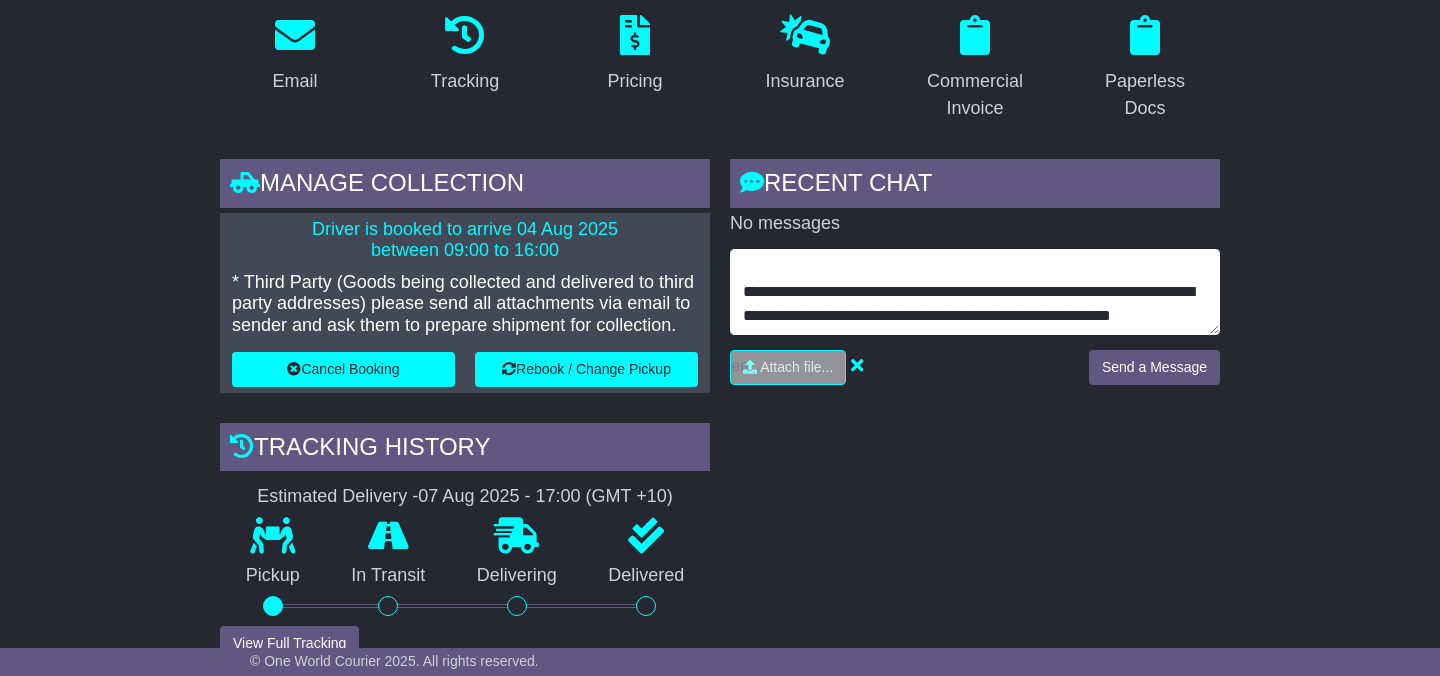 type on "**********" 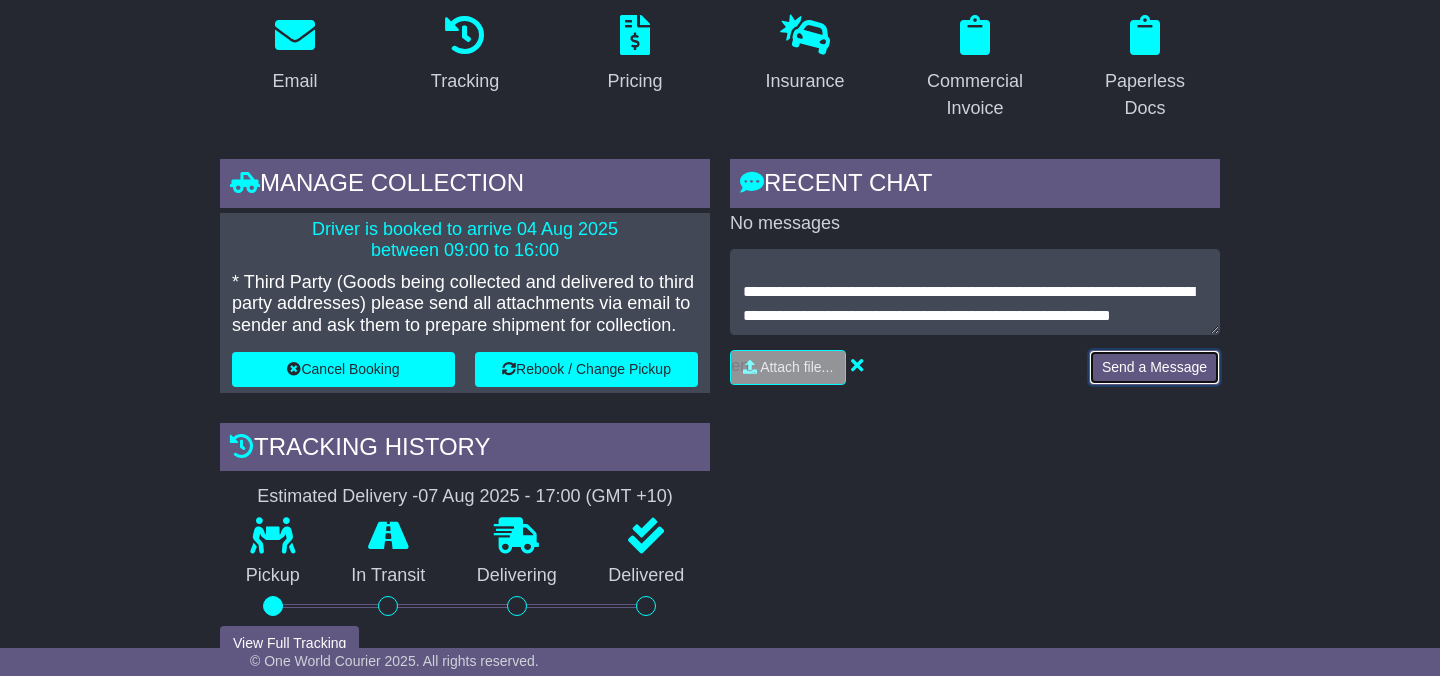 click on "Send a Message" at bounding box center [1154, 367] 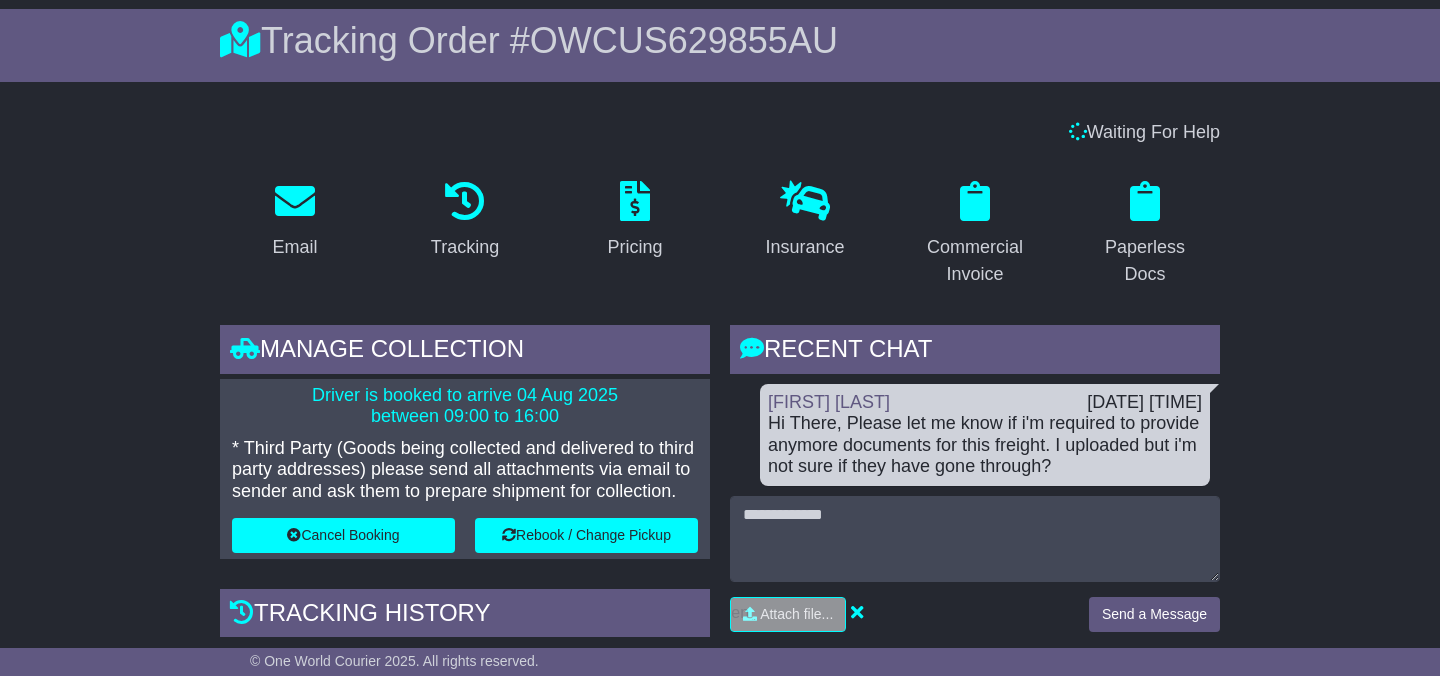 scroll, scrollTop: 0, scrollLeft: 0, axis: both 